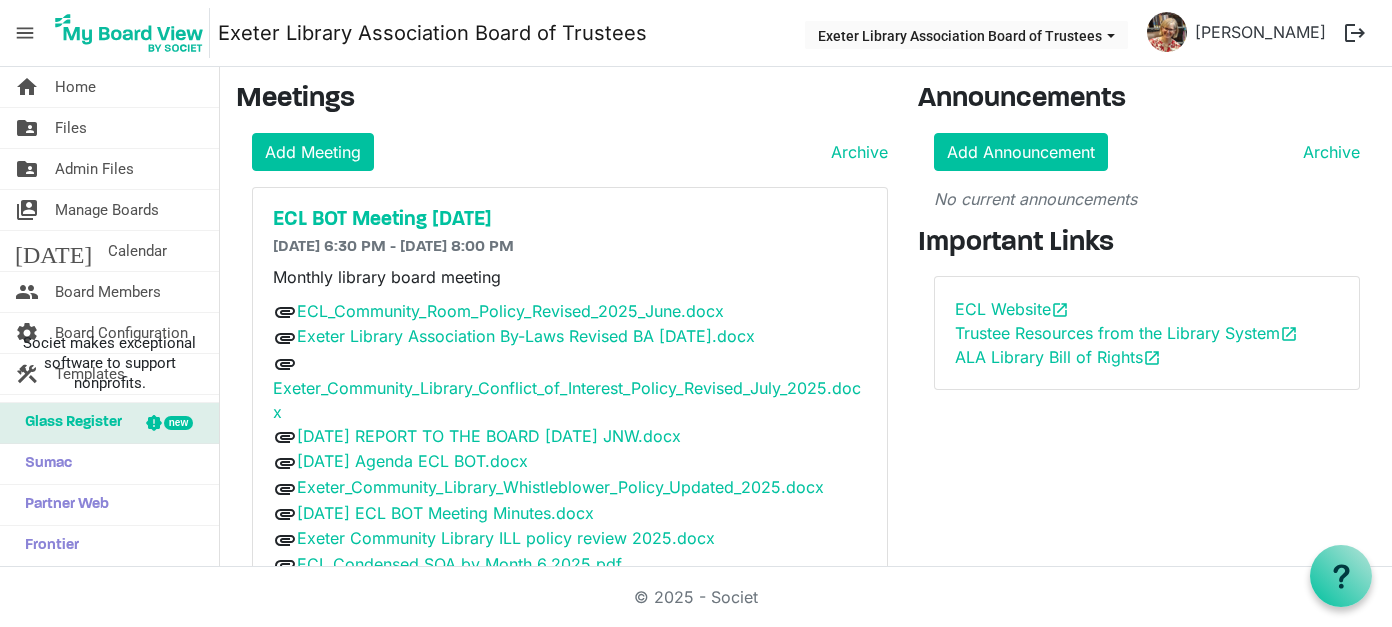 scroll, scrollTop: 0, scrollLeft: 0, axis: both 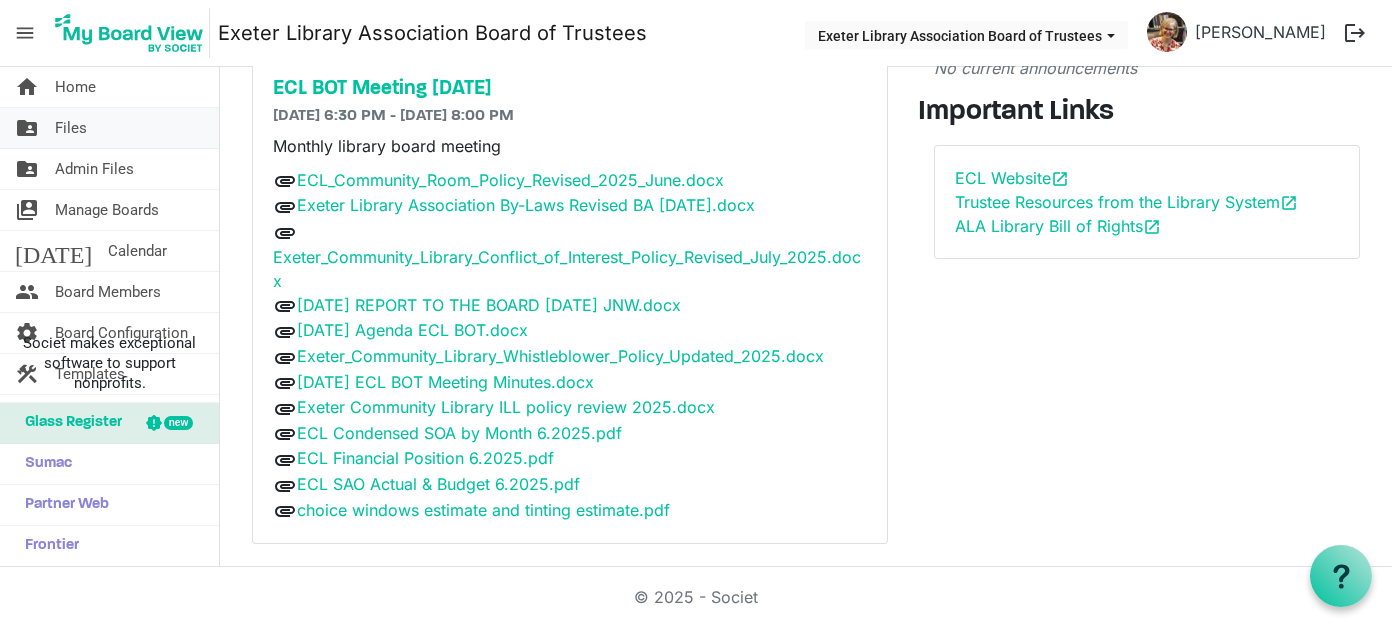 click on "Files" at bounding box center (71, 128) 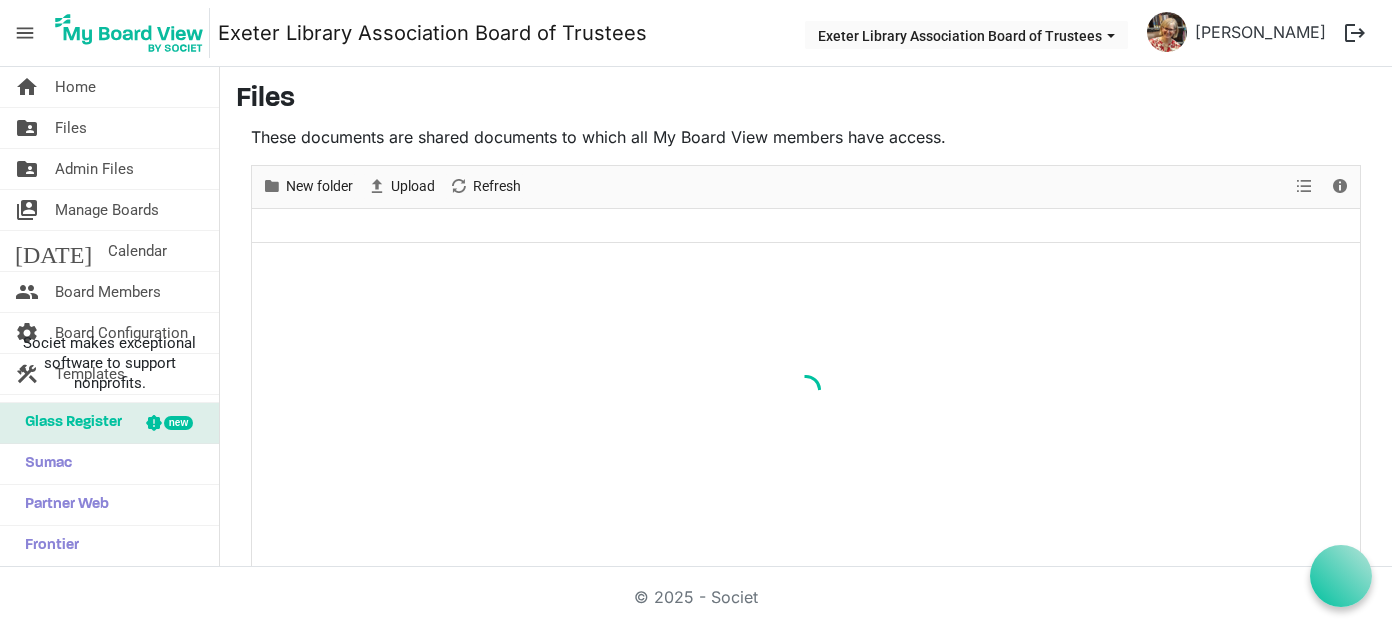 scroll, scrollTop: 0, scrollLeft: 0, axis: both 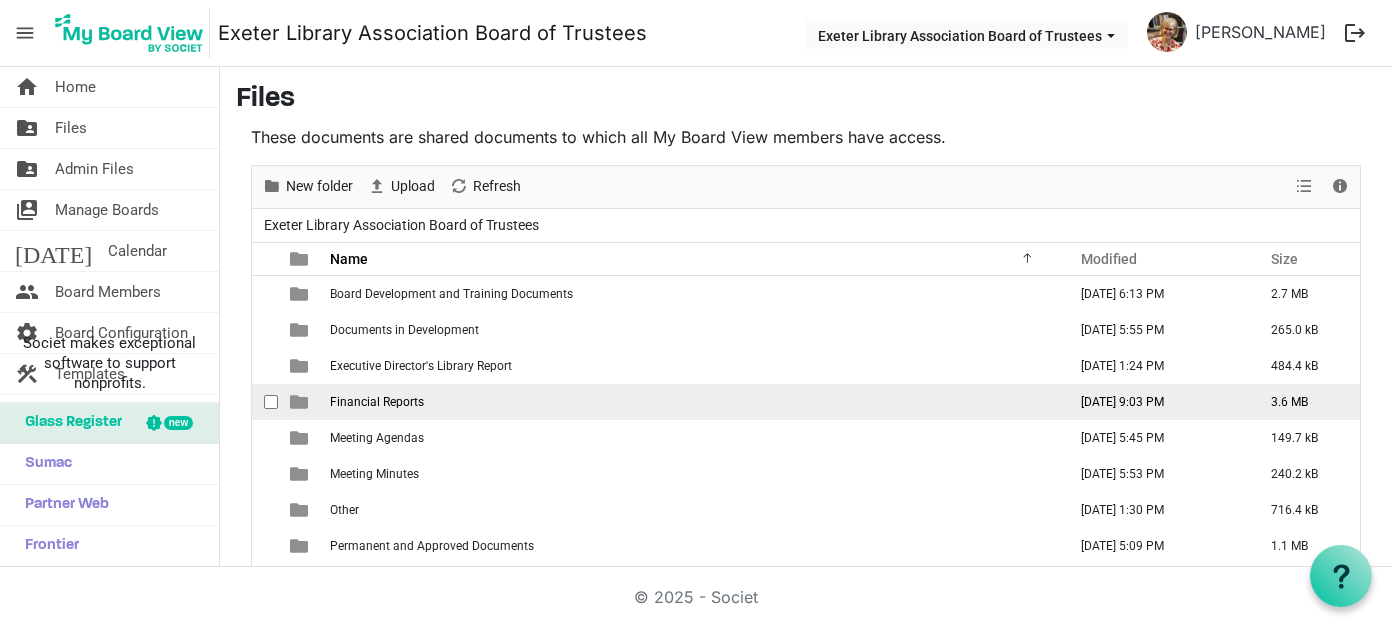 click on "Financial Reports" at bounding box center [377, 402] 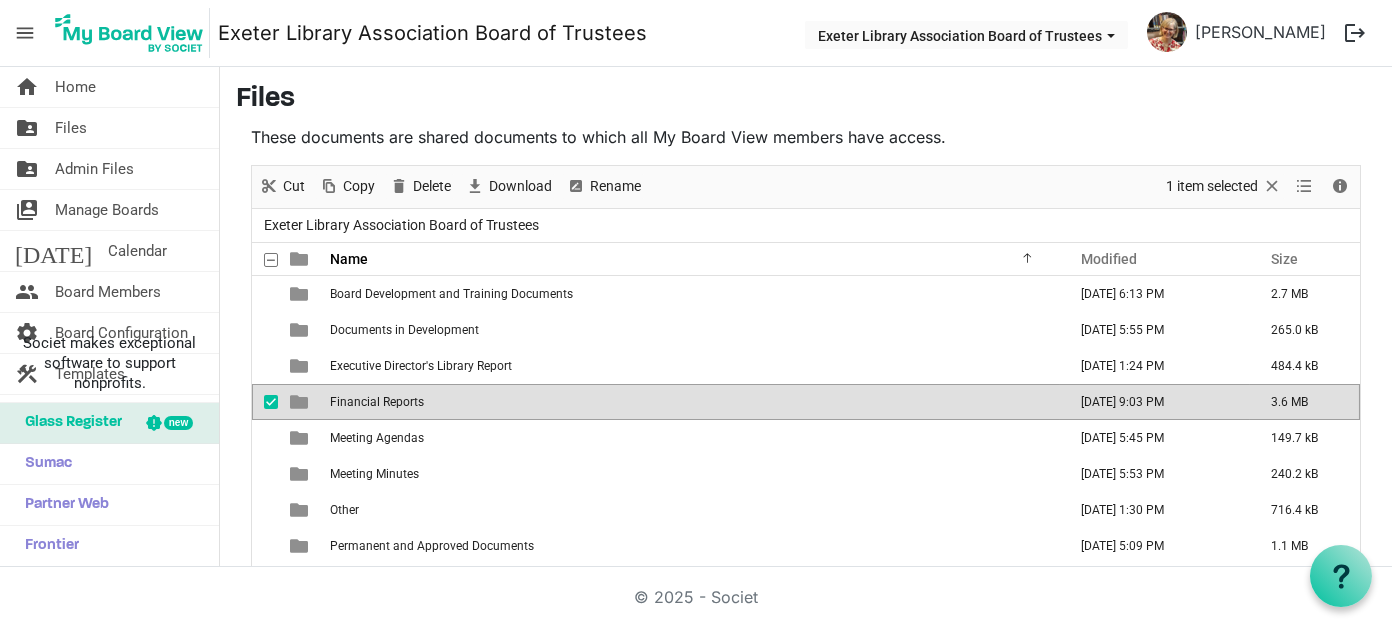click on "Financial Reports" at bounding box center [377, 402] 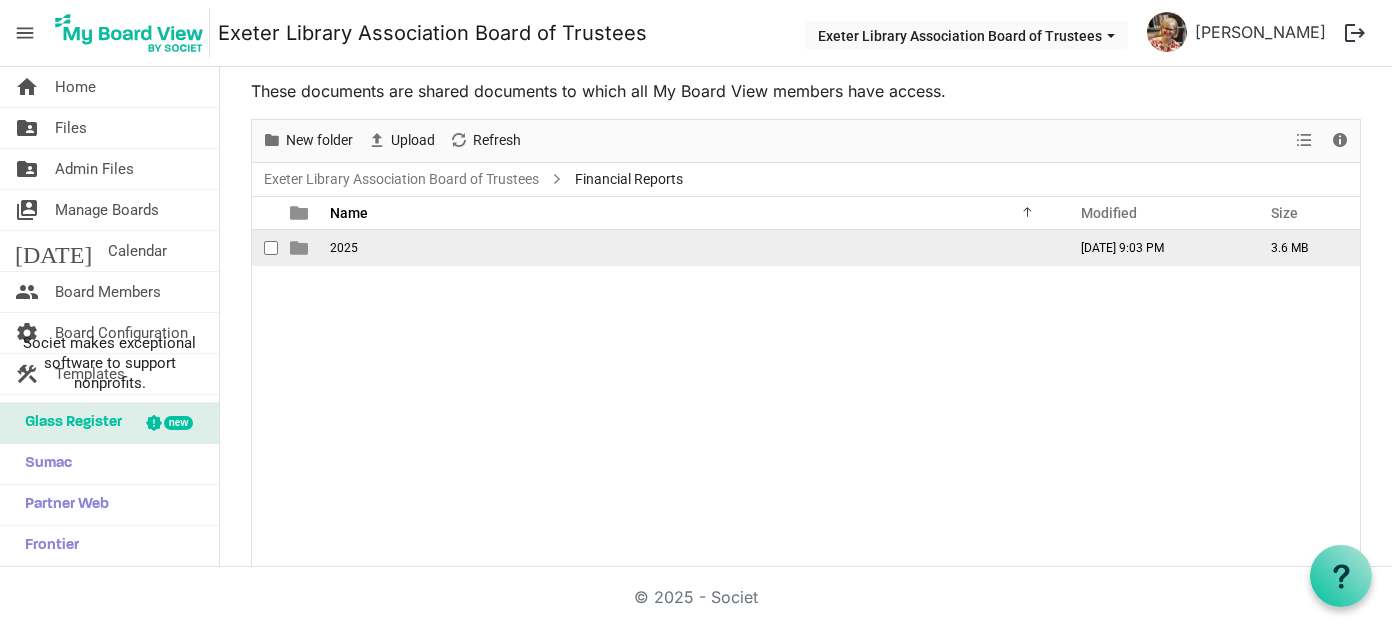 click on "2025" at bounding box center [344, 248] 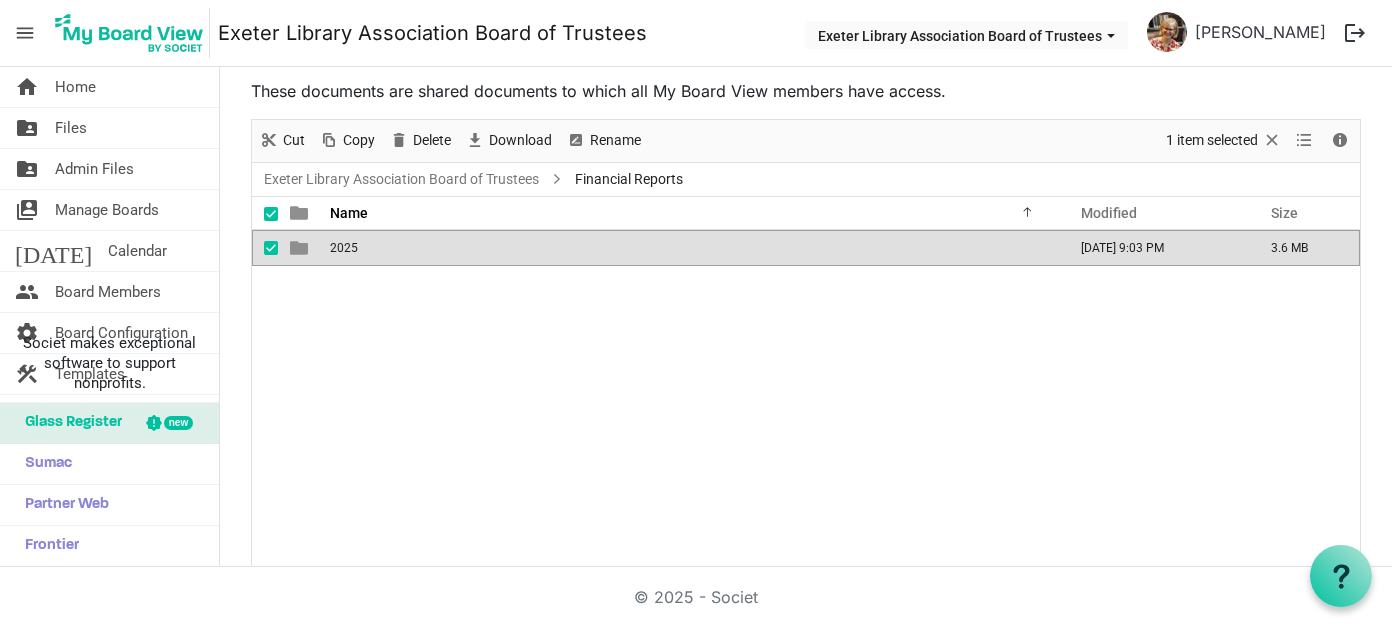 click on "2025" at bounding box center (344, 248) 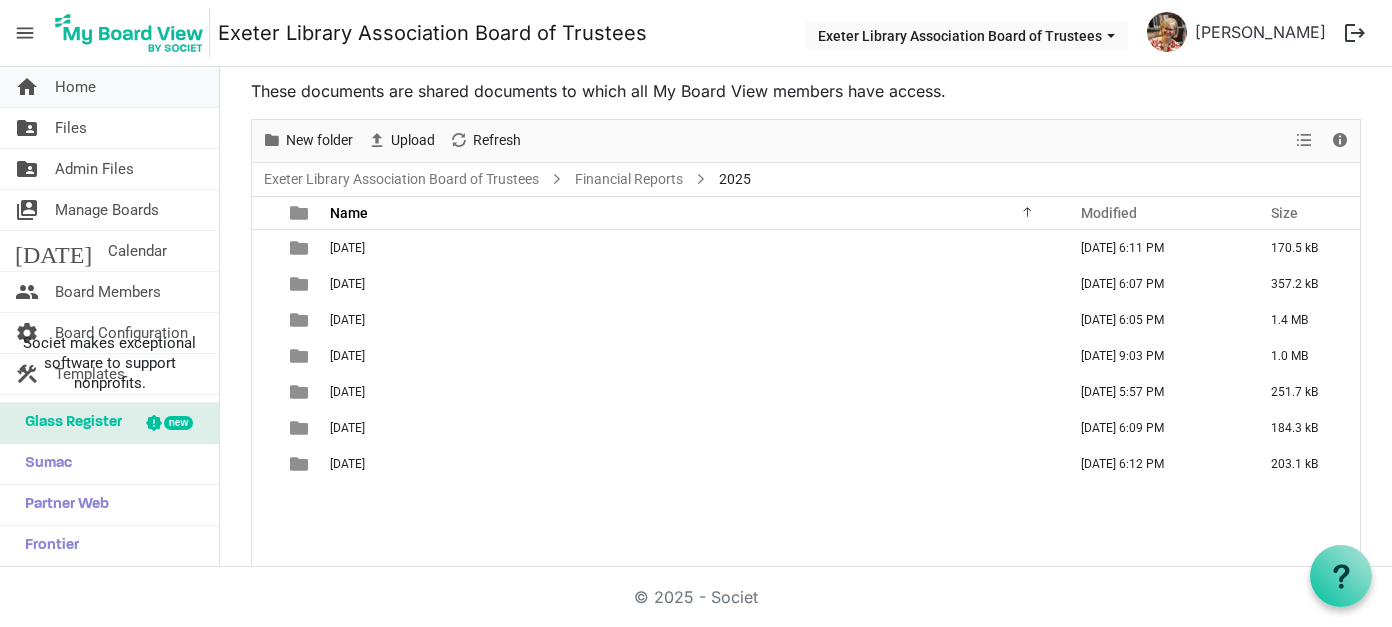 click on "Home" at bounding box center (75, 87) 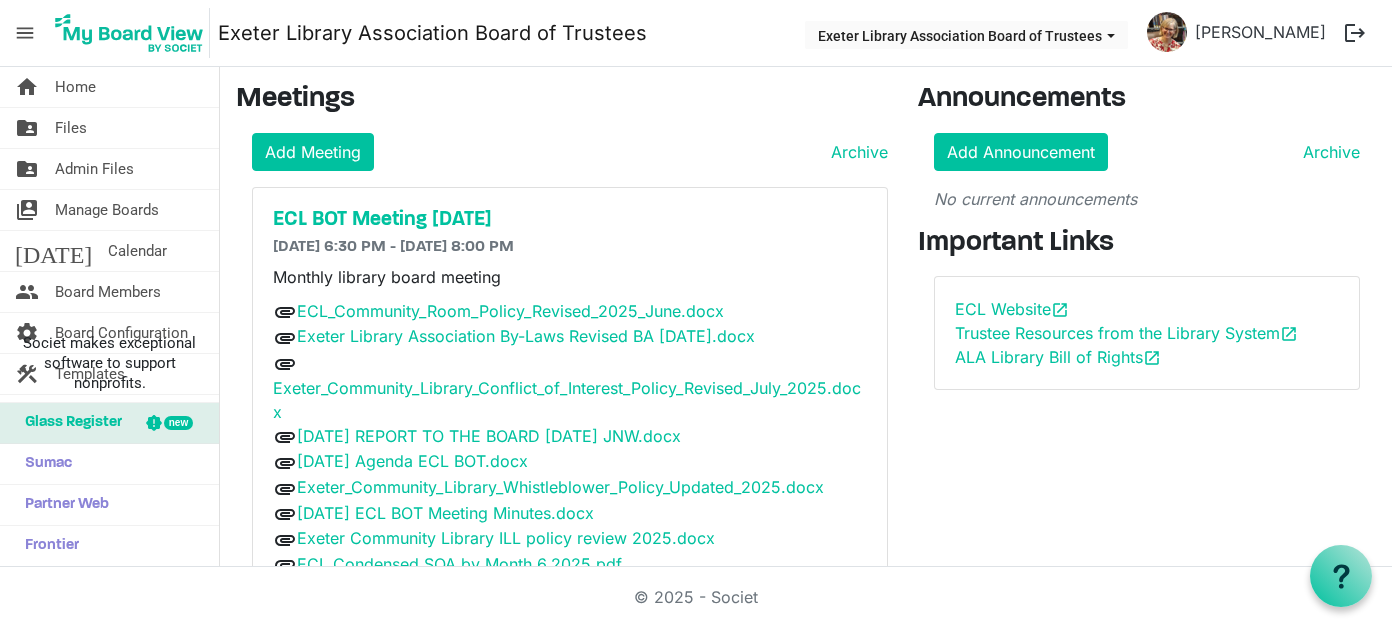 scroll, scrollTop: 0, scrollLeft: 0, axis: both 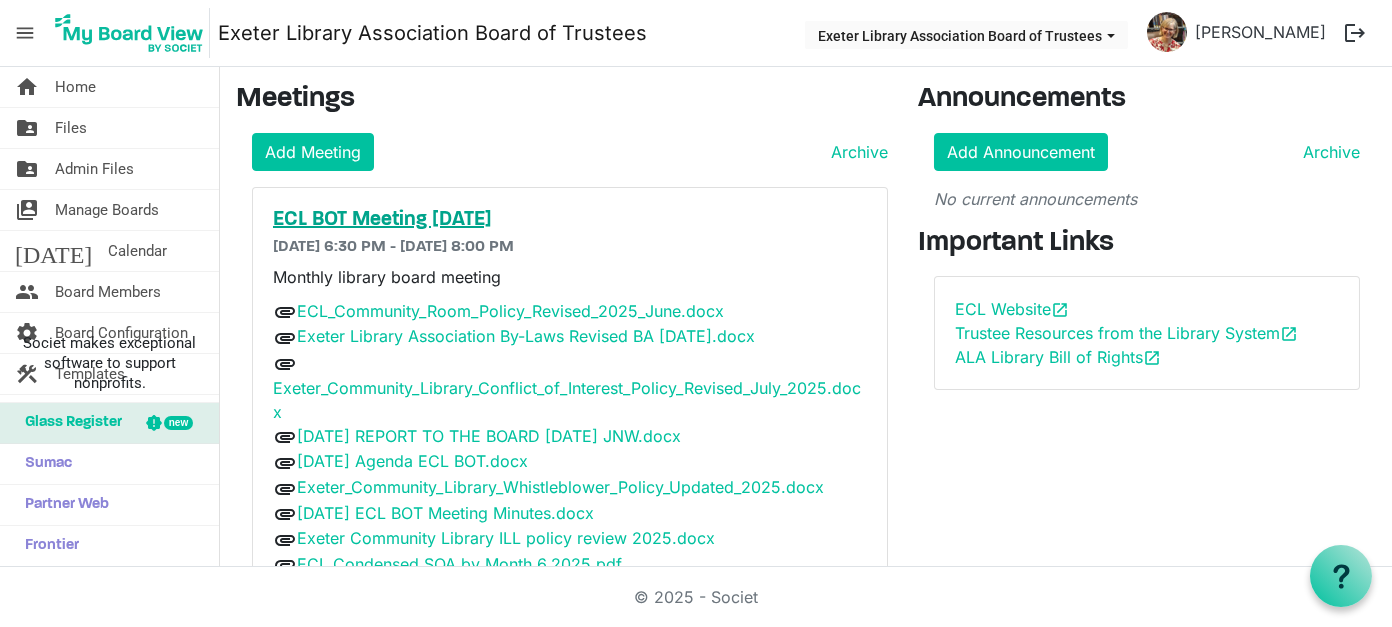 click on "ECL BOT Meeting [DATE]" at bounding box center (570, 220) 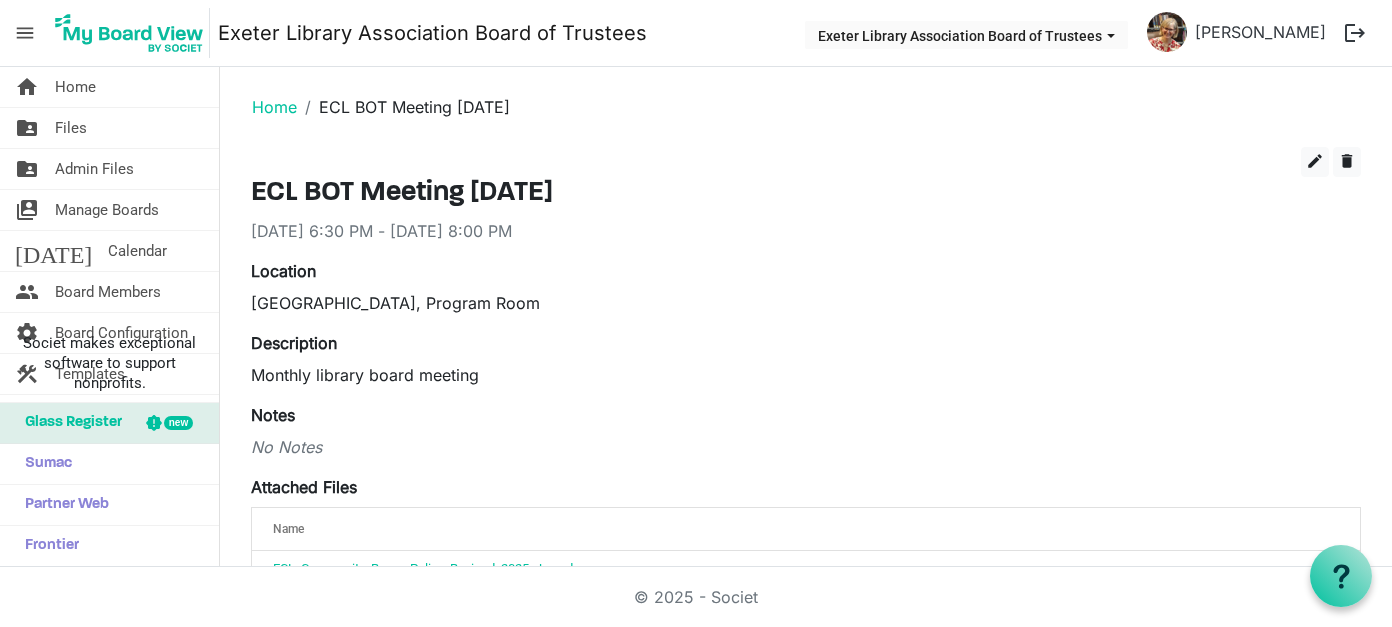 scroll, scrollTop: 0, scrollLeft: 0, axis: both 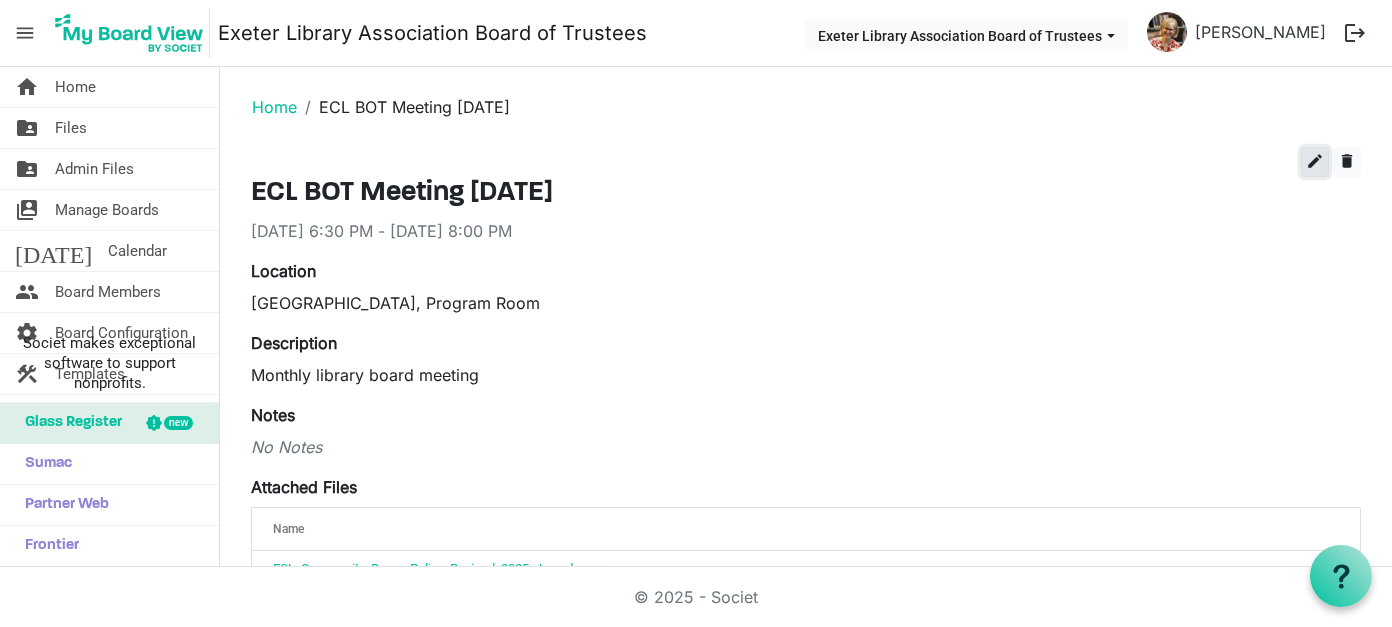 click on "edit" at bounding box center (1315, 162) 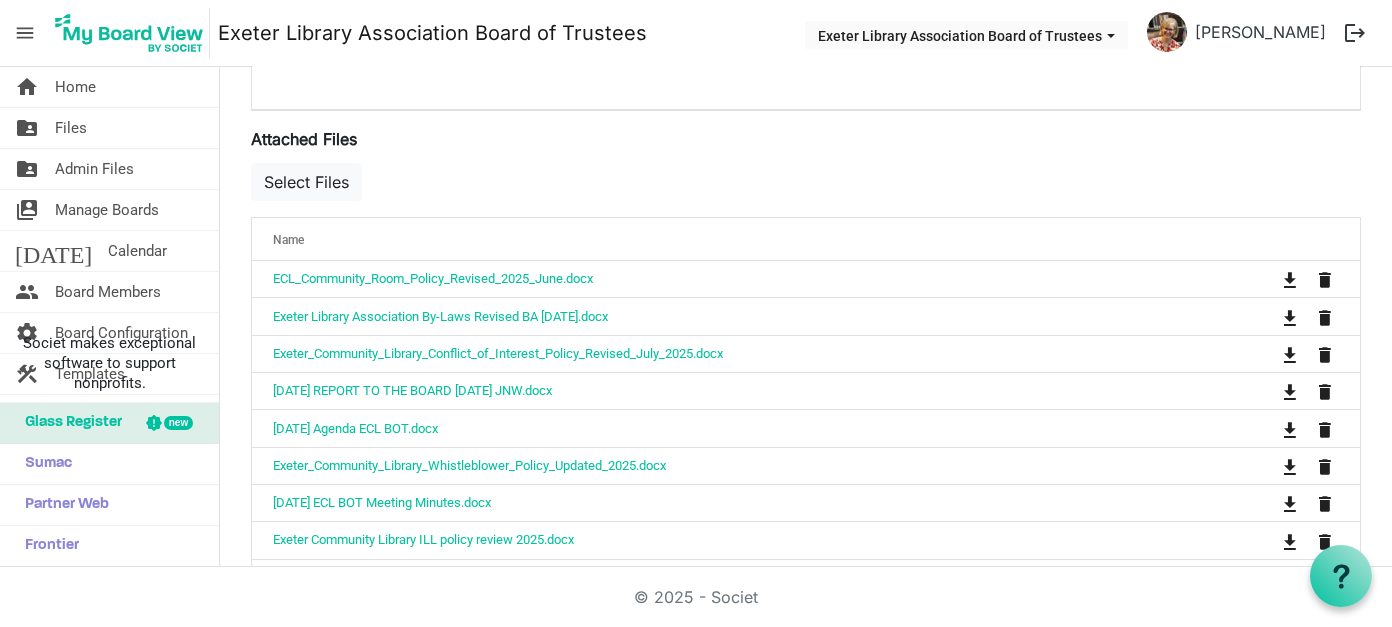 scroll, scrollTop: 600, scrollLeft: 0, axis: vertical 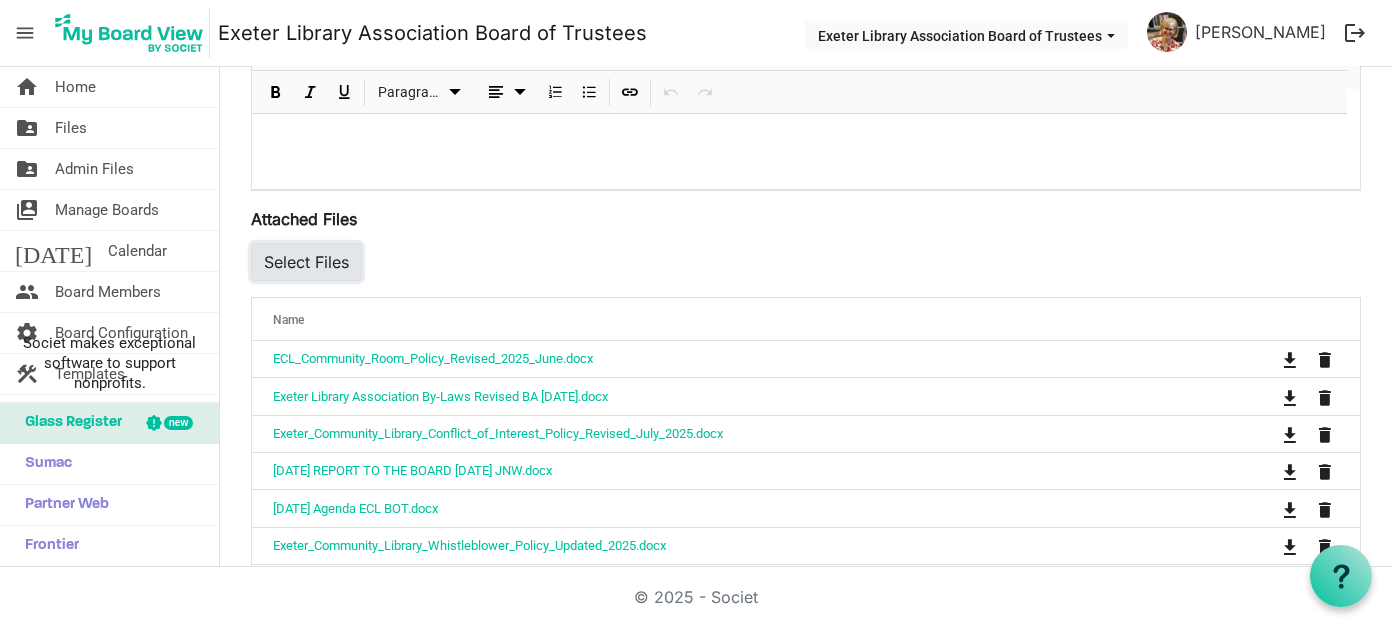 click on "Select Files" at bounding box center [306, 262] 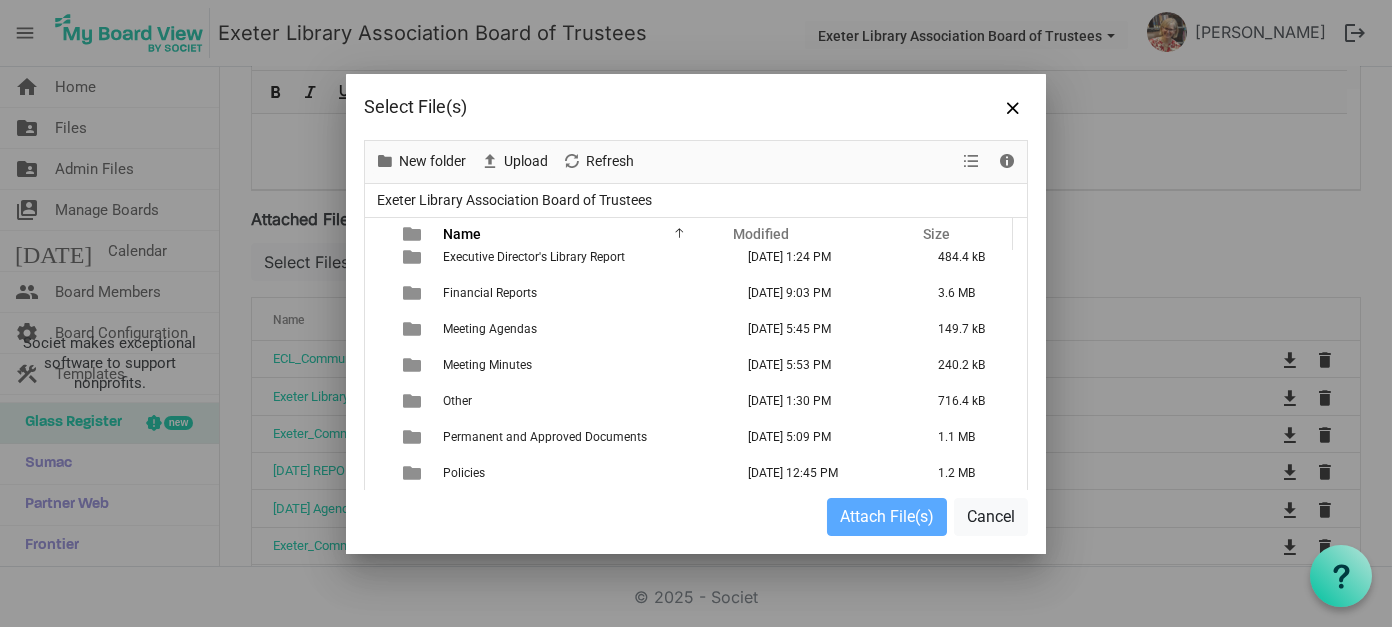 scroll, scrollTop: 0, scrollLeft: 0, axis: both 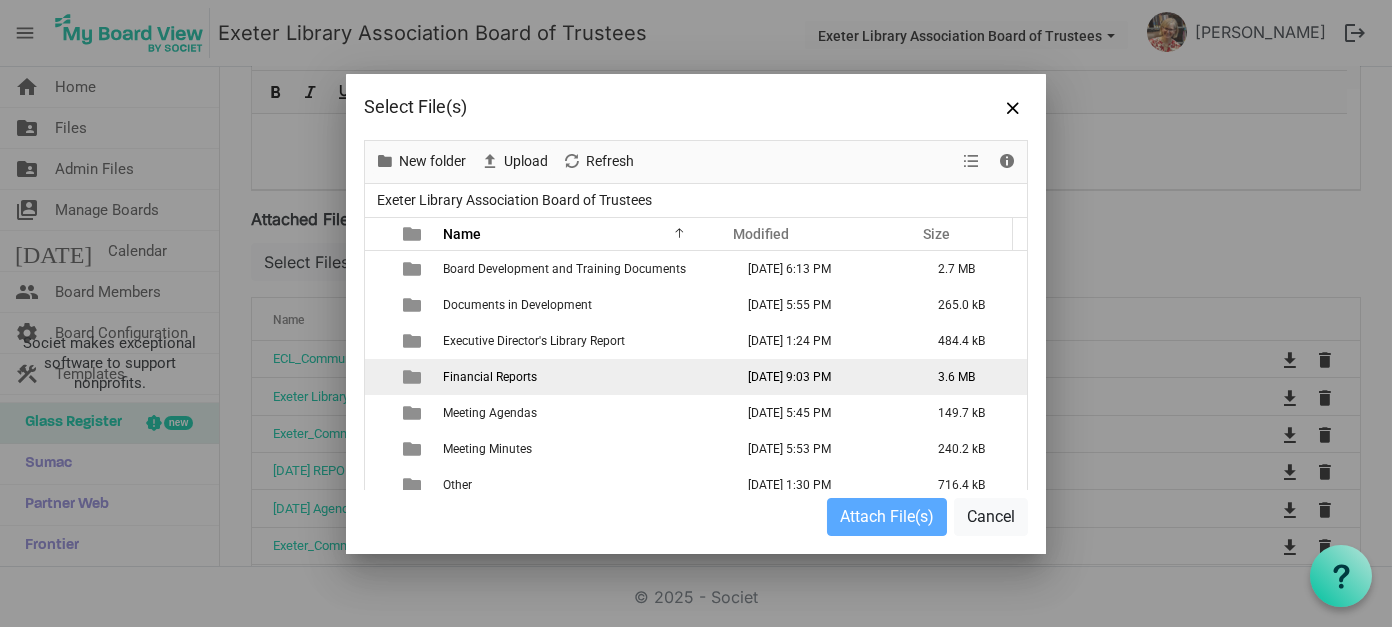 click on "Financial Reports" at bounding box center [490, 377] 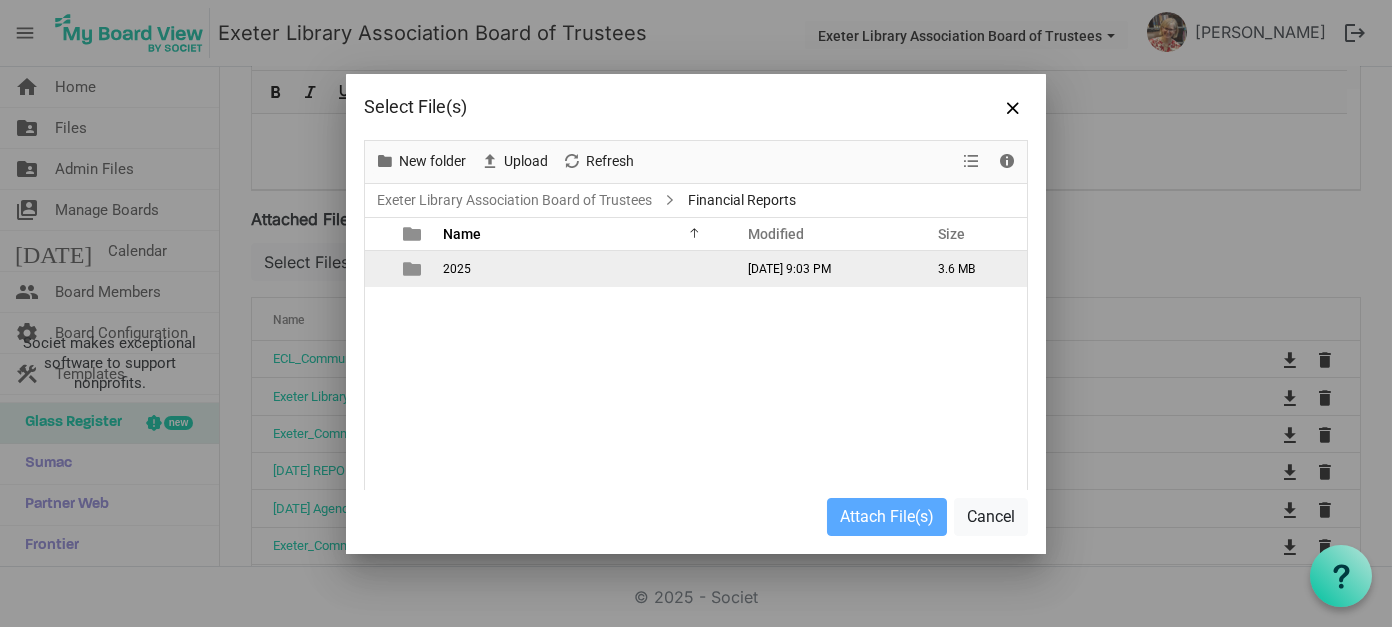 click on "2025" at bounding box center [457, 269] 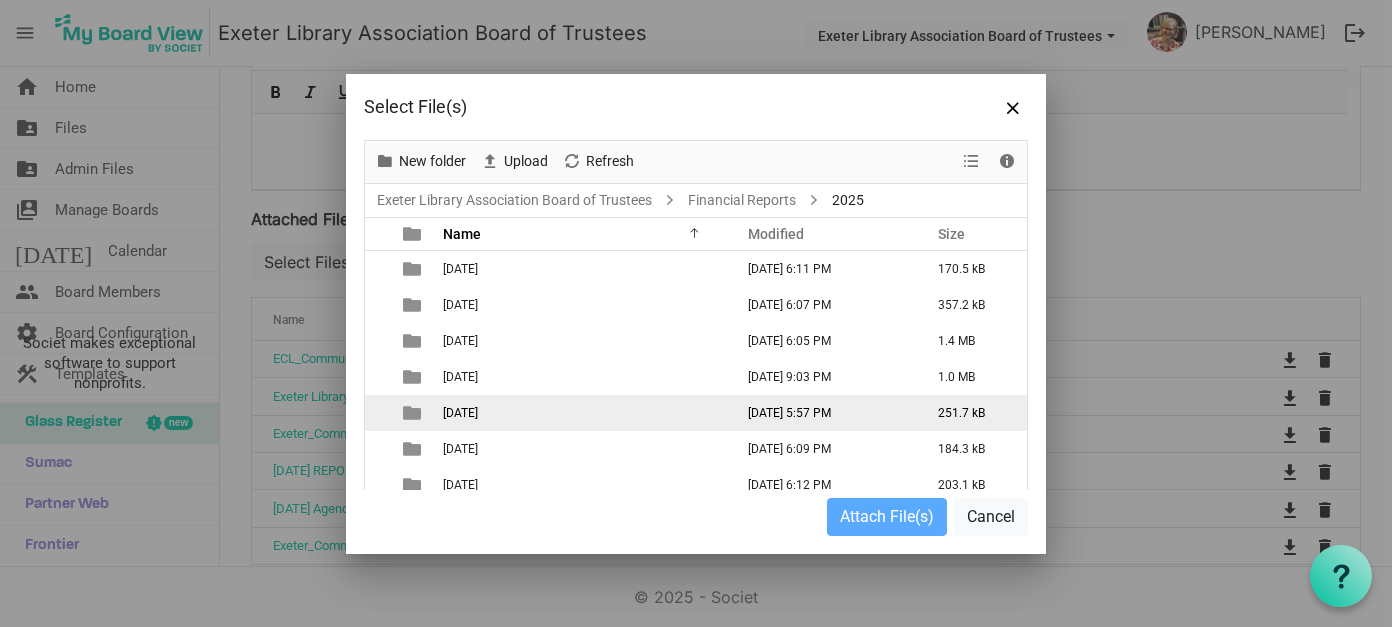 click on "[DATE]" at bounding box center (460, 413) 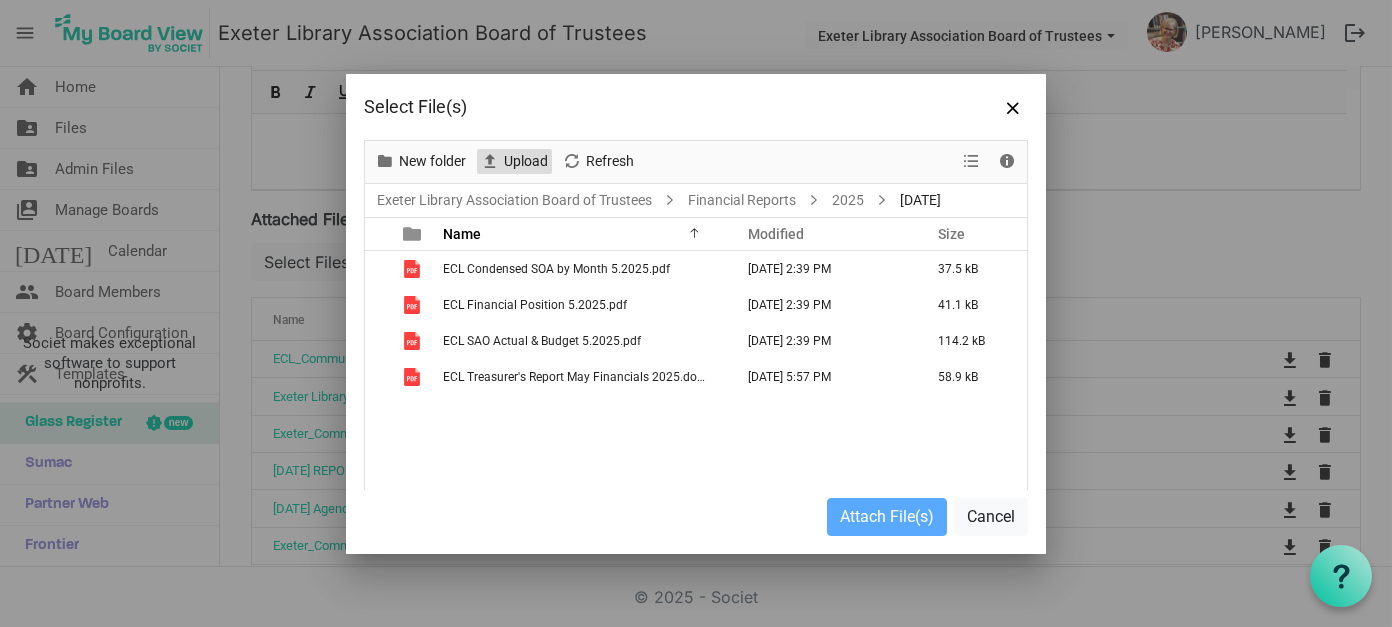 click on "Upload" at bounding box center (526, 161) 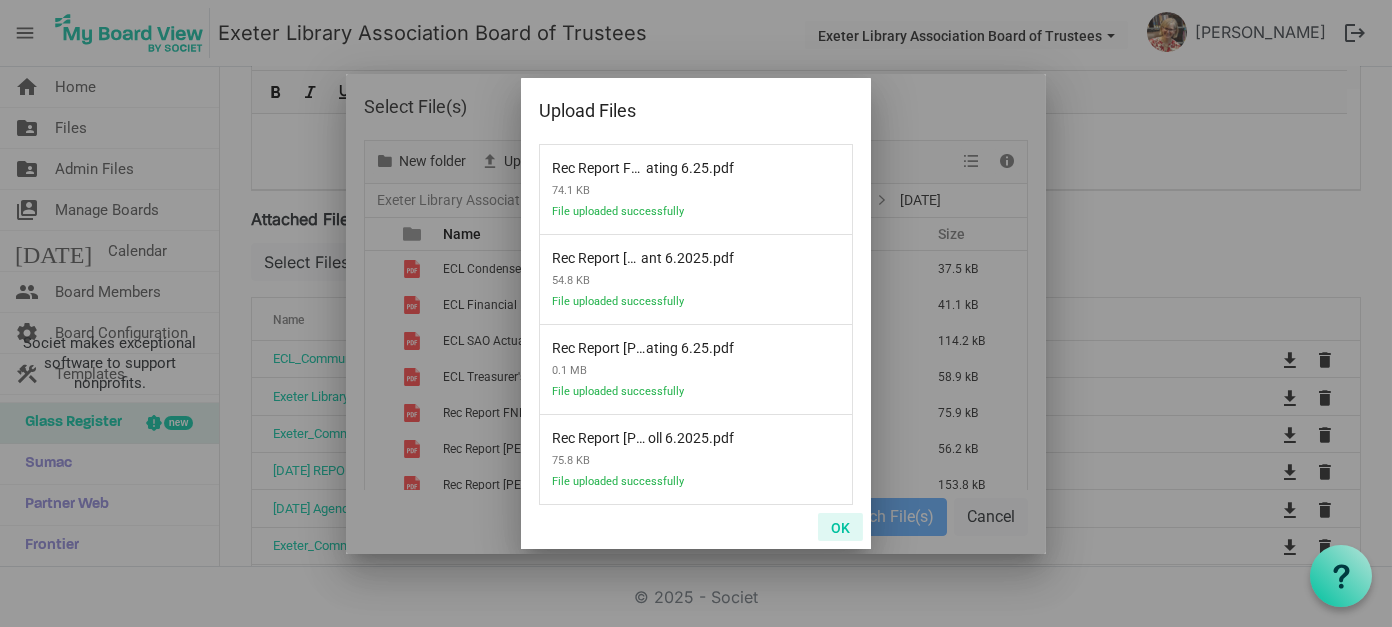 click on "OK" at bounding box center [840, 527] 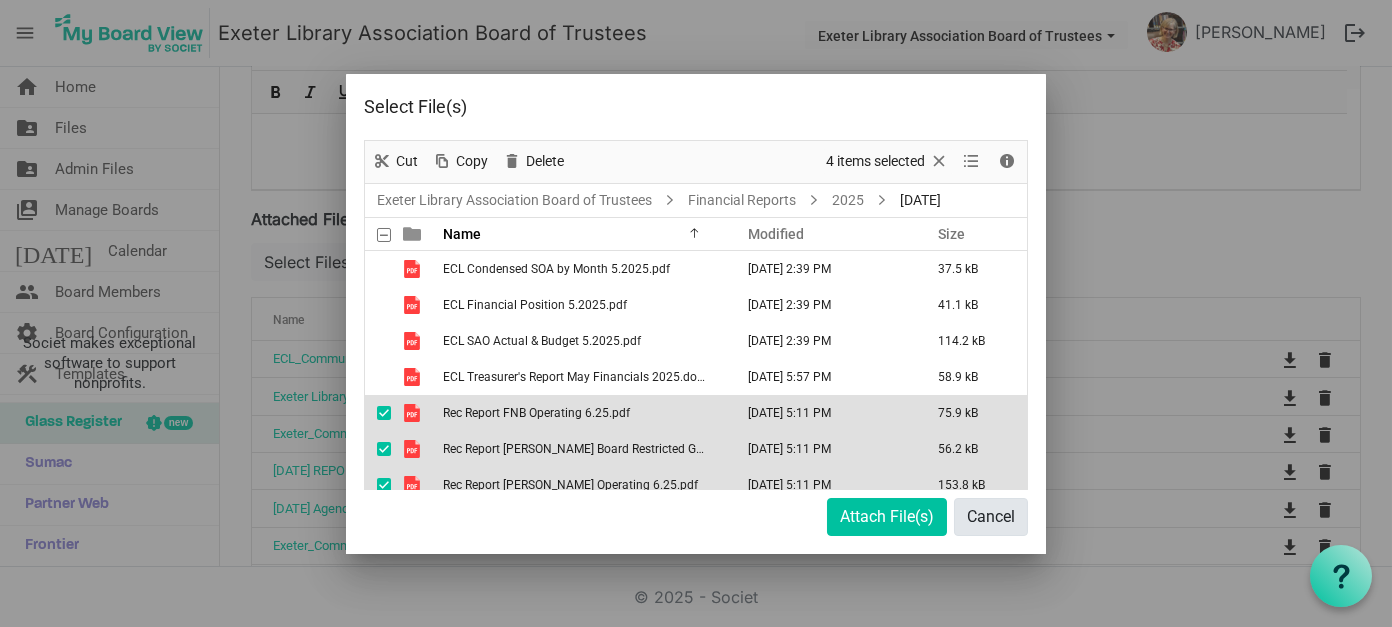 scroll, scrollTop: 48, scrollLeft: 0, axis: vertical 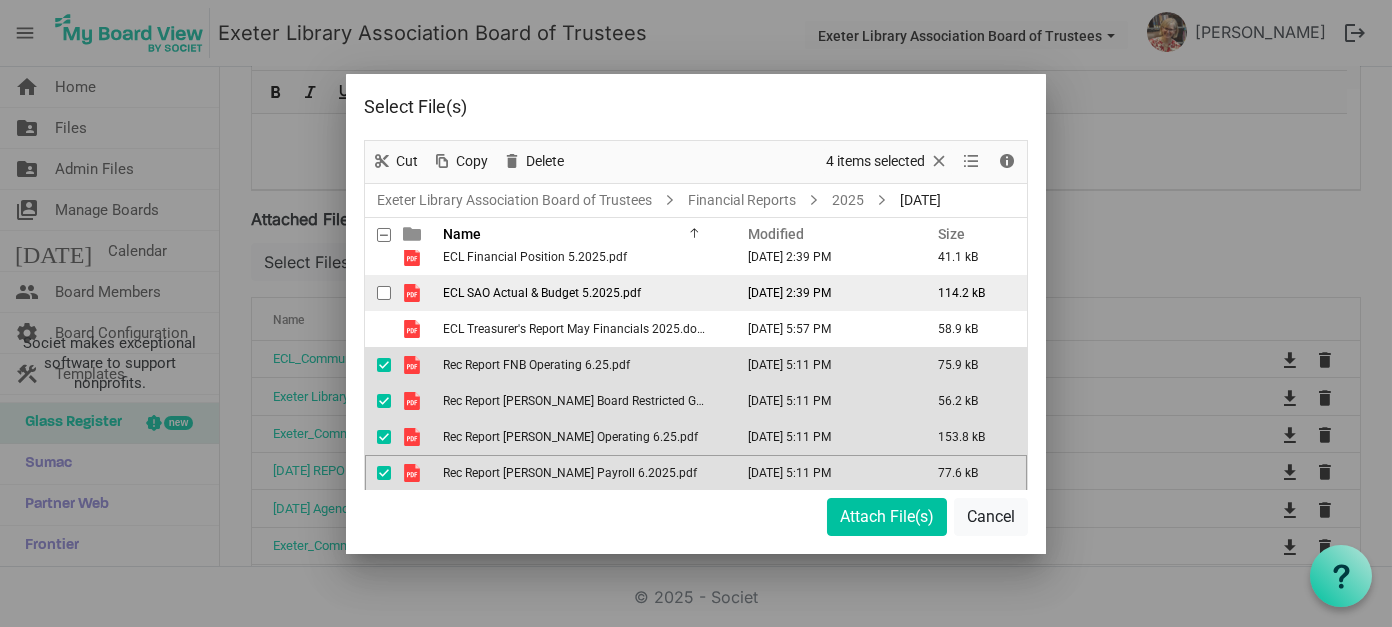 click on "114.2 kB" at bounding box center (972, 293) 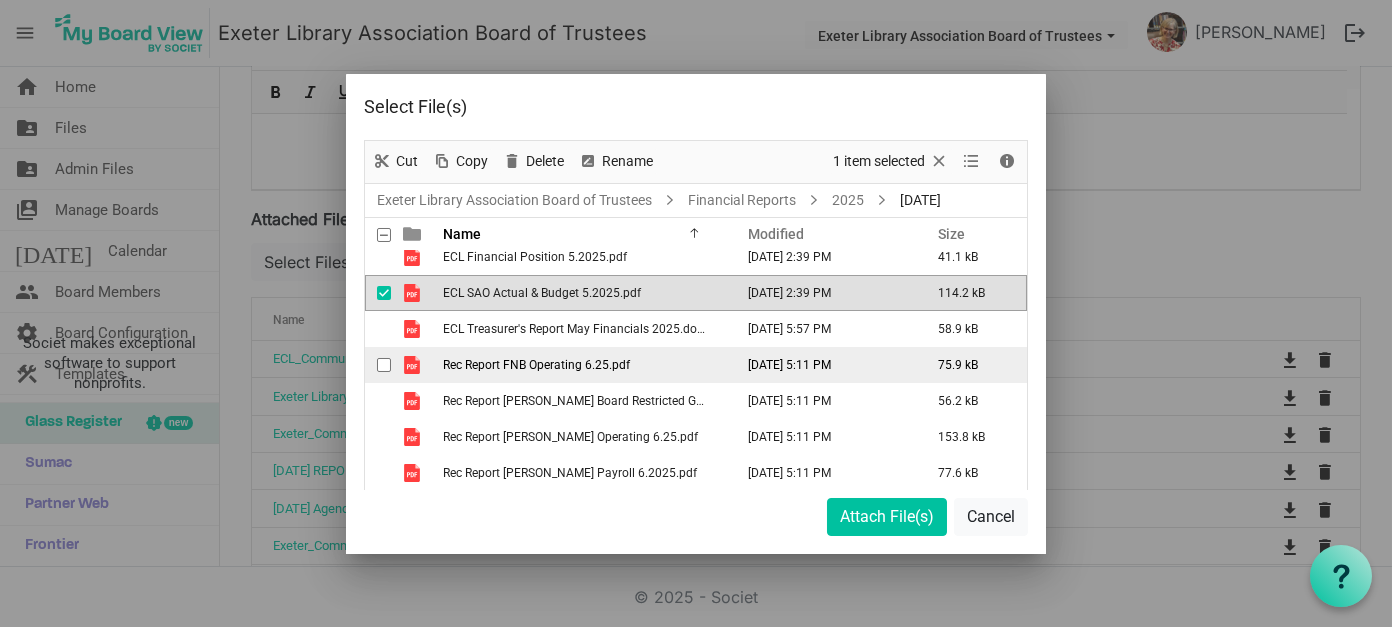 click on "Rec Report FNB Operating 6.25.pdf" at bounding box center (536, 365) 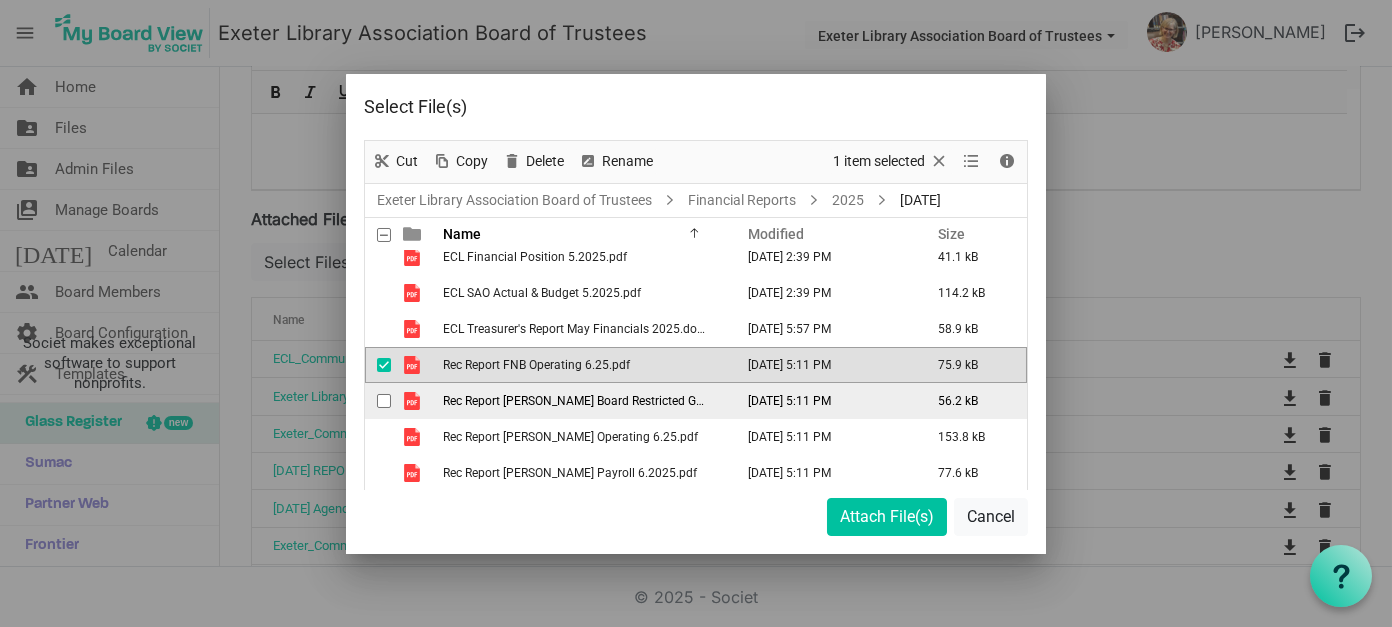 click on "Rec Report Tompkins Board Restricted Grant 6.2025.pdf" at bounding box center [611, 401] 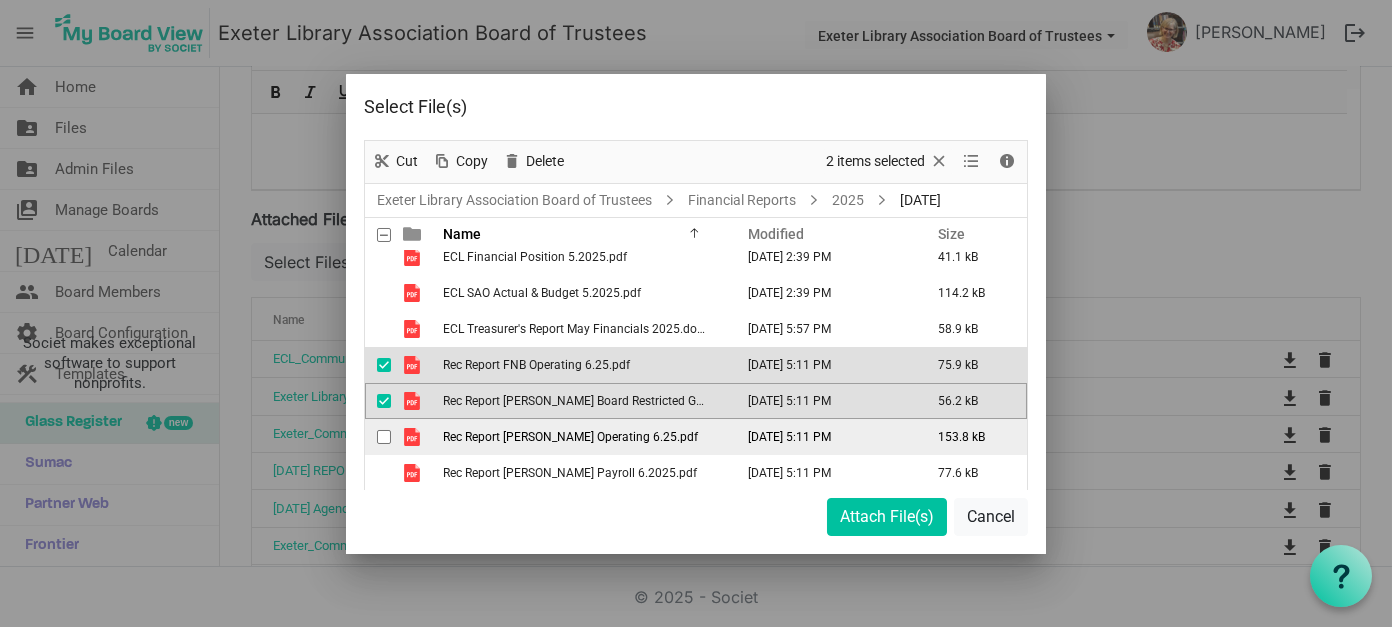 click on "Rec Report Tompkins Operating 6.25.pdf" at bounding box center [570, 437] 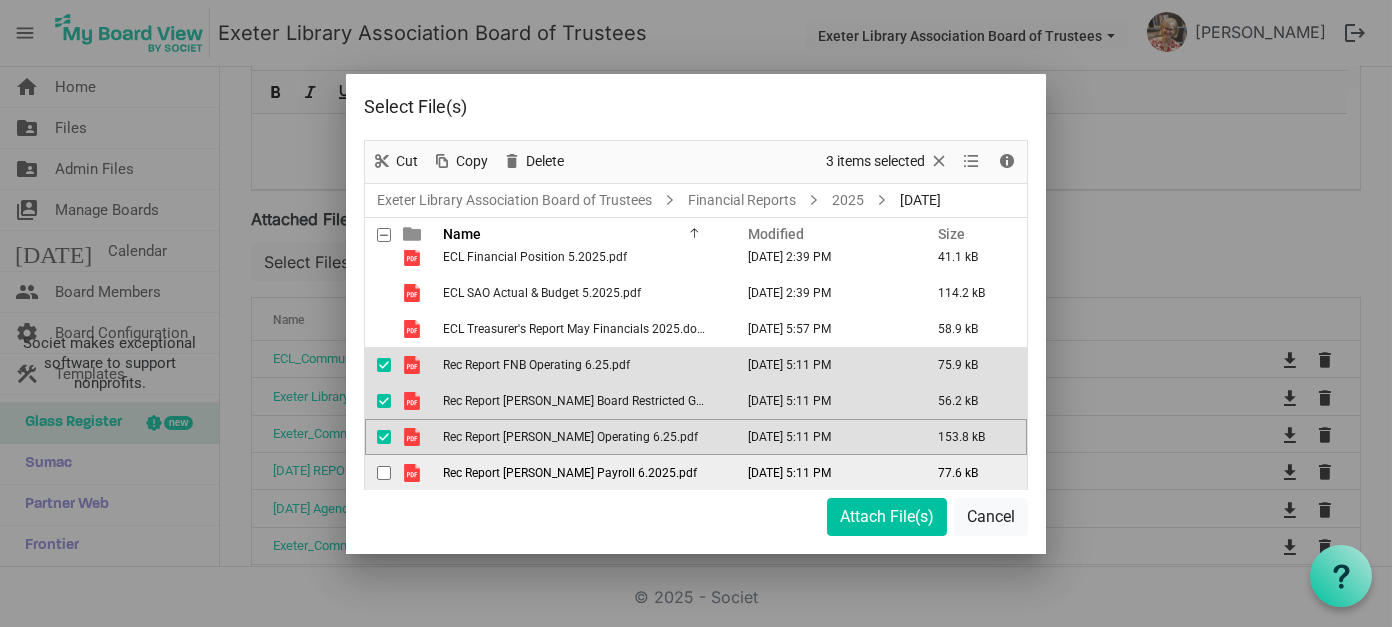 click on "Rec Report [PERSON_NAME] Payroll 6.2025.pdf" at bounding box center [570, 473] 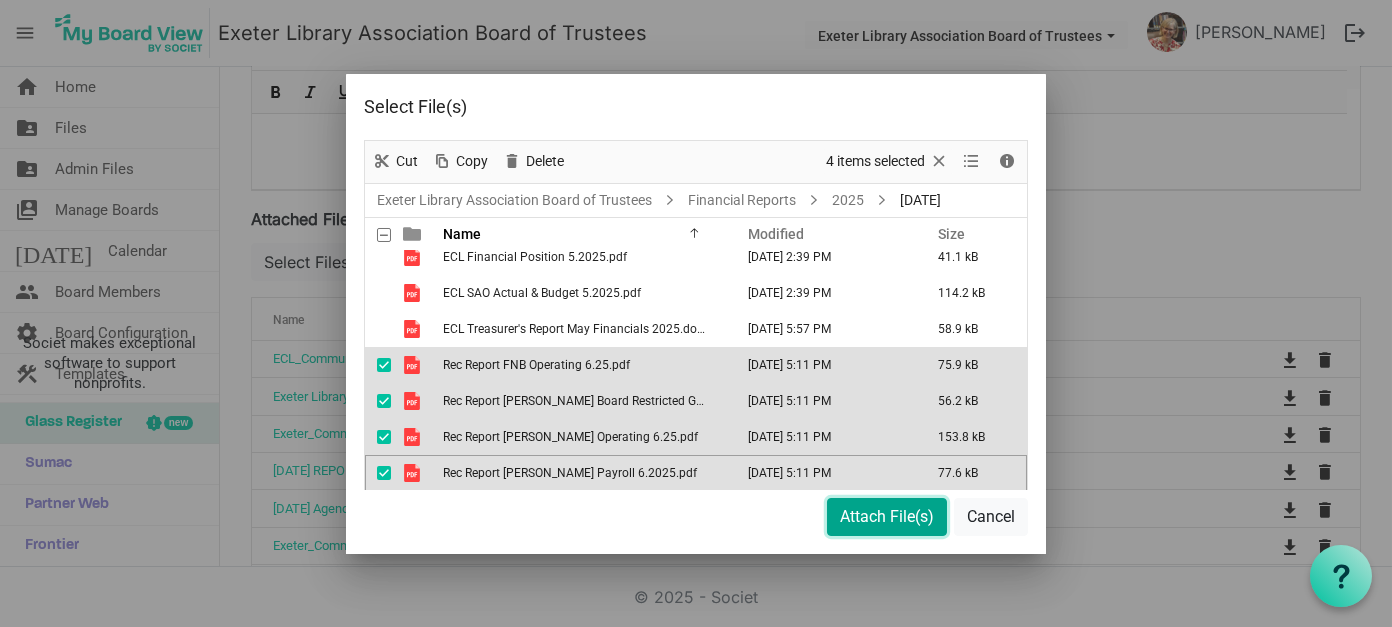 click on "Attach File(s)" at bounding box center (887, 517) 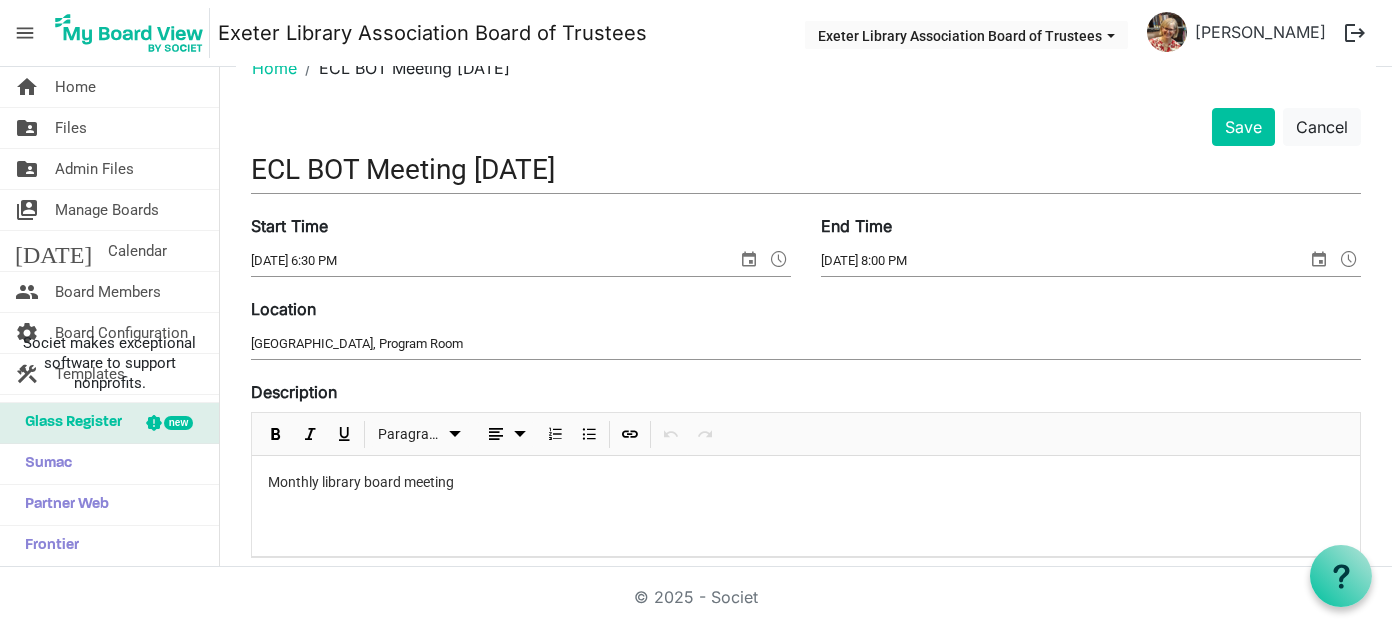 scroll, scrollTop: 0, scrollLeft: 0, axis: both 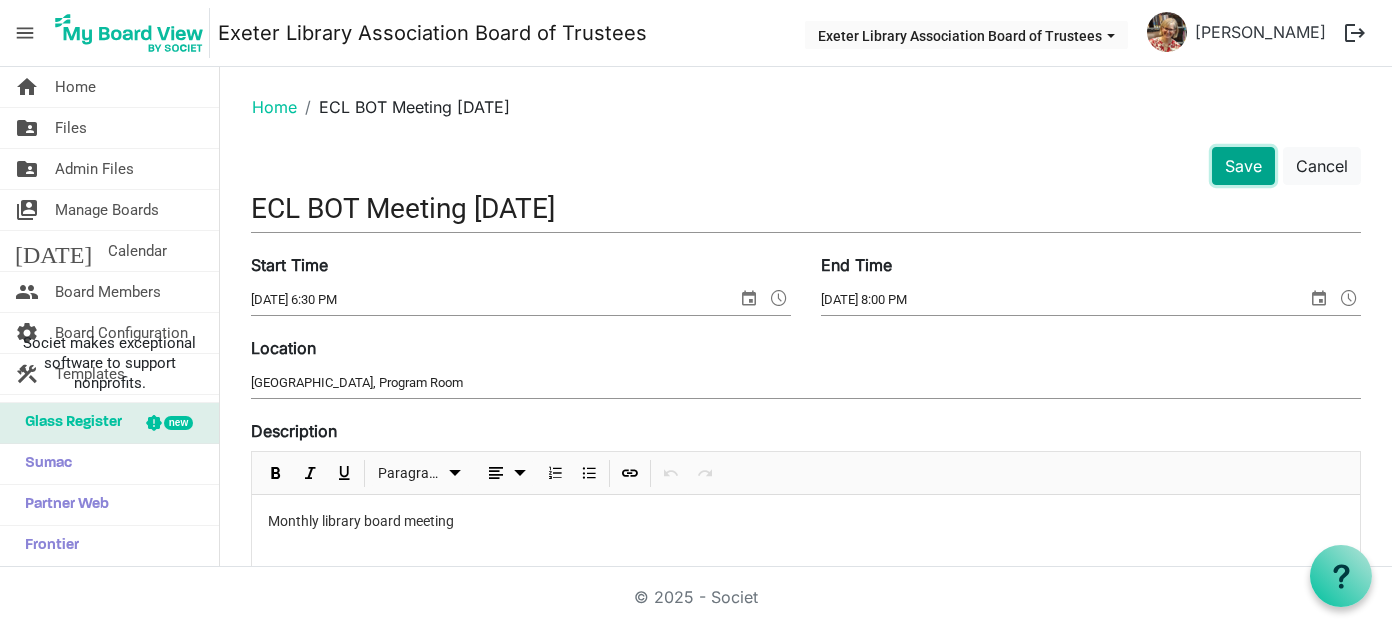 click on "Save" at bounding box center (1243, 166) 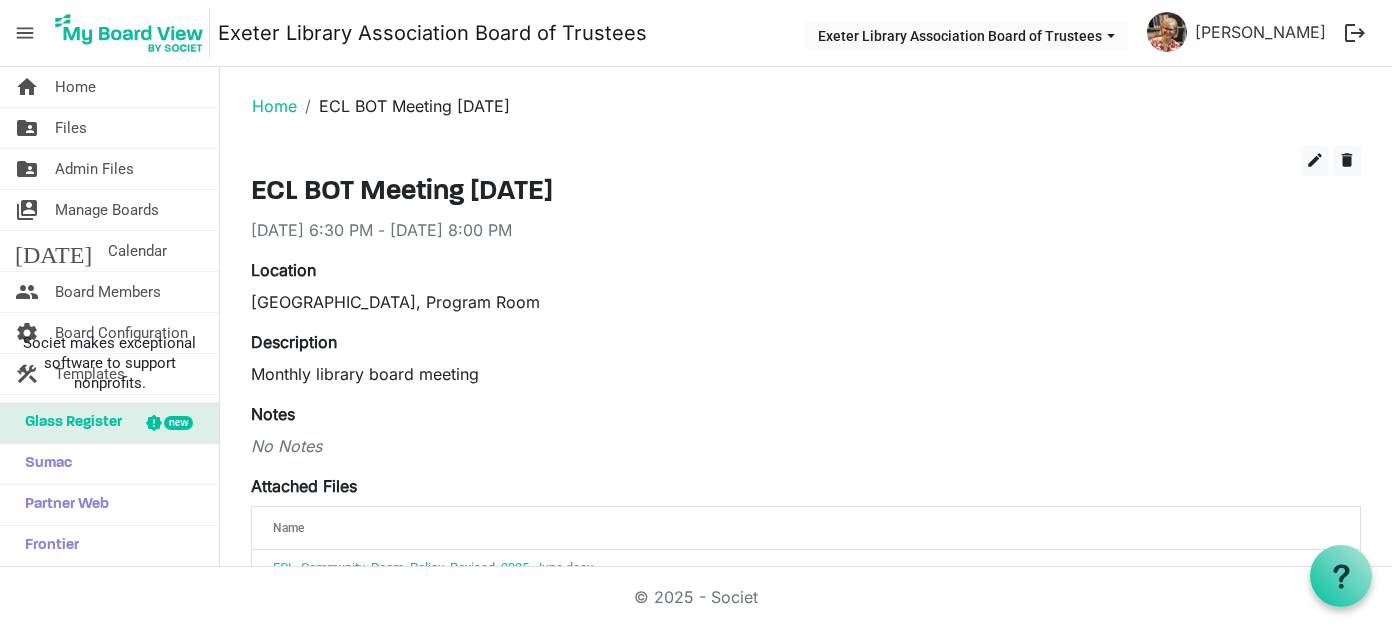 scroll, scrollTop: 0, scrollLeft: 0, axis: both 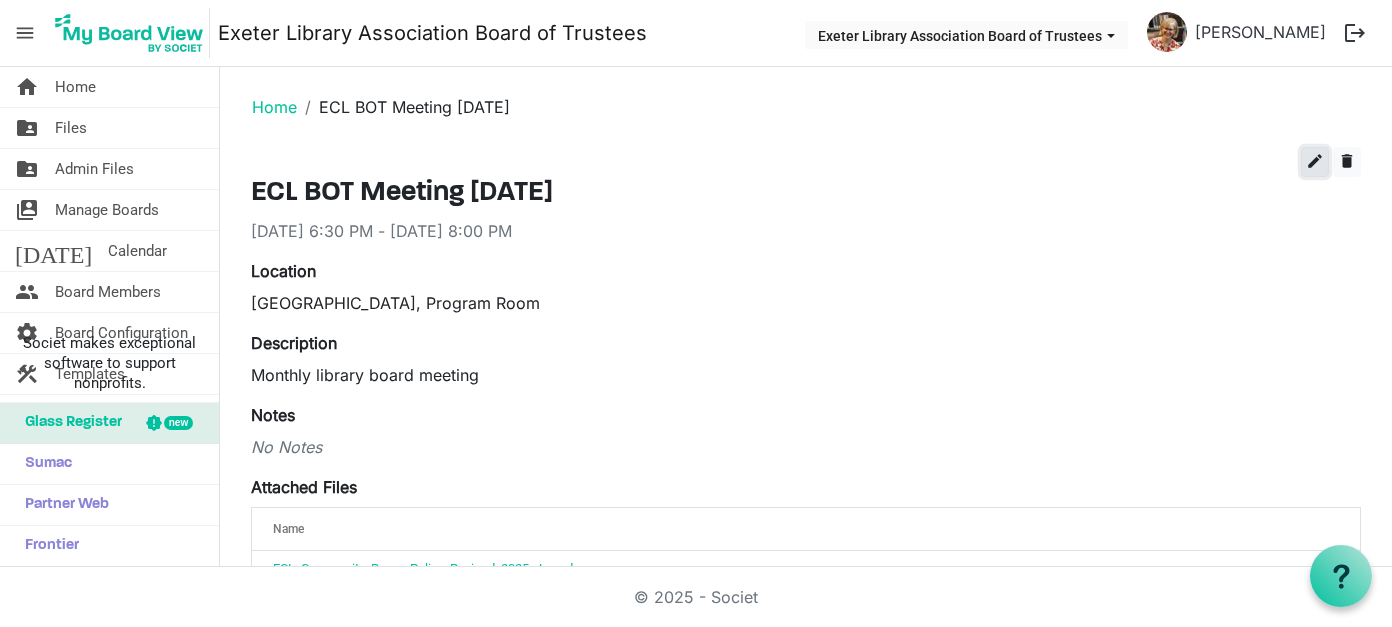 click on "edit" at bounding box center (1315, 161) 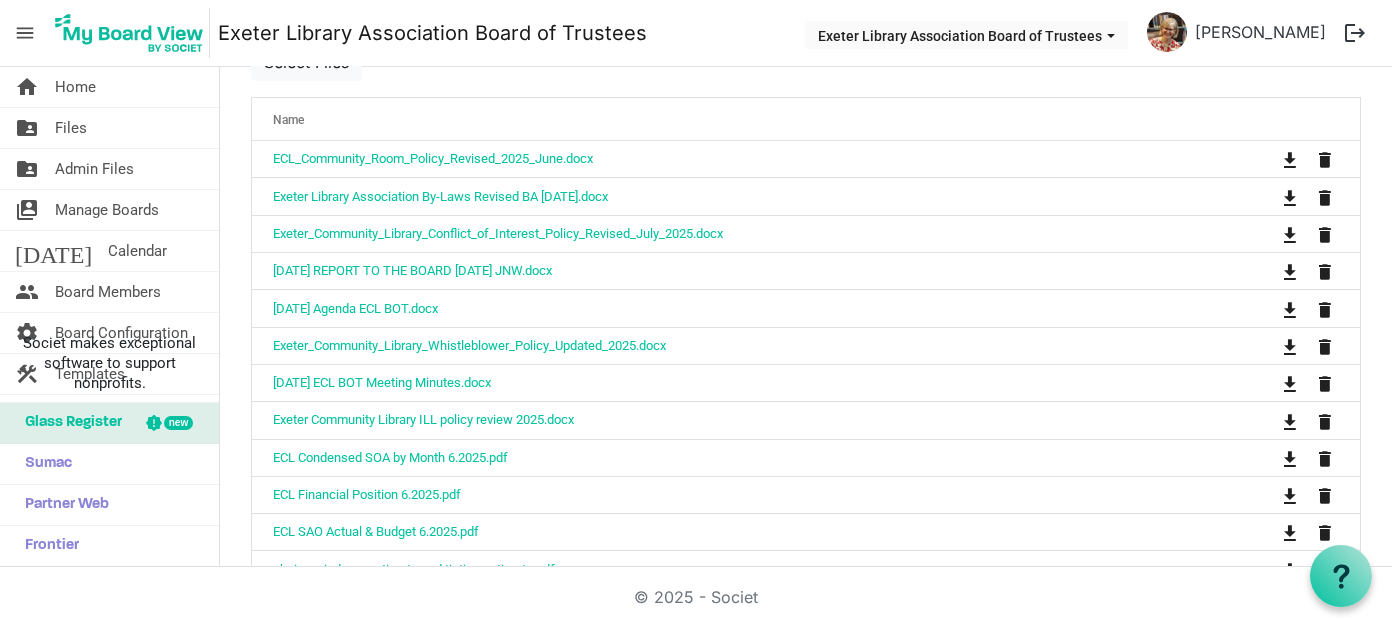 scroll, scrollTop: 900, scrollLeft: 0, axis: vertical 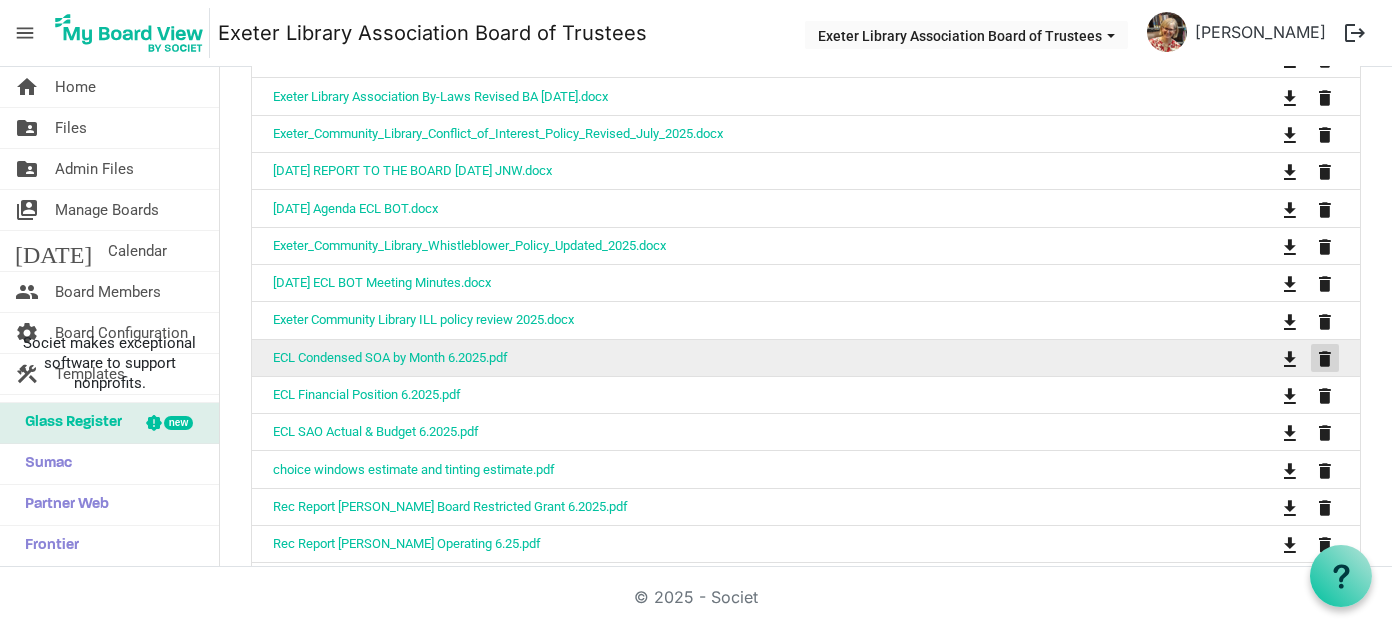 click at bounding box center (1325, 359) 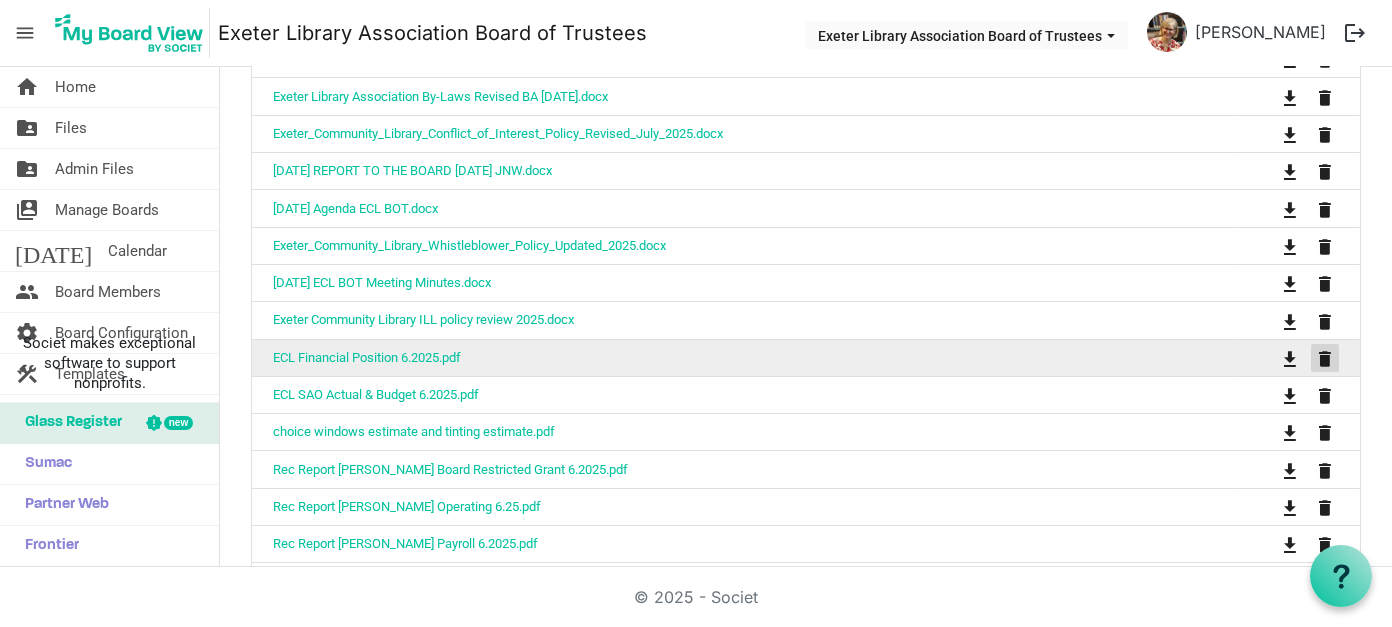 click at bounding box center (1325, 359) 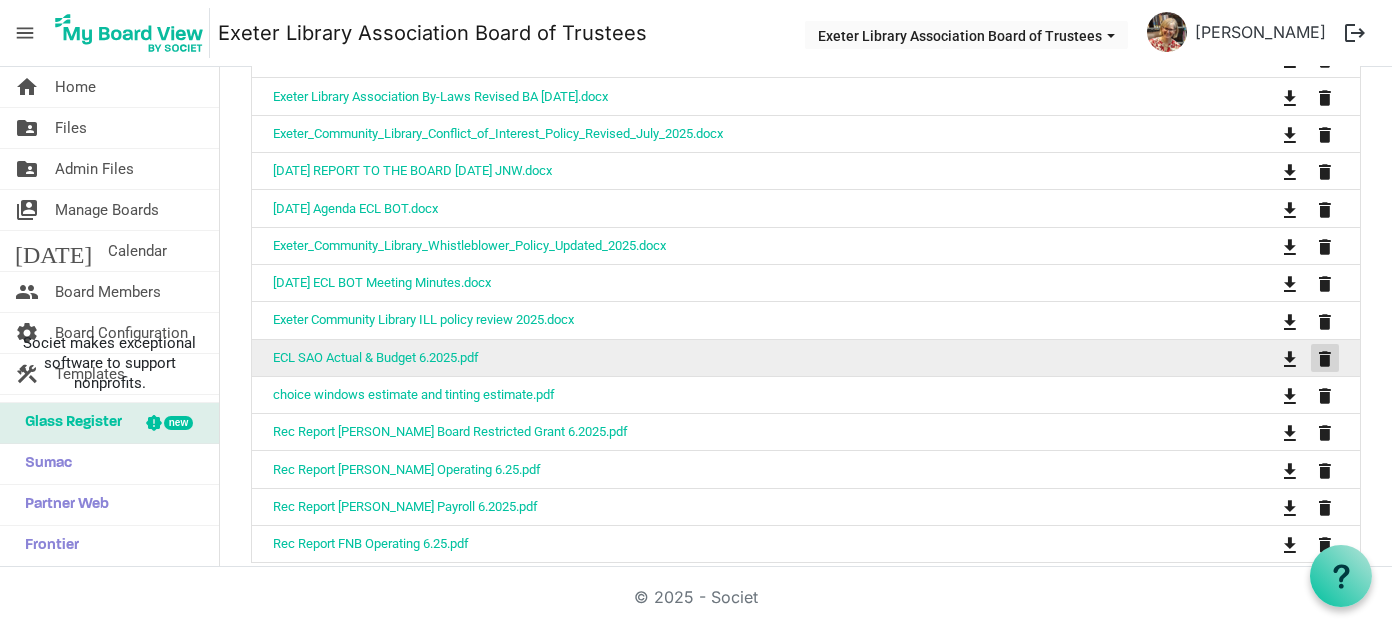 click at bounding box center (1325, 359) 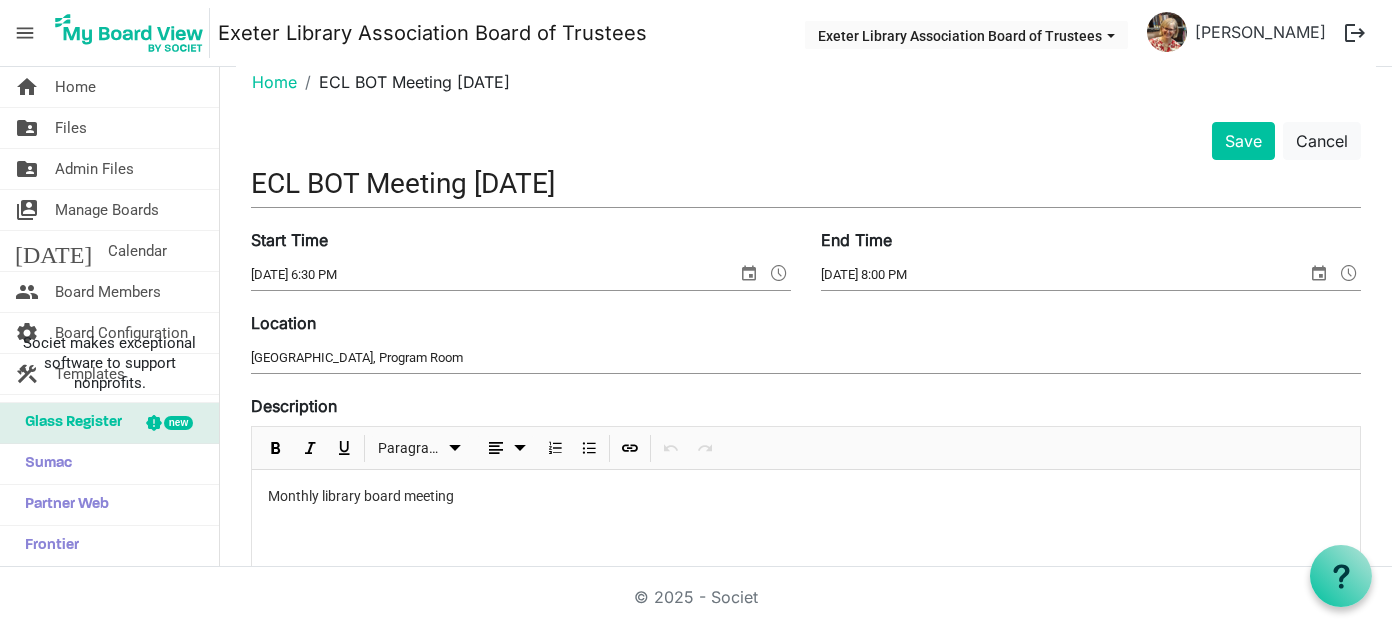 scroll, scrollTop: 0, scrollLeft: 0, axis: both 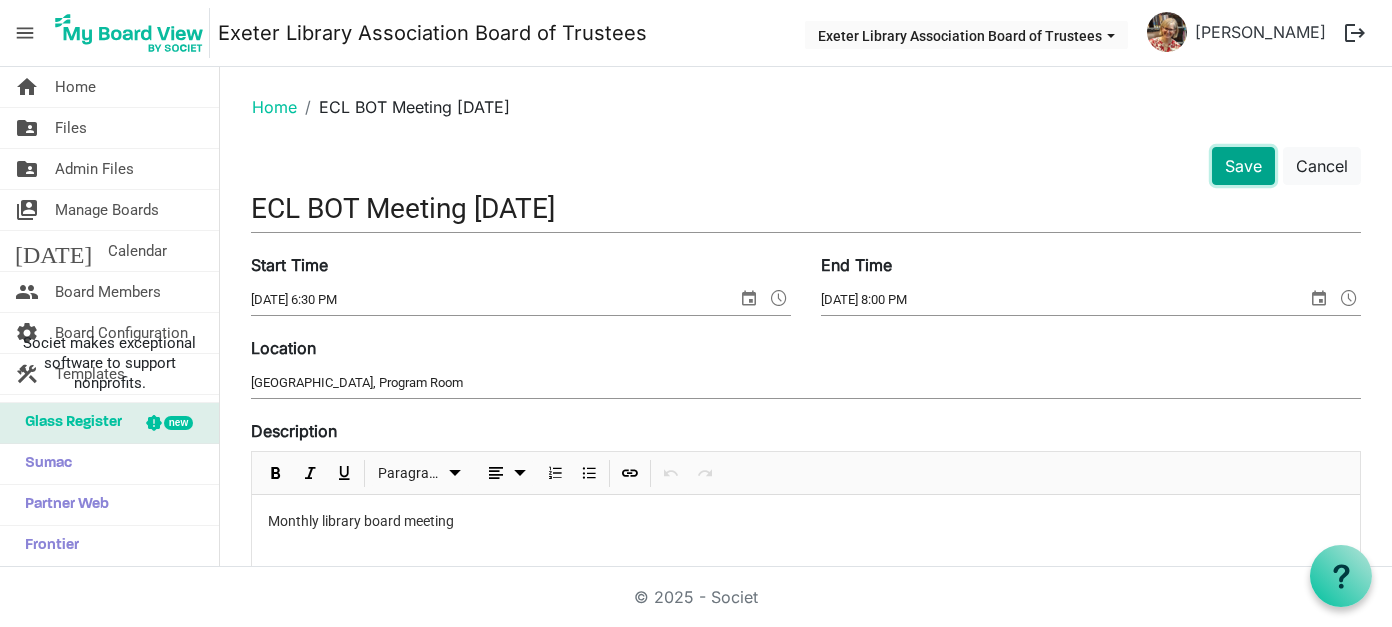 click on "Save" at bounding box center [1243, 166] 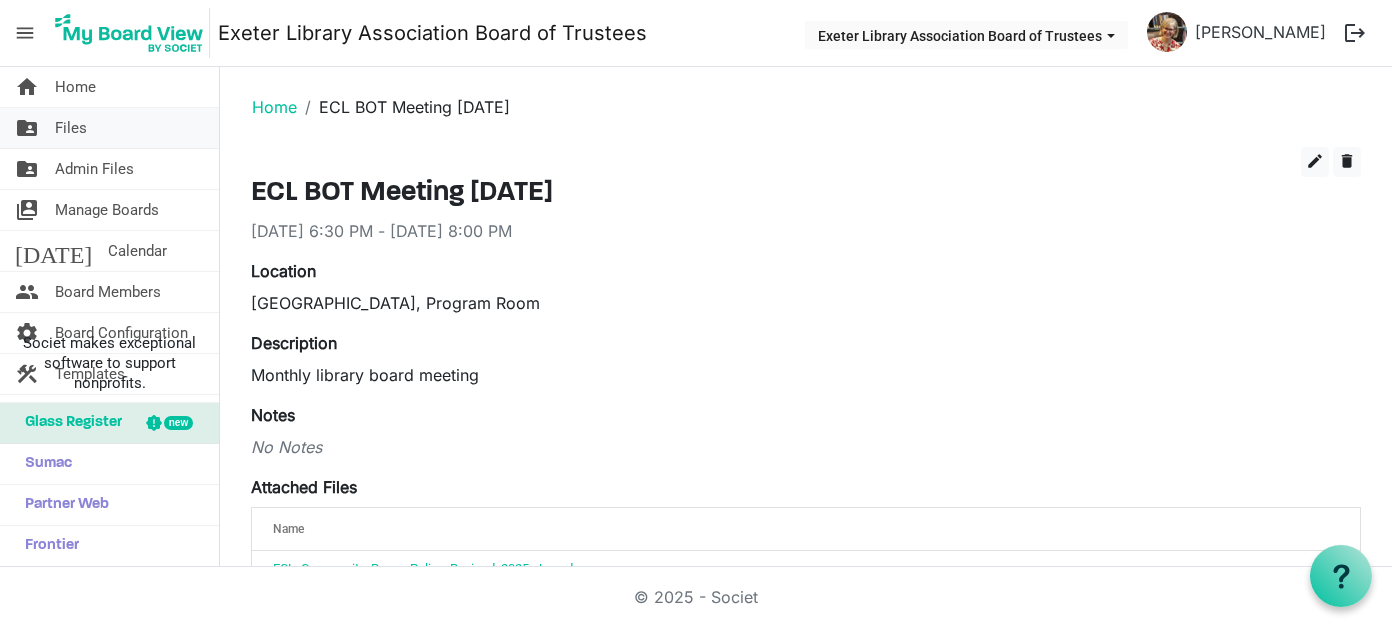 click on "Files" at bounding box center (71, 128) 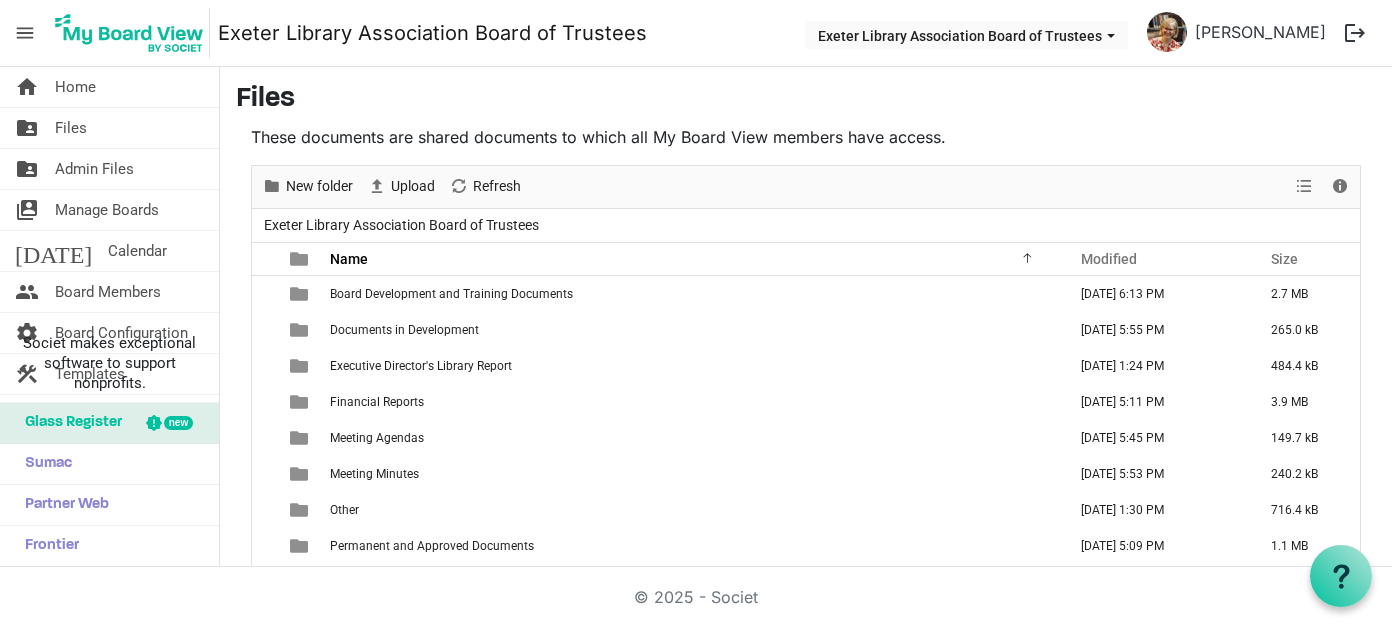 scroll, scrollTop: 0, scrollLeft: 0, axis: both 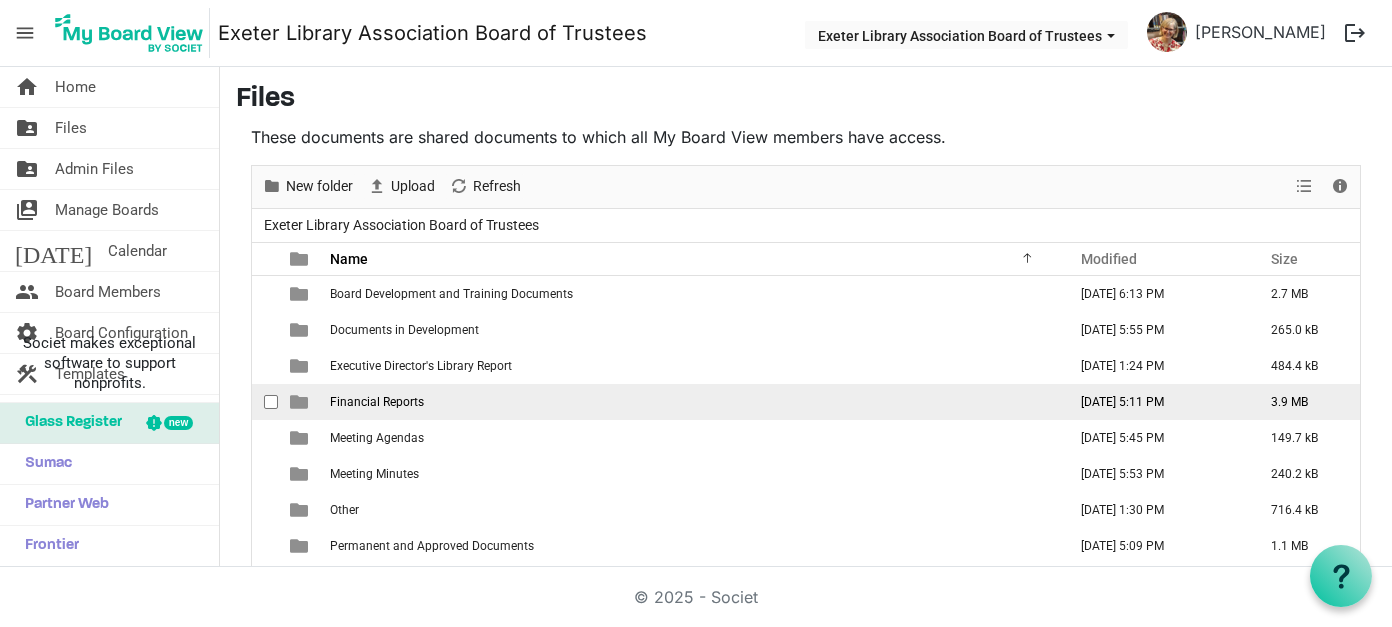 click on "Financial Reports" at bounding box center (377, 402) 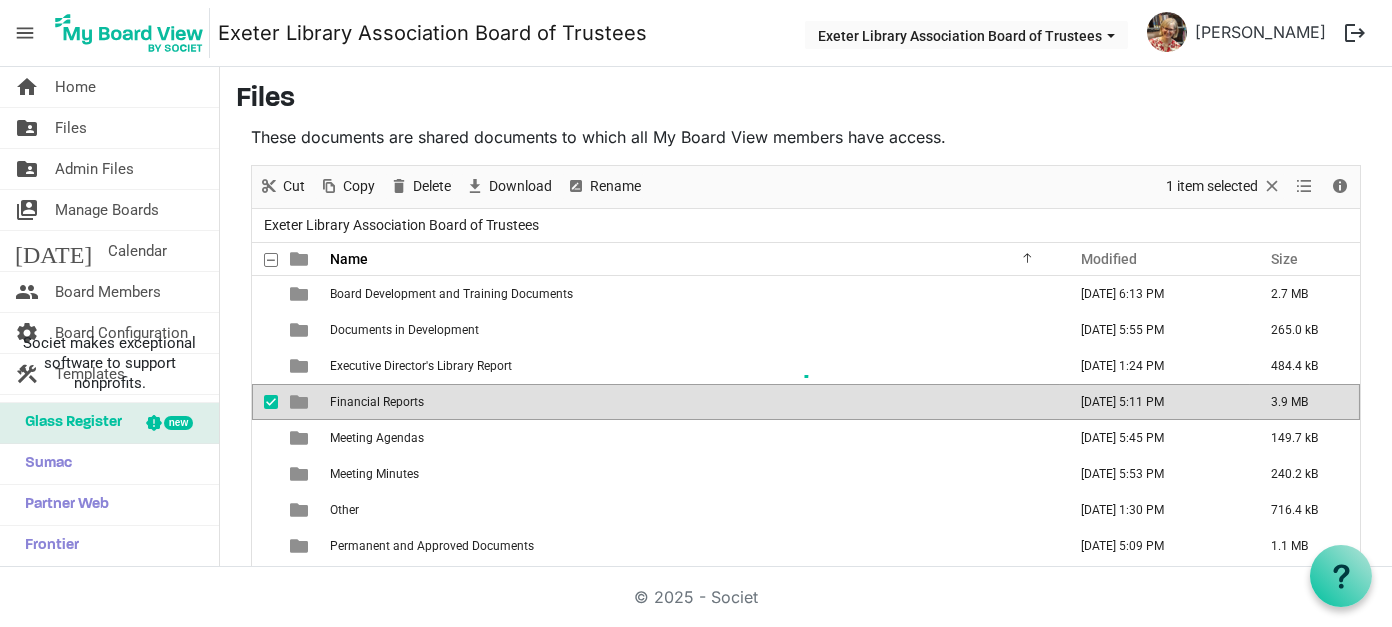 scroll, scrollTop: 46, scrollLeft: 0, axis: vertical 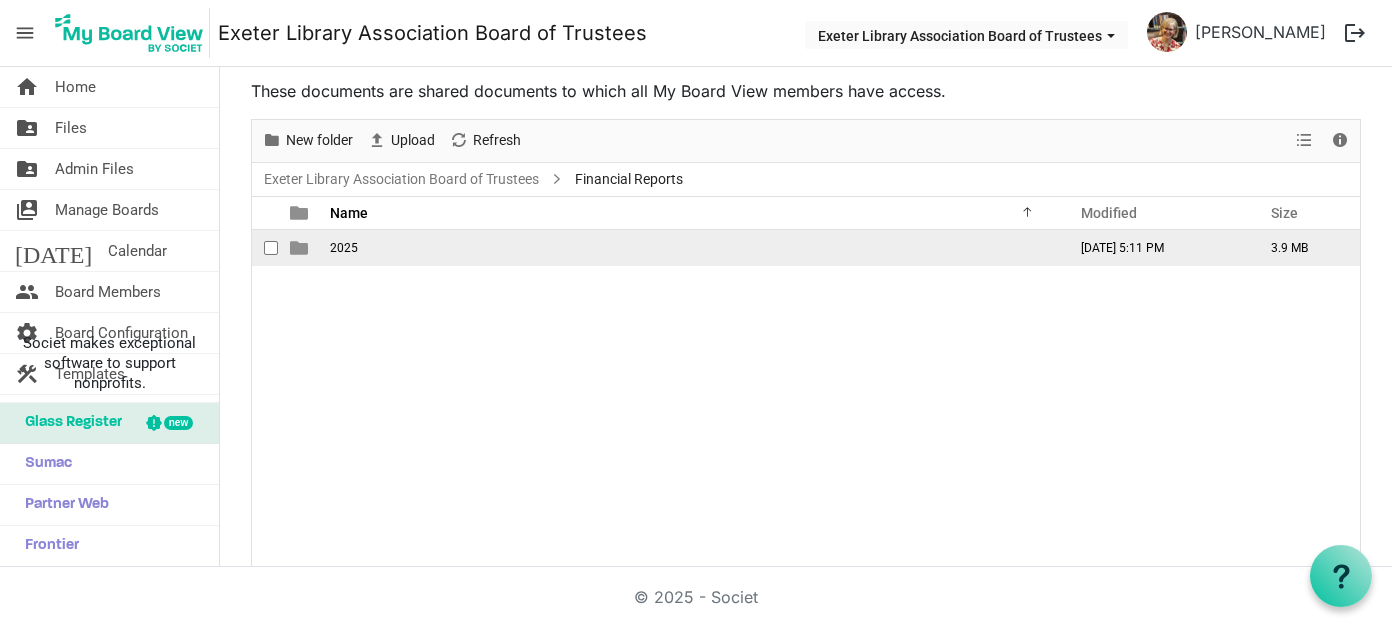 click on "2025" at bounding box center (344, 248) 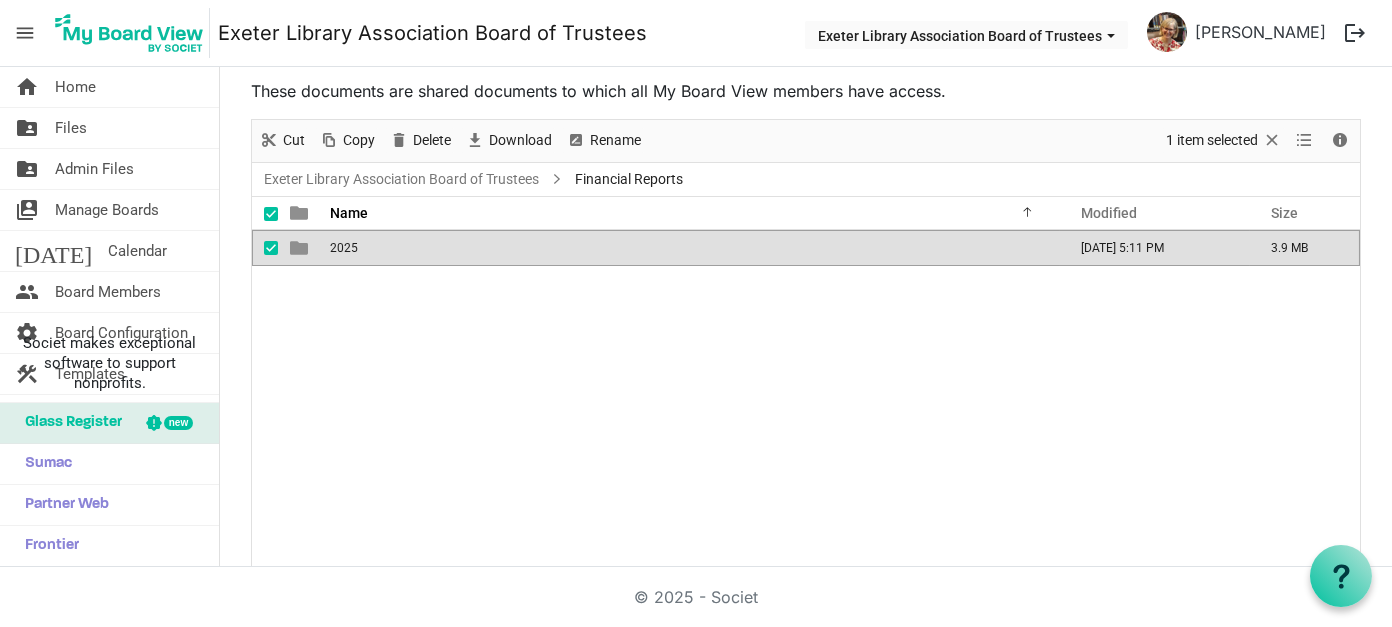click on "2025" at bounding box center (344, 248) 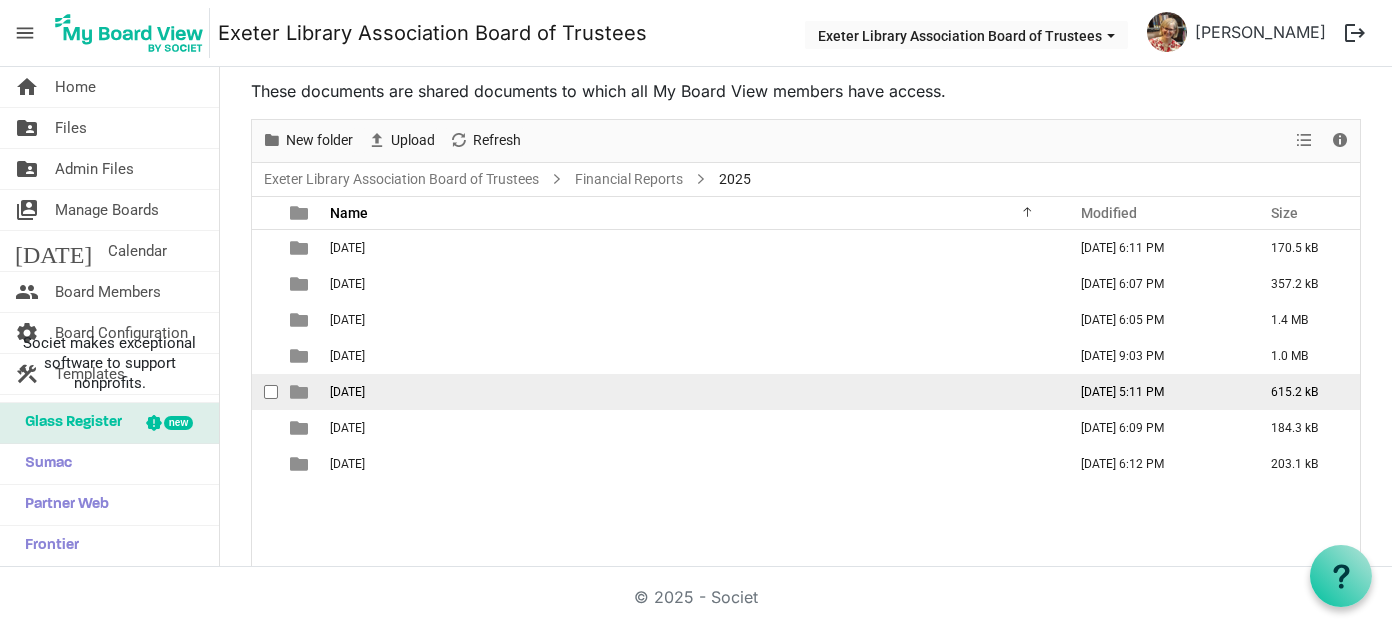 click on "[DATE]" at bounding box center [347, 392] 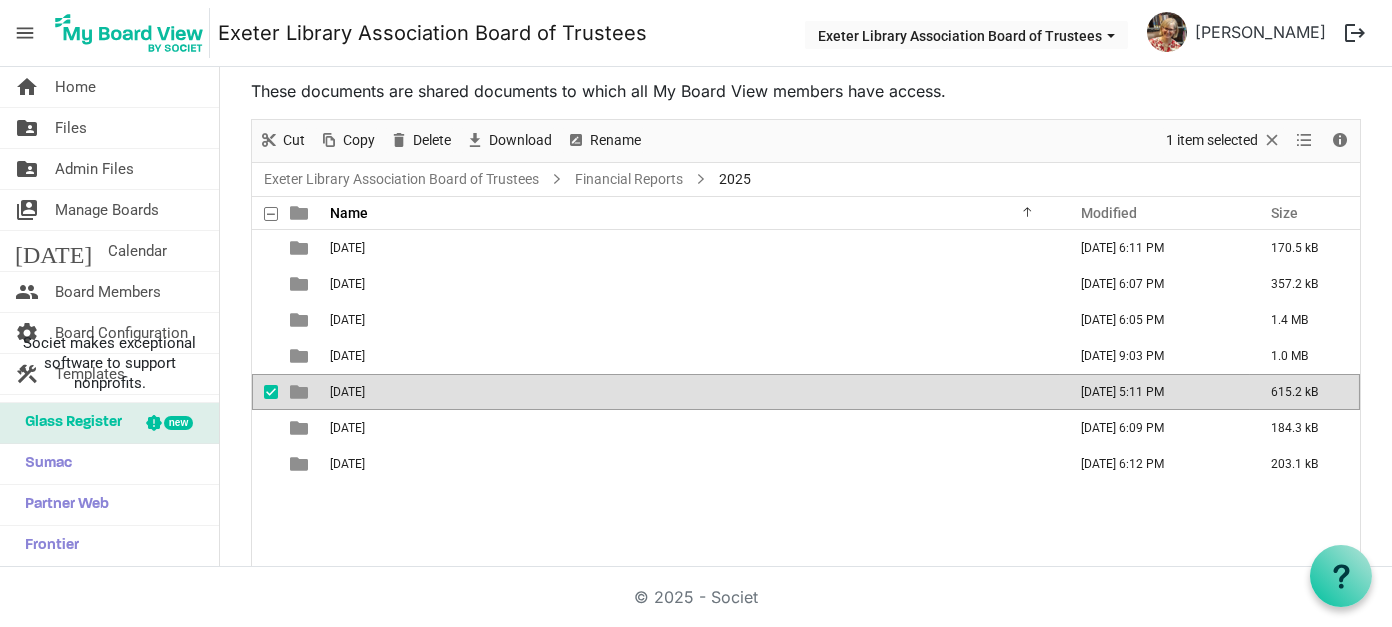 click on "2025 June" at bounding box center [347, 392] 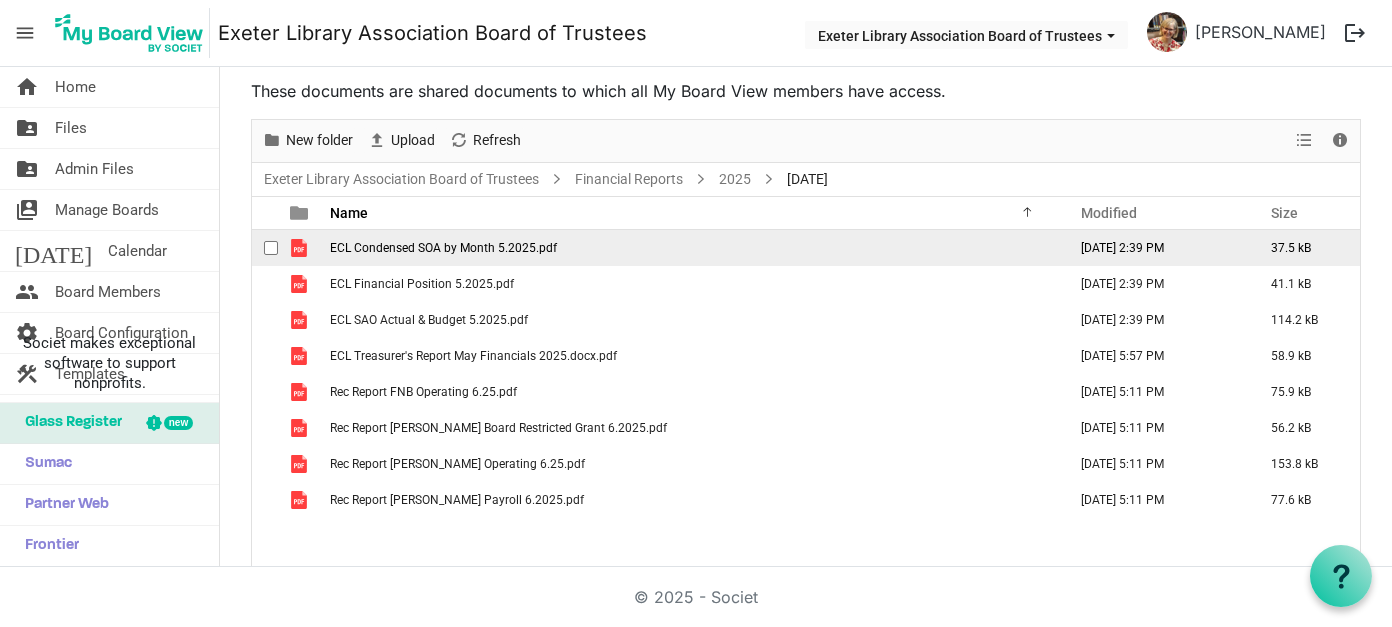 click on "ECL Condensed SOA by Month 5.2025.pdf" at bounding box center [443, 248] 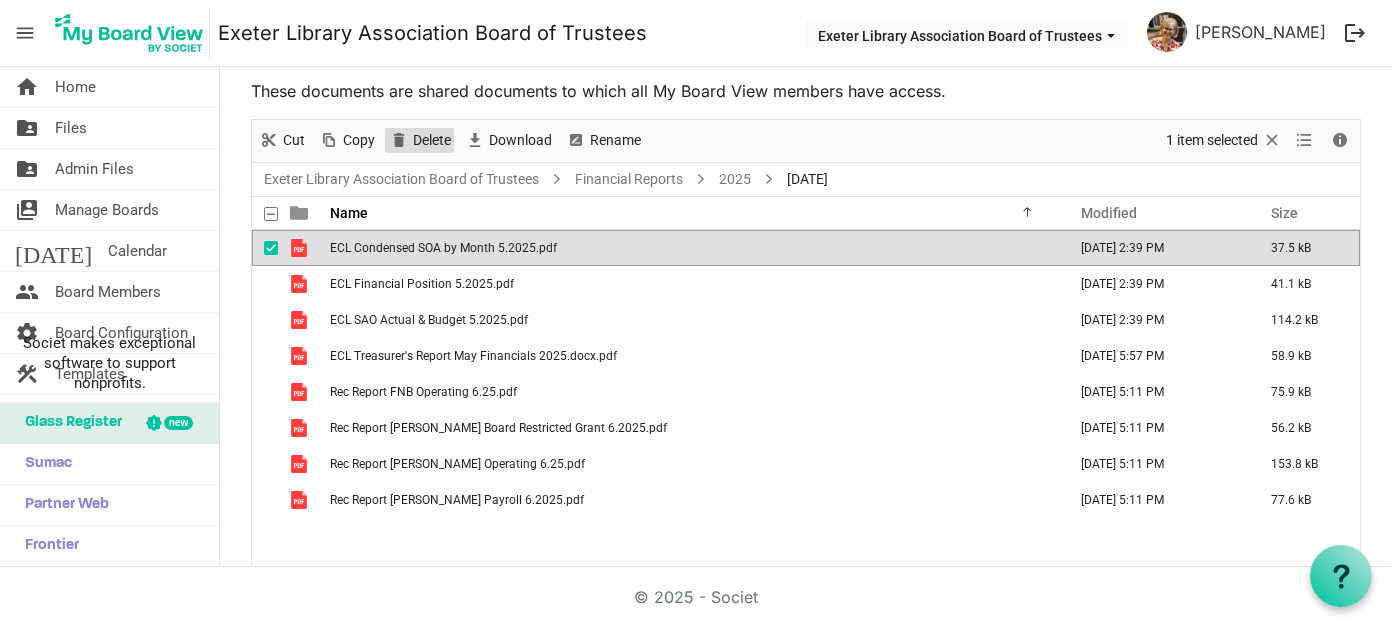 click at bounding box center (399, 140) 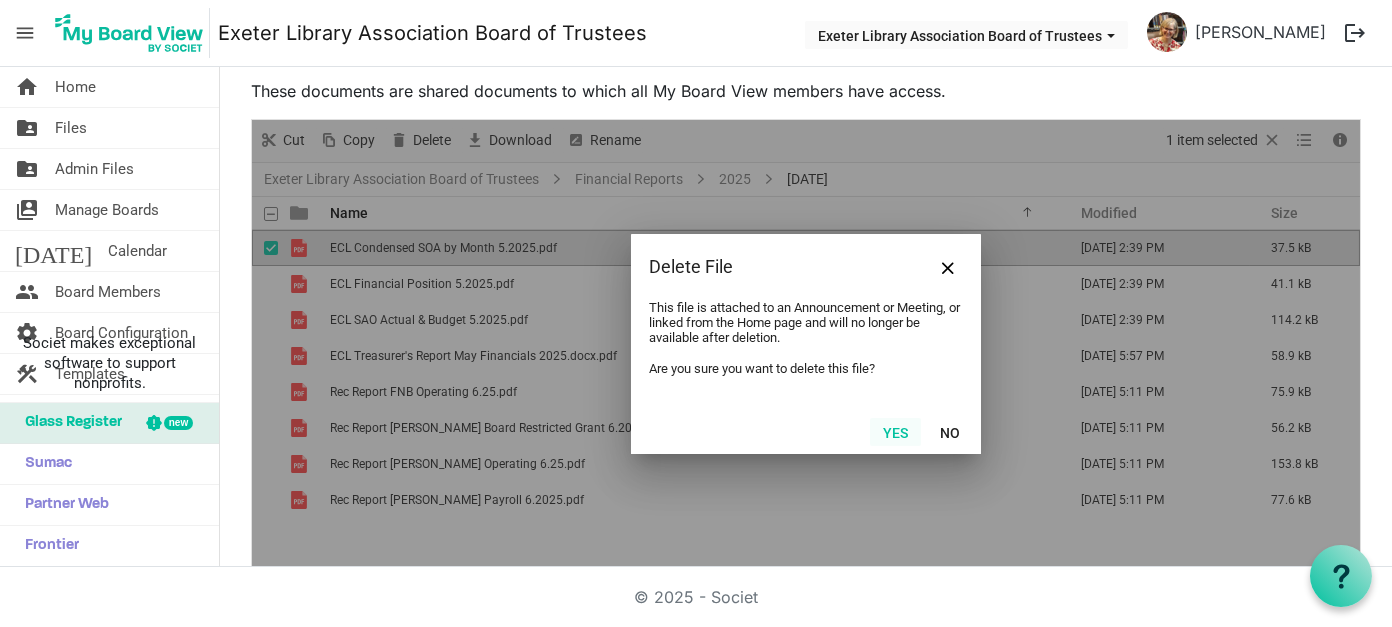 click on "Yes" at bounding box center [895, 432] 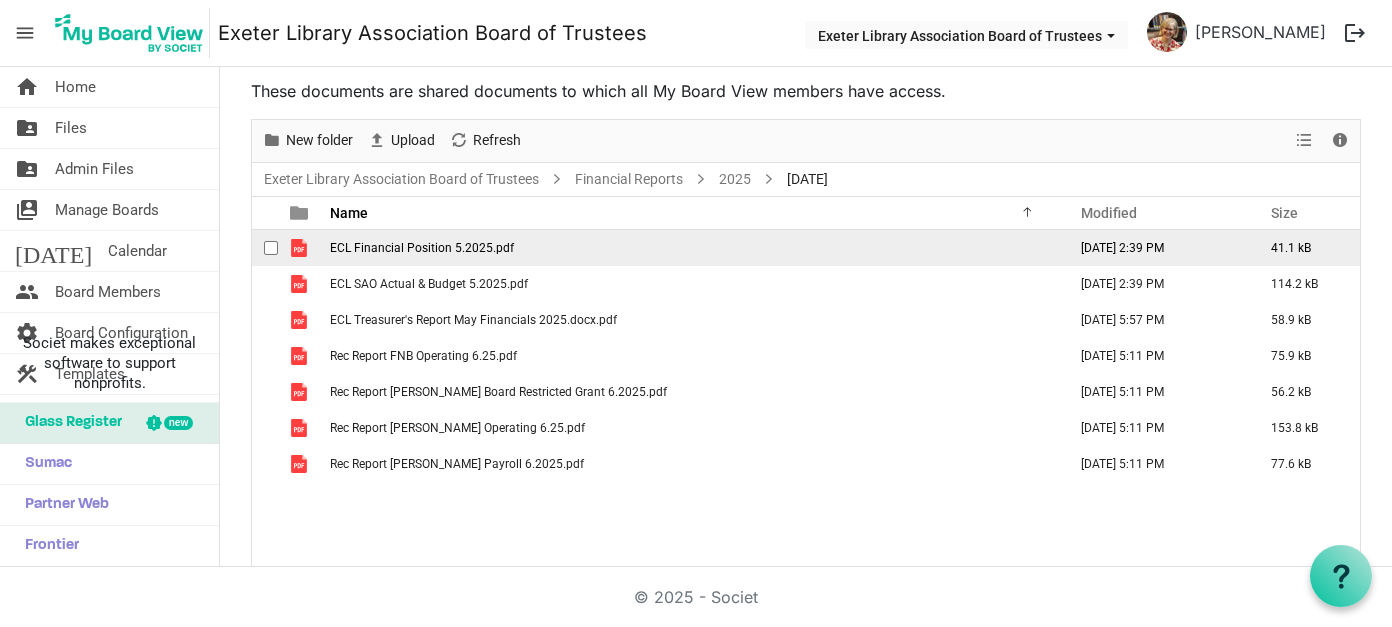 click on "ECL Financial Position 5.2025.pdf" at bounding box center [422, 248] 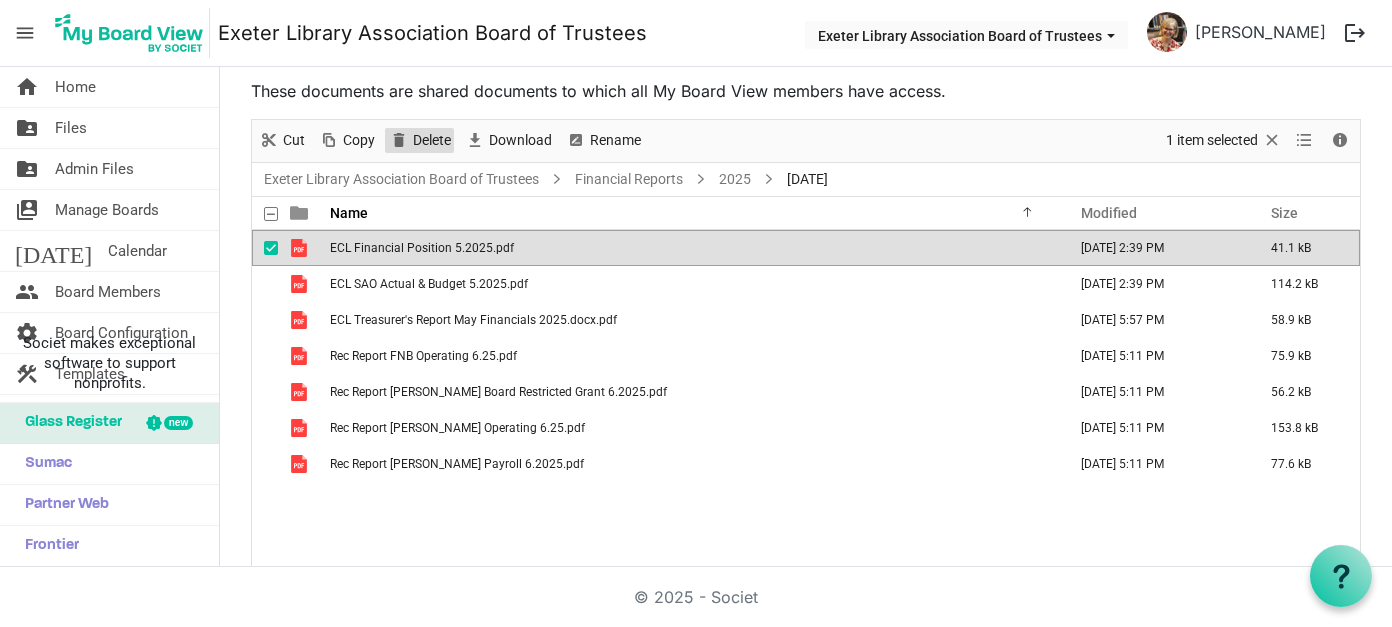 click on "Delete" at bounding box center [432, 140] 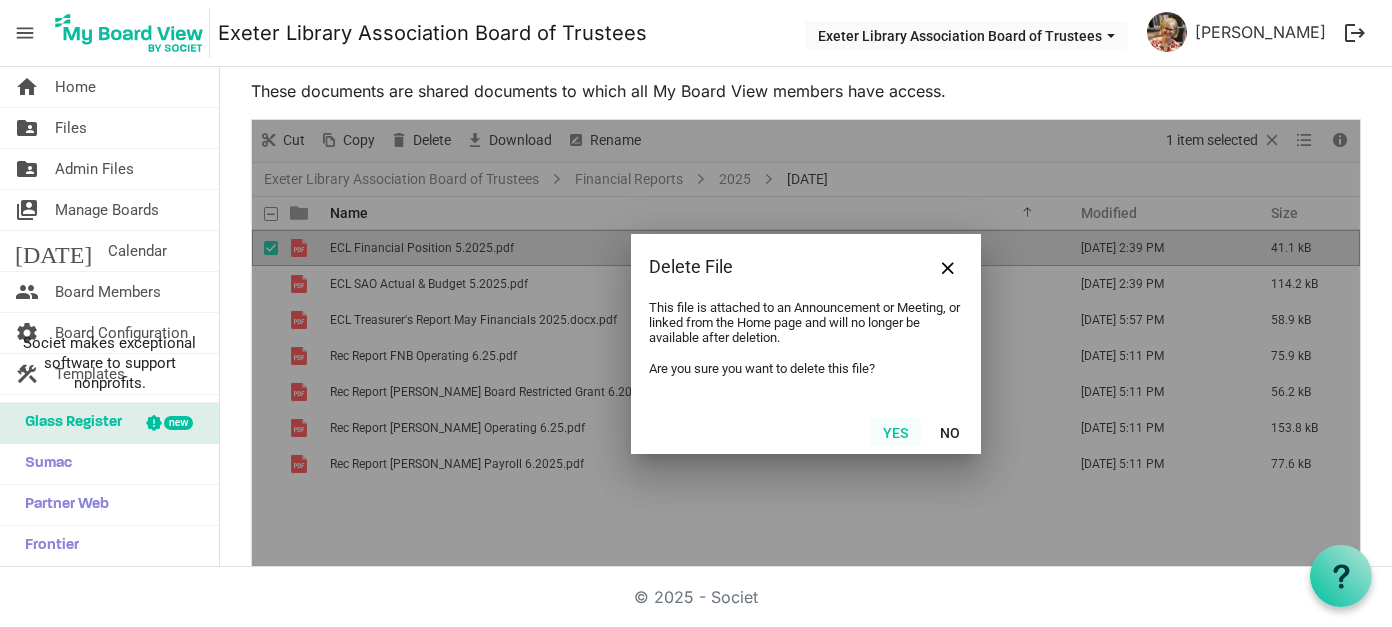 click on "Yes" at bounding box center (895, 432) 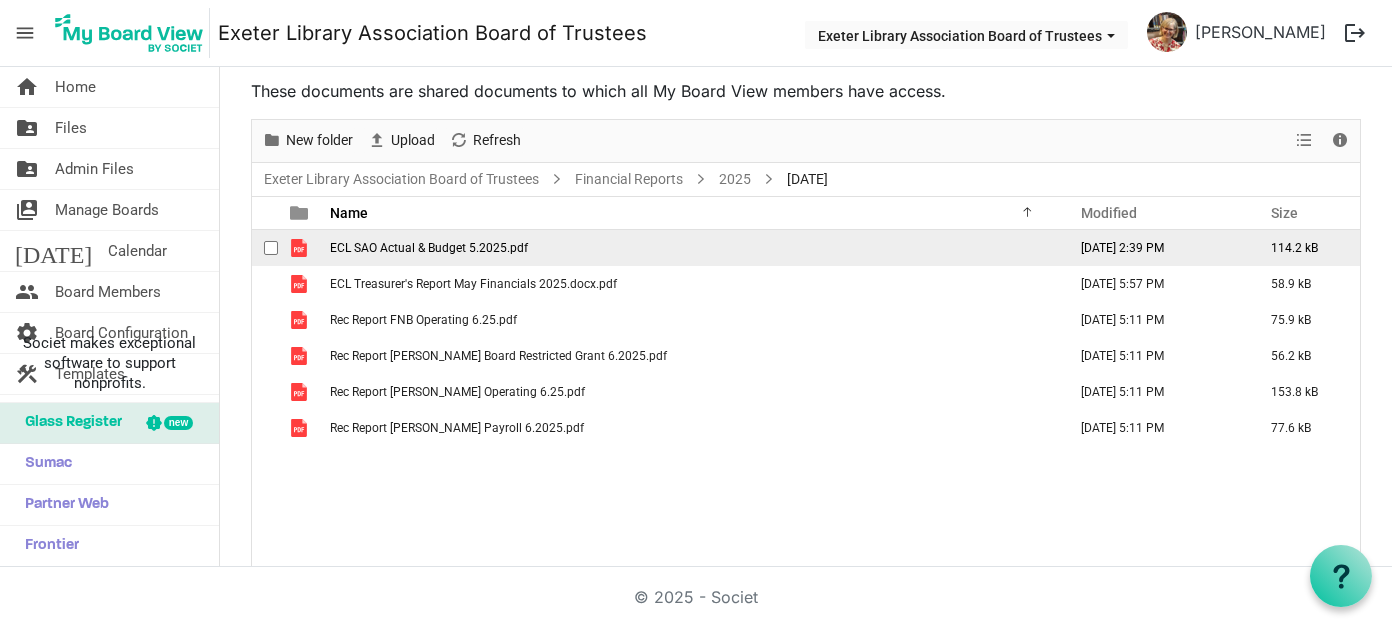 click on "ECL SAO Actual & Budget 5.2025.pdf" at bounding box center [692, 248] 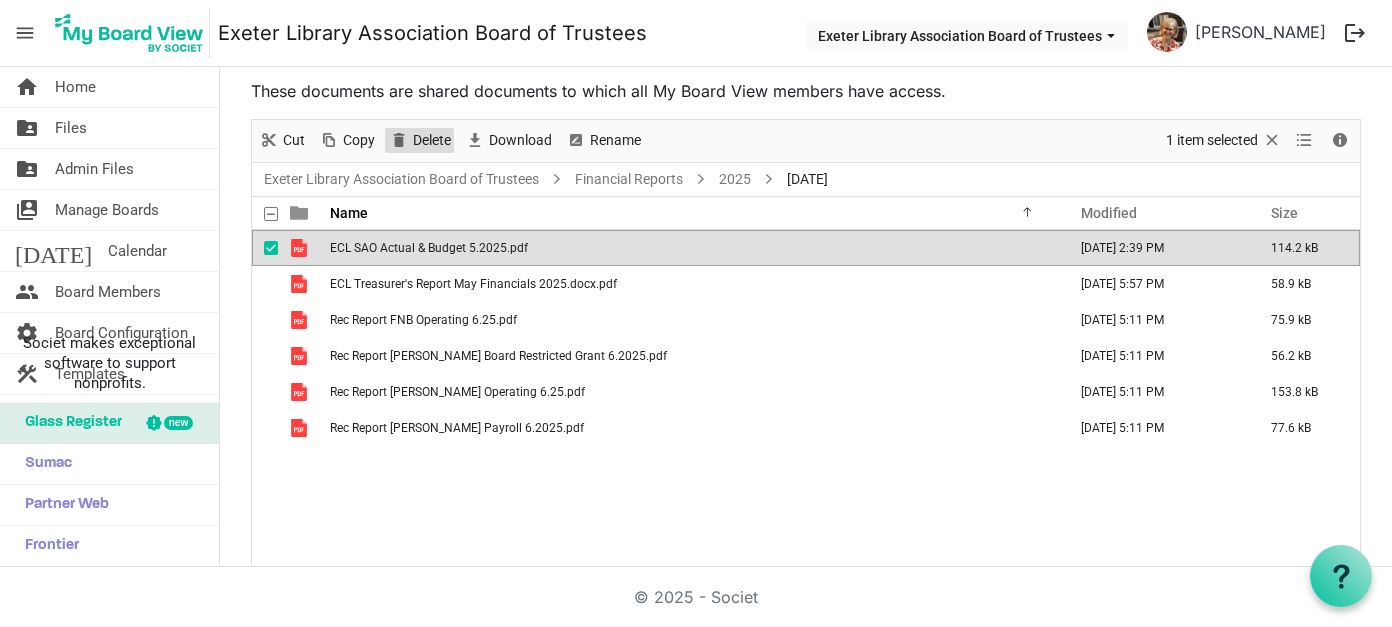 click on "Delete" at bounding box center (432, 140) 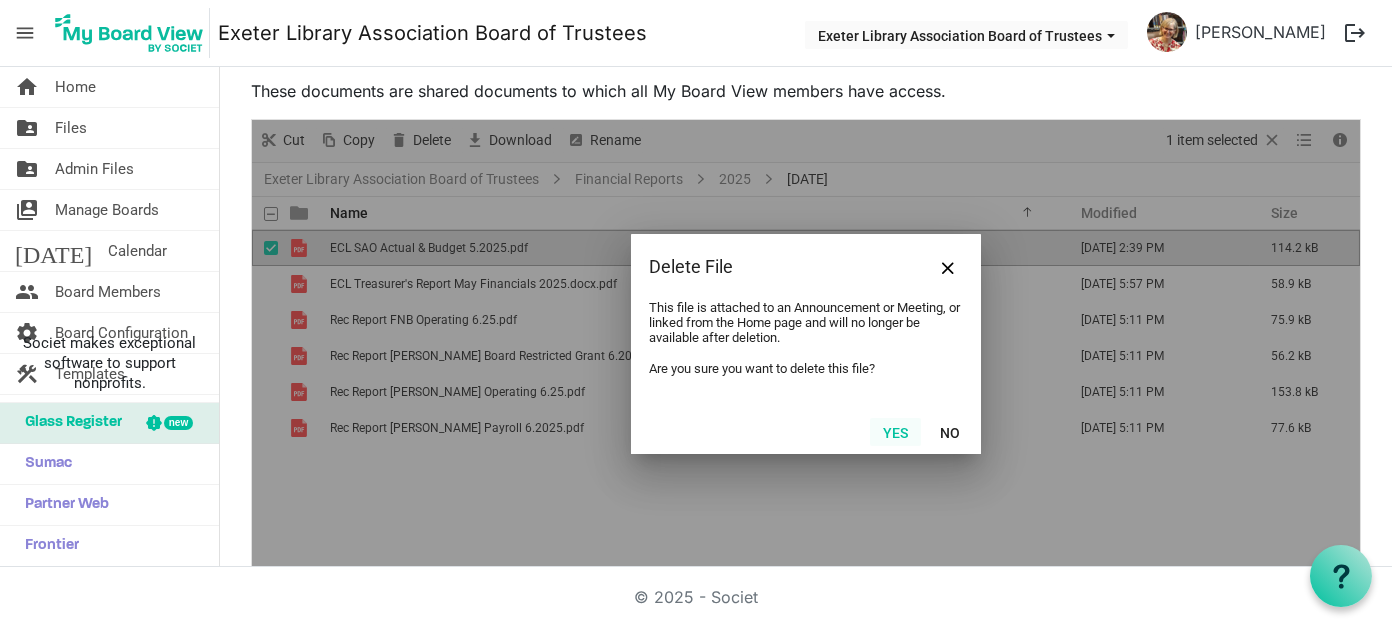 click on "Yes" at bounding box center (895, 432) 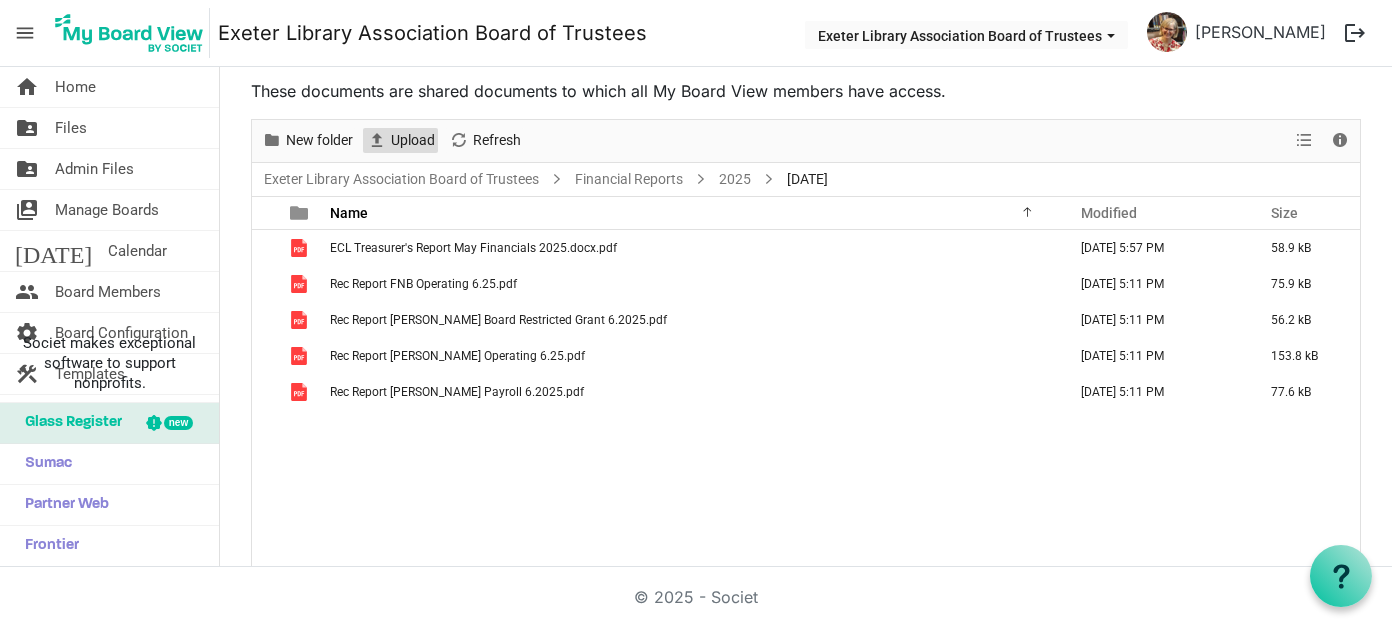 click on "Upload" at bounding box center [413, 140] 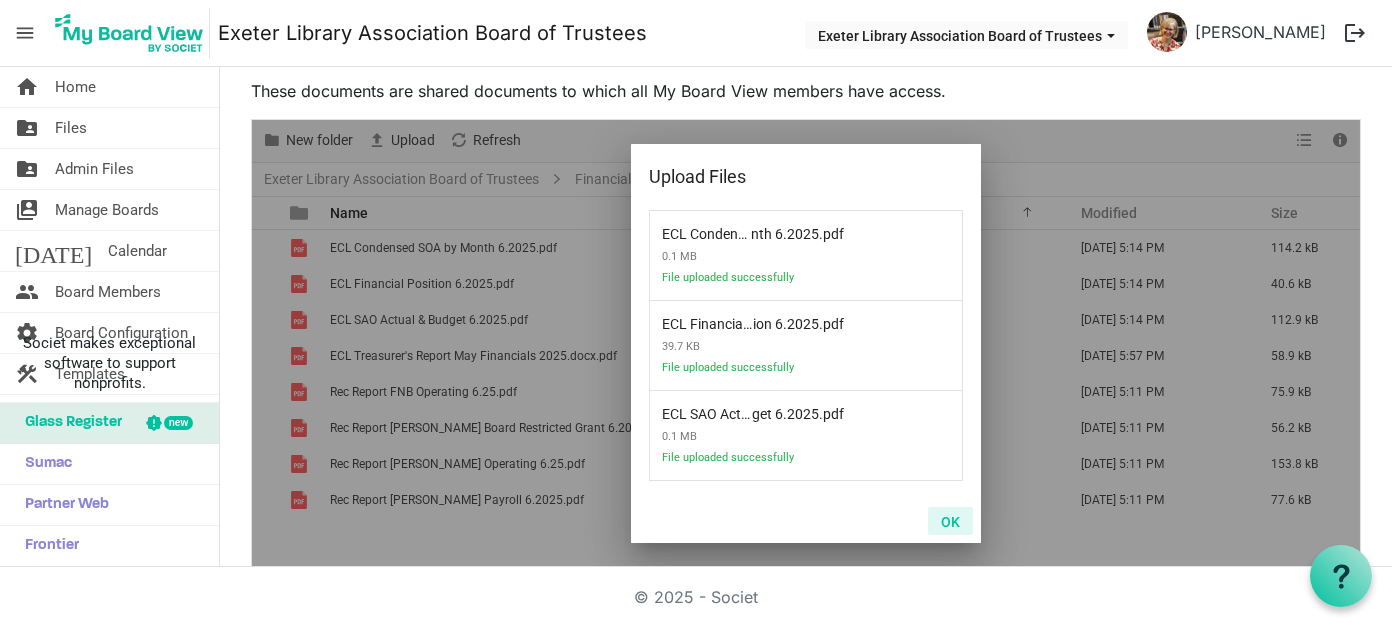click on "OK" at bounding box center [950, 521] 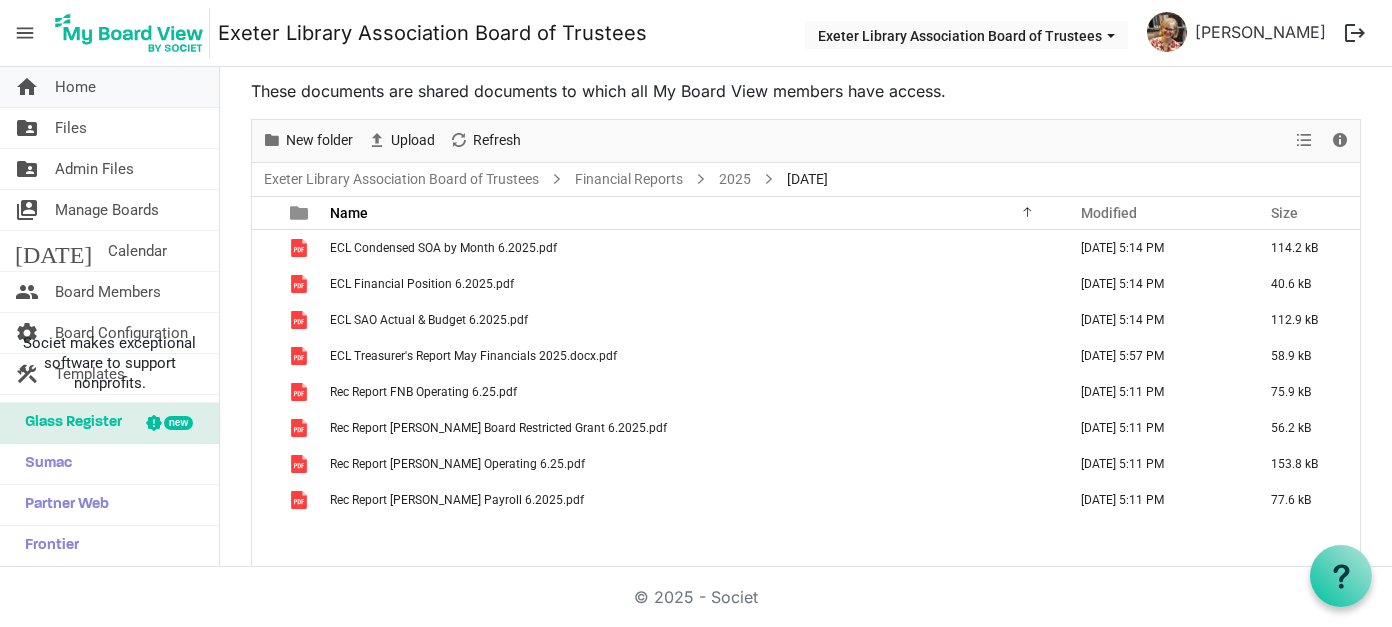 click on "Home" at bounding box center (75, 87) 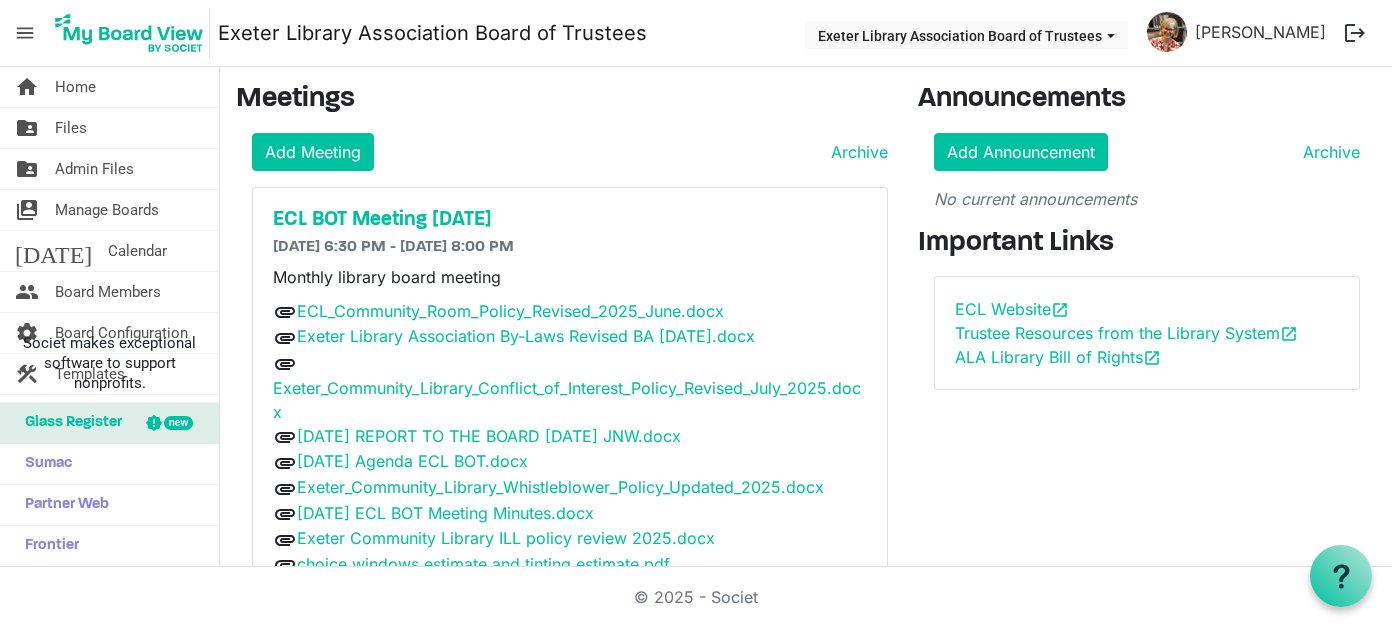 scroll, scrollTop: 0, scrollLeft: 0, axis: both 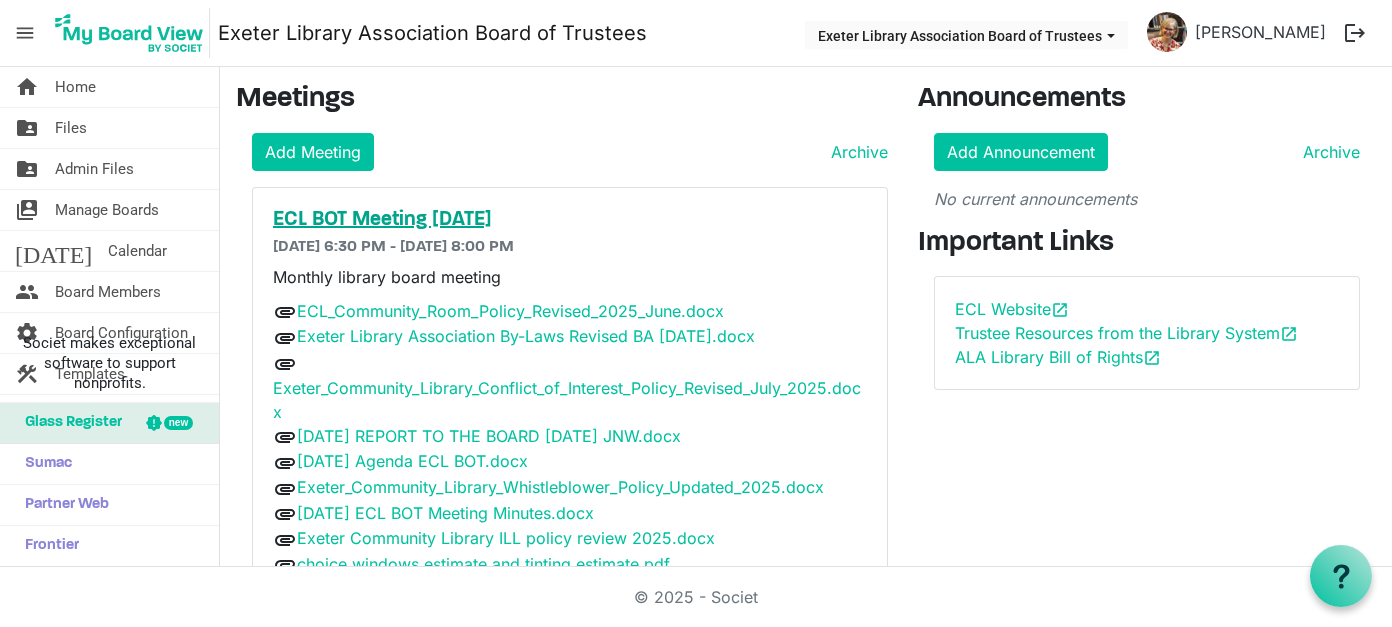 click on "ECL BOT Meeting [DATE]" at bounding box center (570, 220) 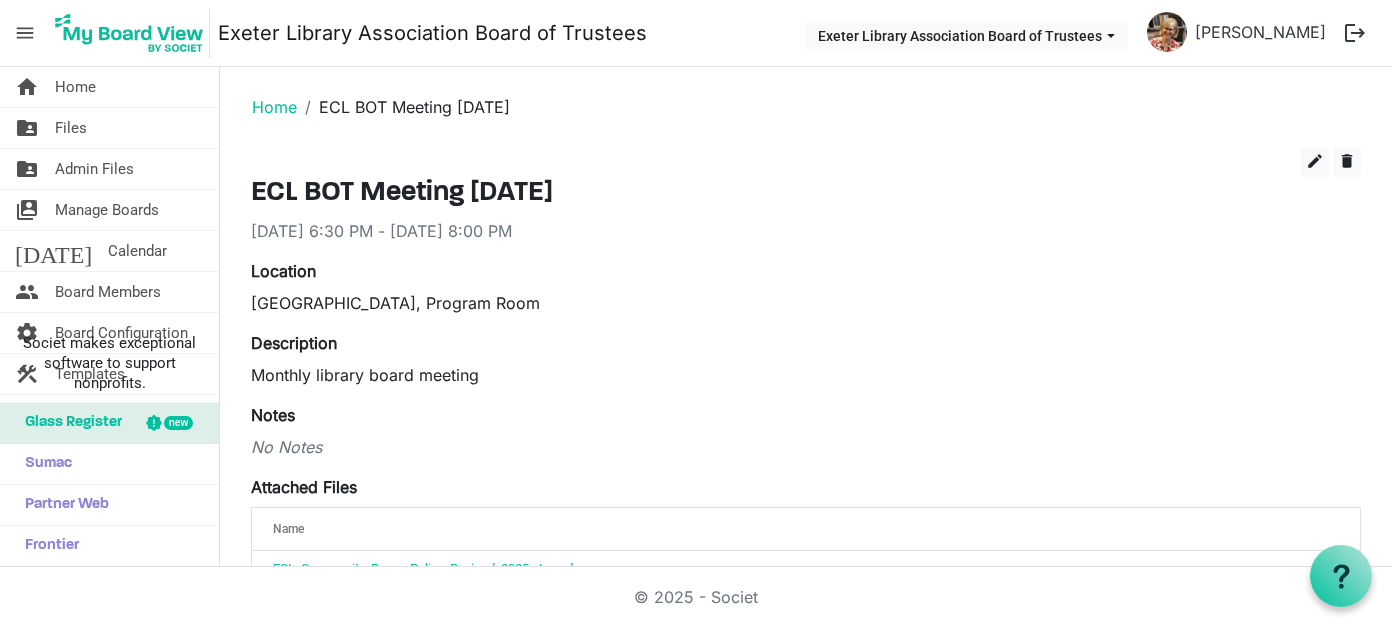 scroll, scrollTop: 0, scrollLeft: 0, axis: both 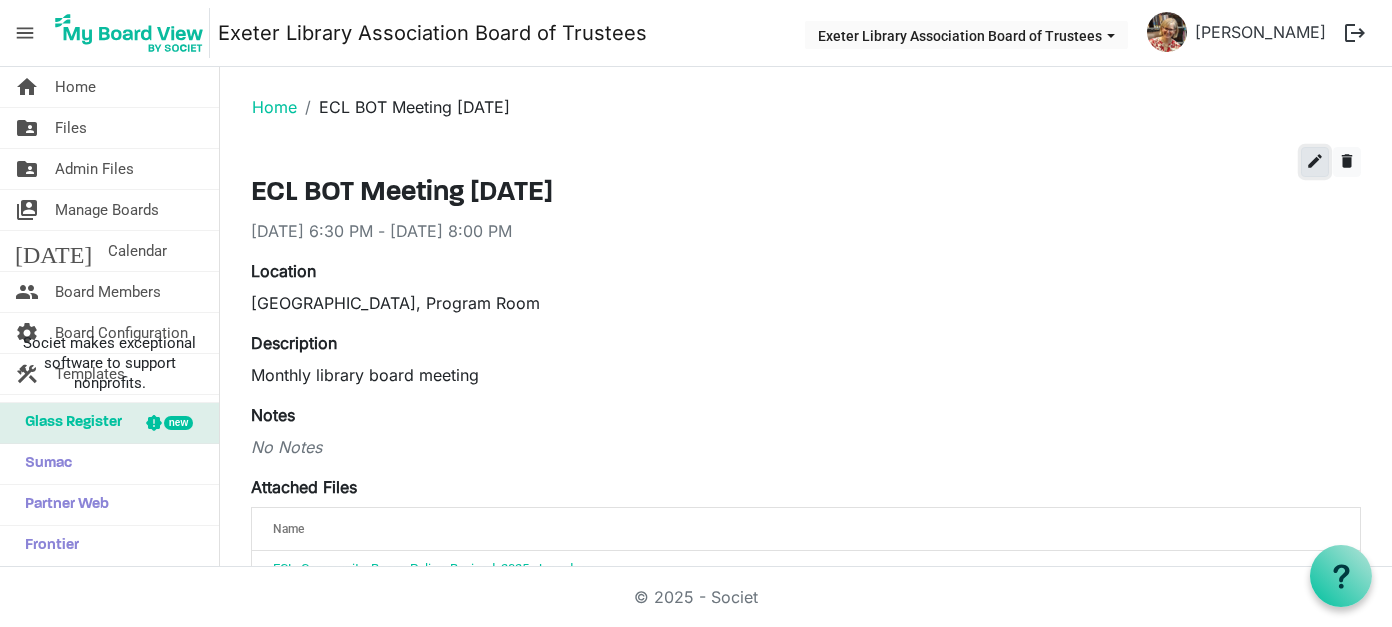 click on "edit" at bounding box center [1315, 161] 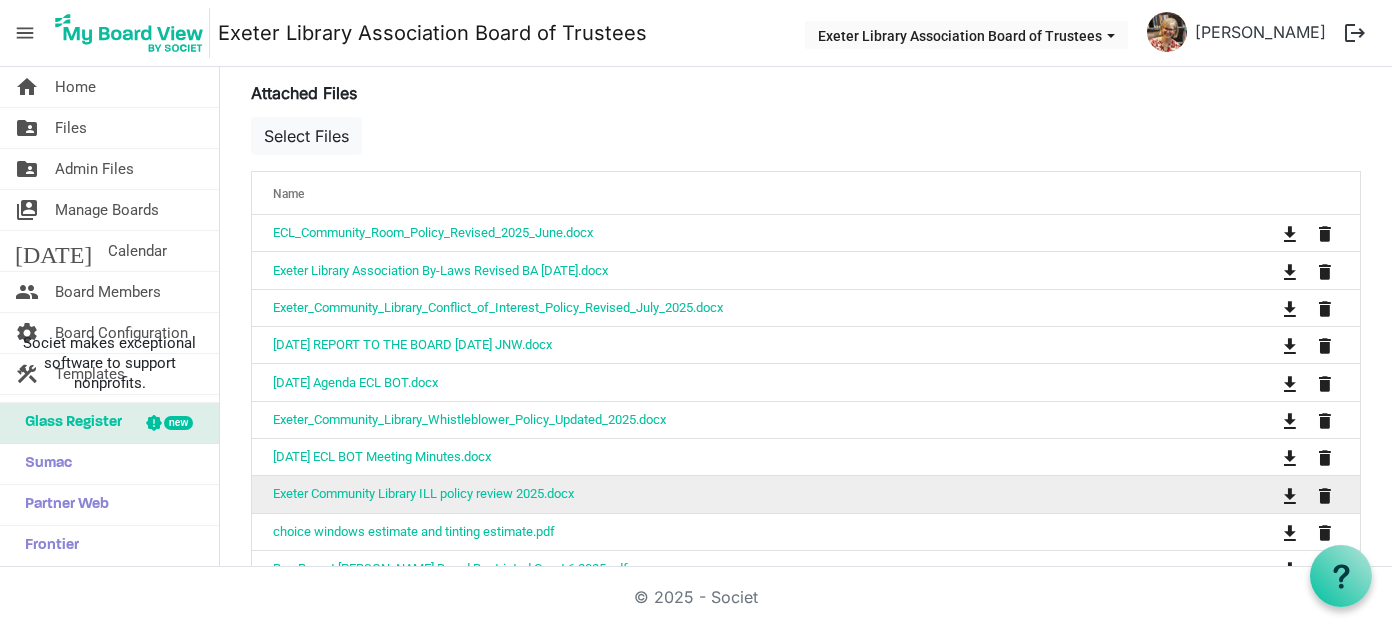 scroll, scrollTop: 700, scrollLeft: 0, axis: vertical 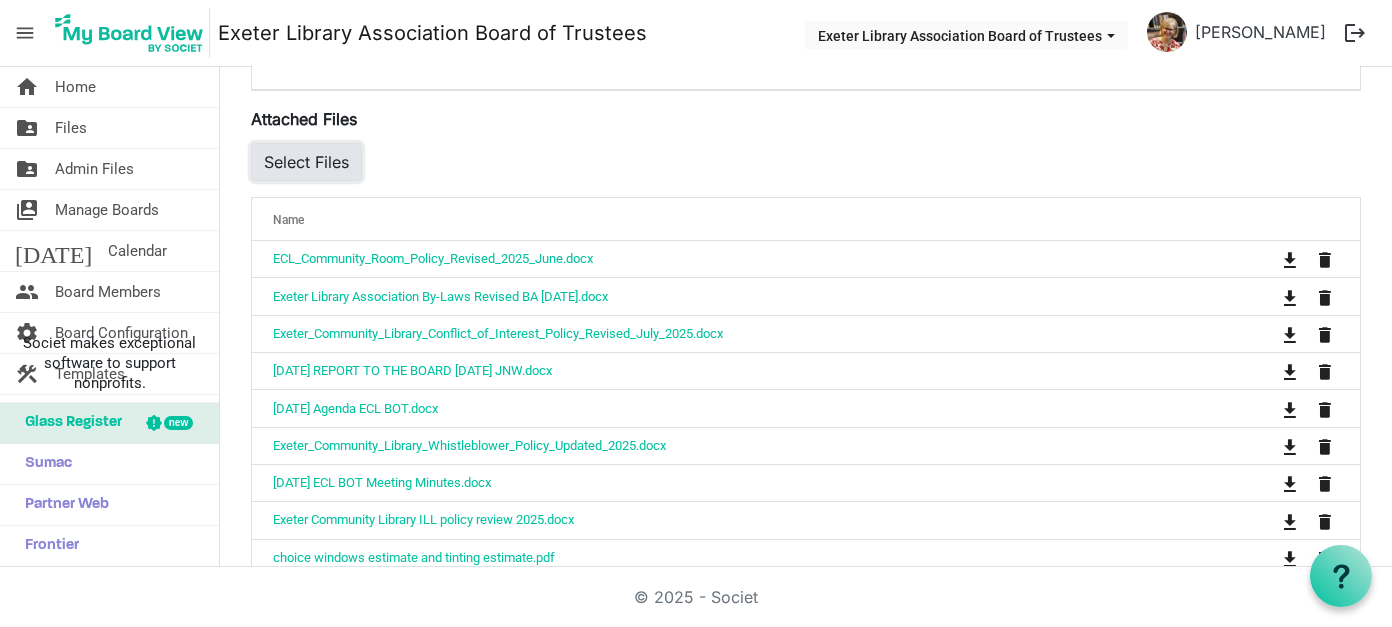 click on "Select Files" at bounding box center [306, 162] 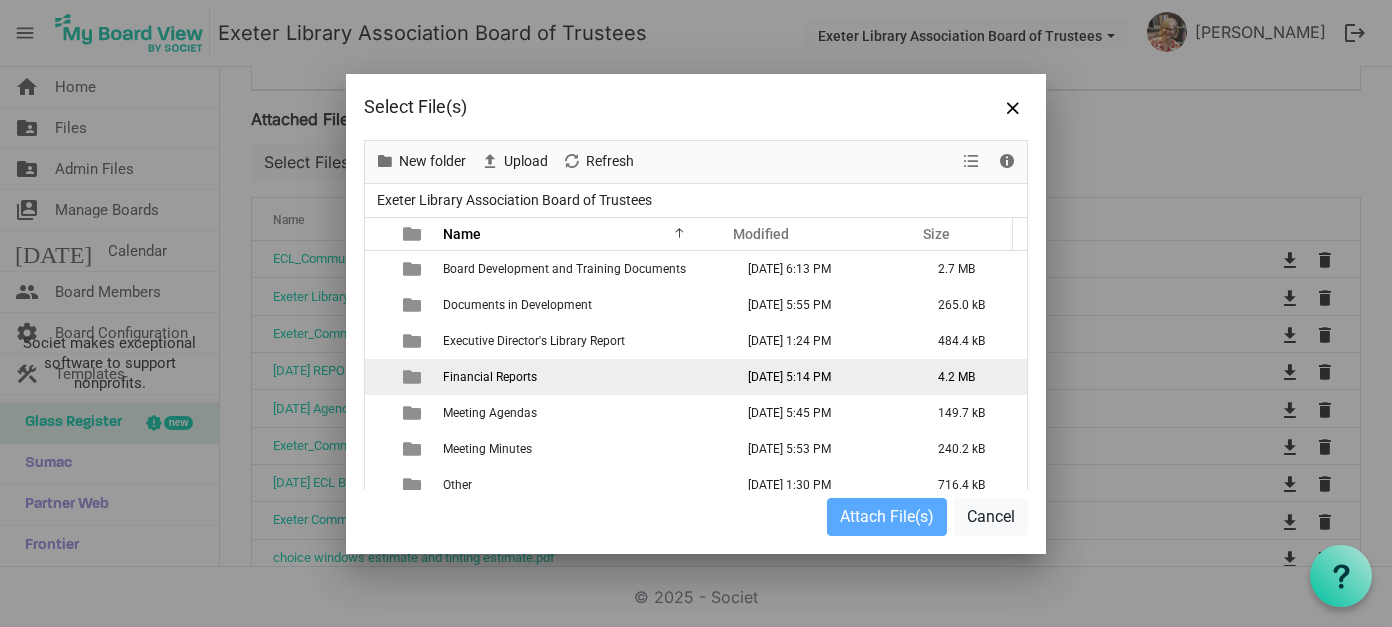 click on "Financial Reports" at bounding box center (490, 377) 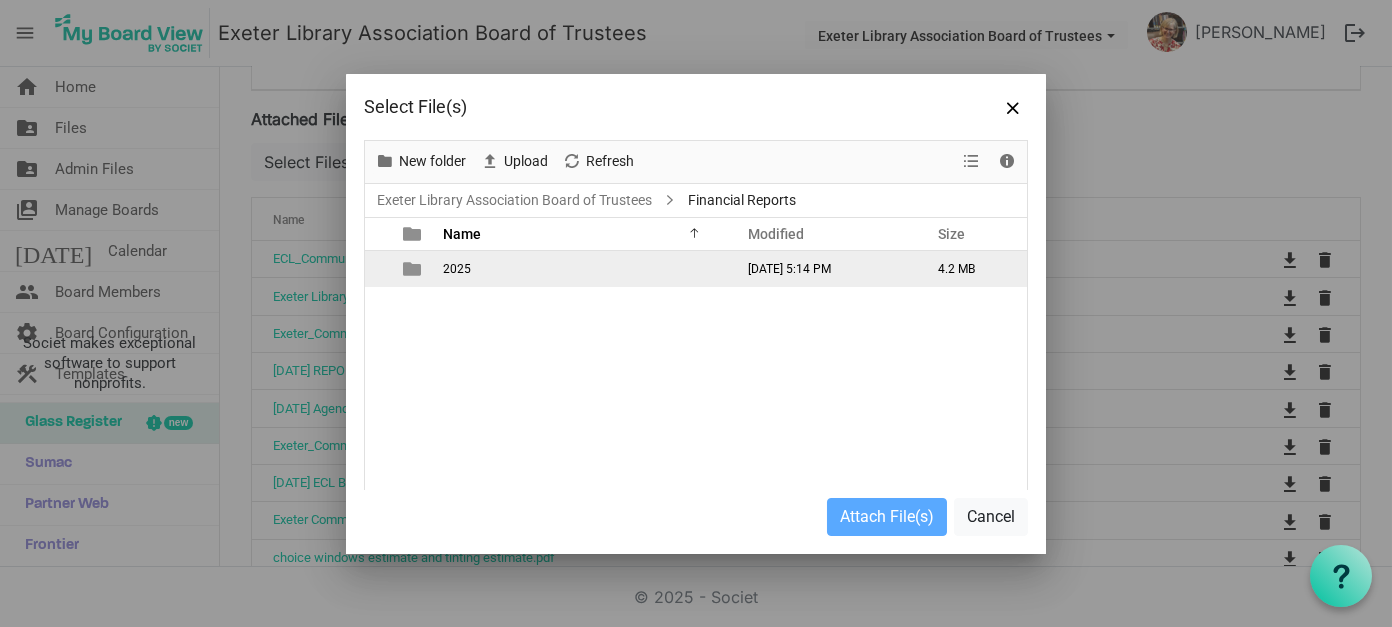 click on "2025" at bounding box center (457, 269) 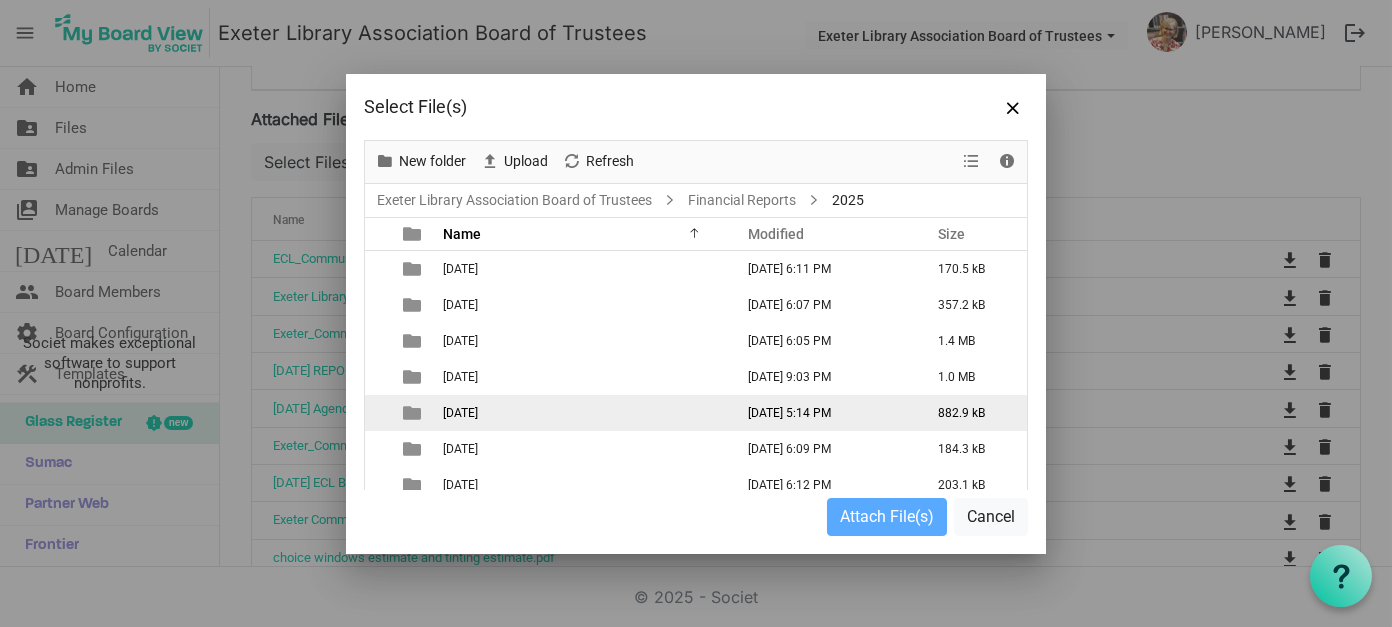 click on "2025 June" at bounding box center [582, 413] 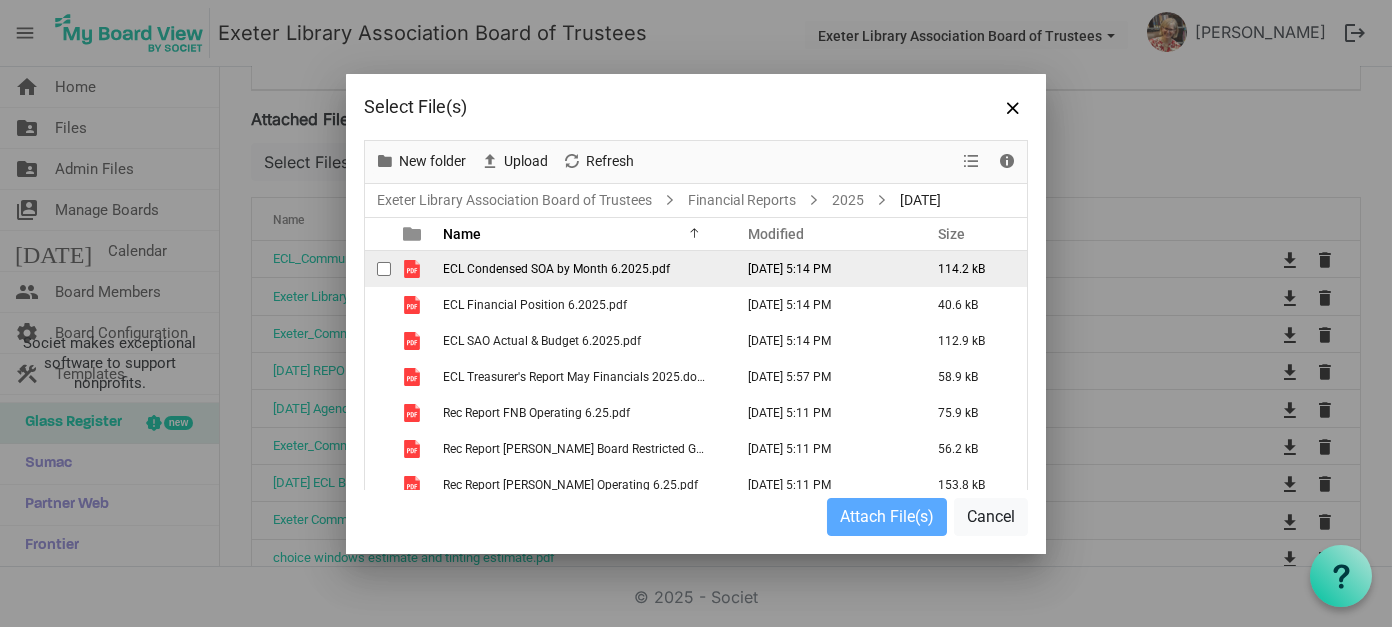 click on "ECL Condensed SOA by Month 6.2025.pdf" at bounding box center (556, 269) 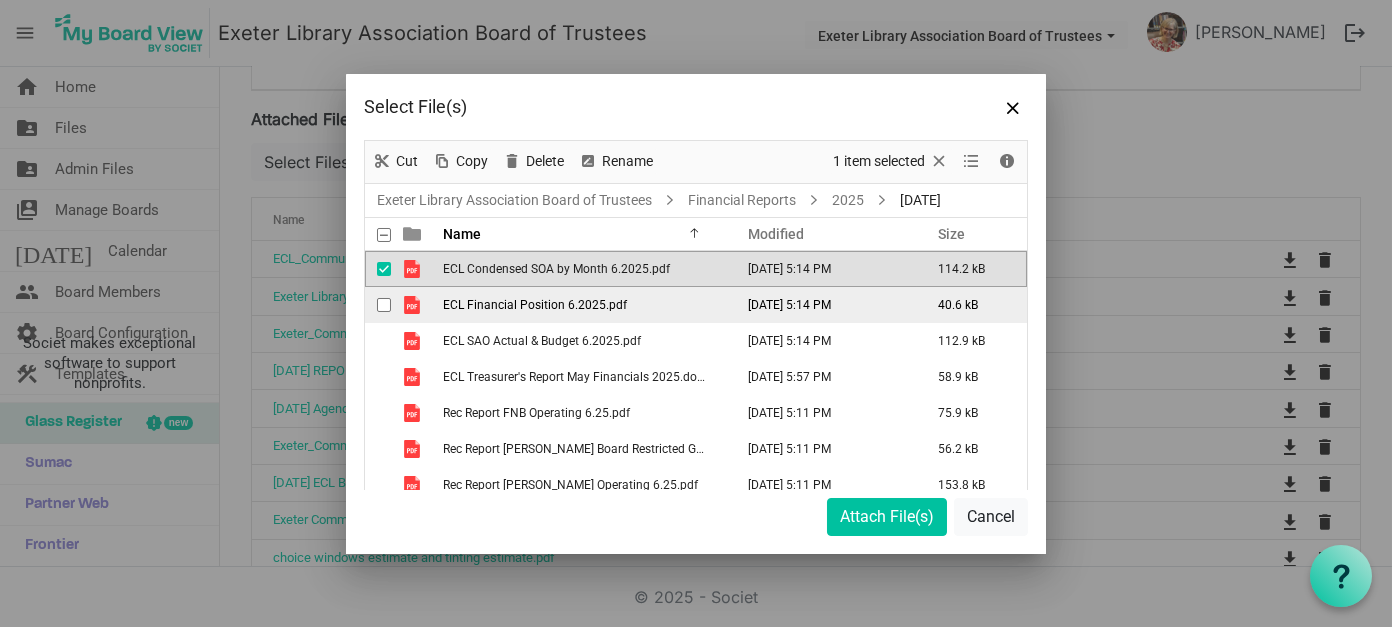 click on "ECL Financial Position 6.2025.pdf" at bounding box center (535, 305) 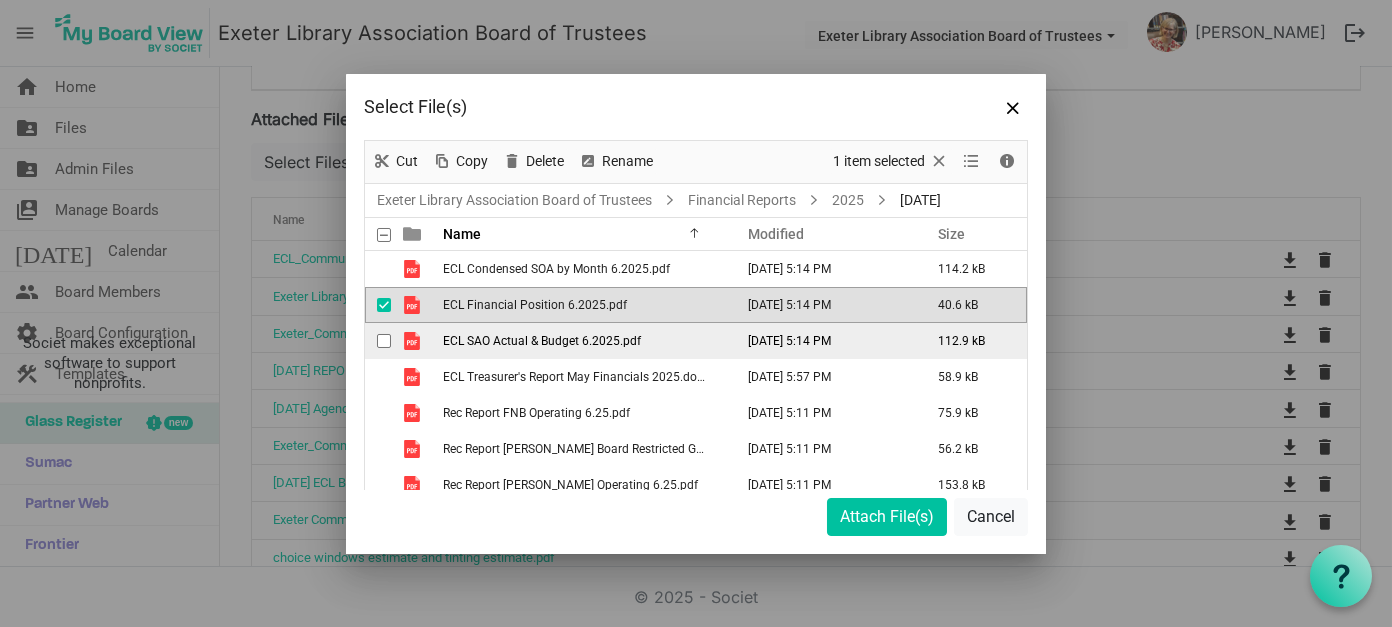click on "ECL SAO Actual & Budget 6.2025.pdf" at bounding box center (542, 341) 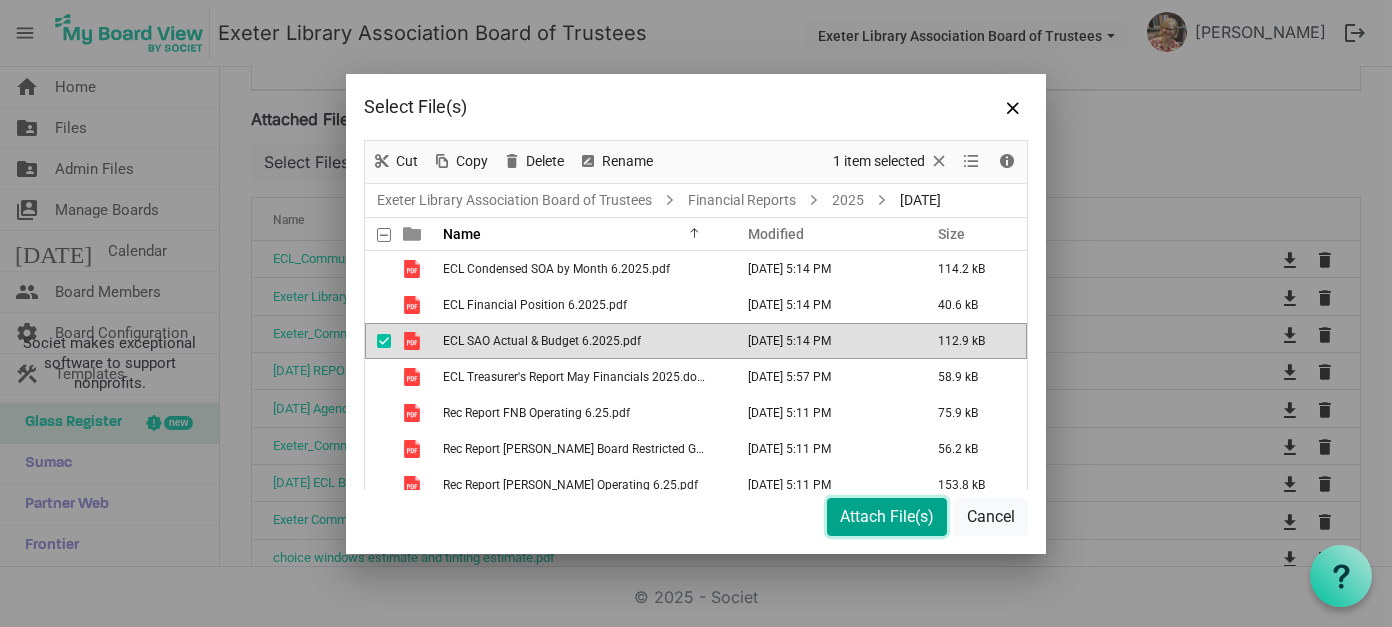 click on "Attach File(s)" at bounding box center (887, 517) 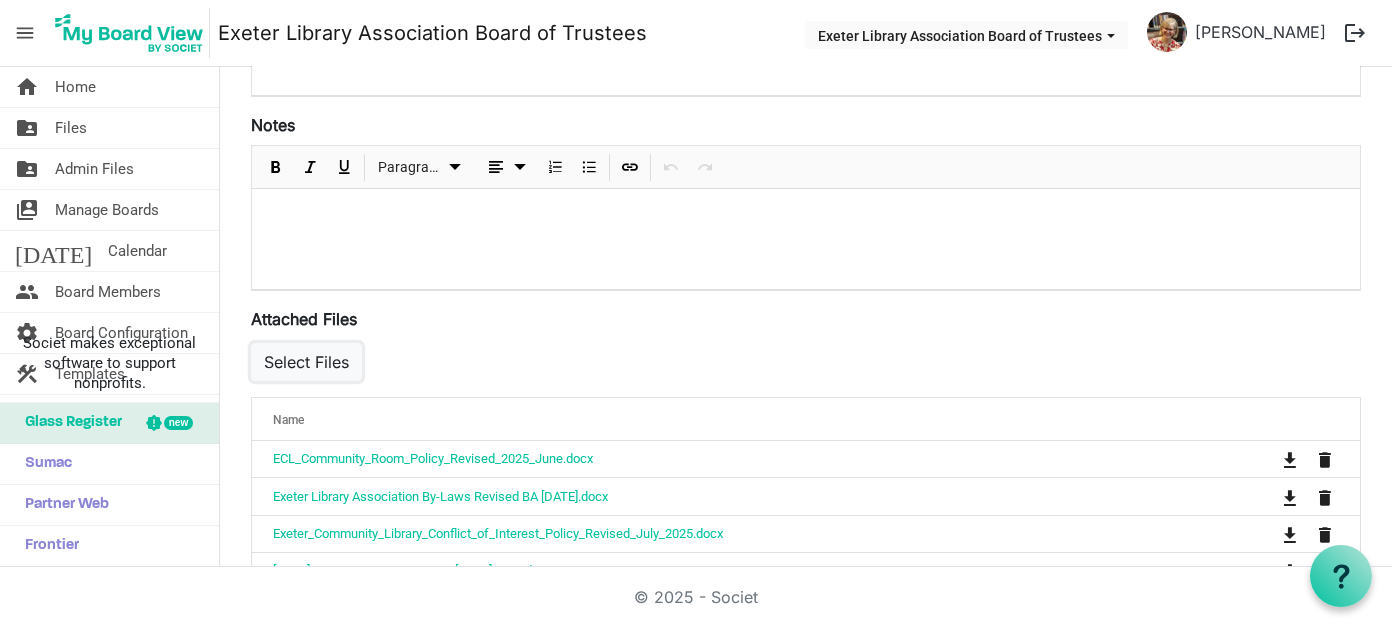 scroll, scrollTop: 500, scrollLeft: 0, axis: vertical 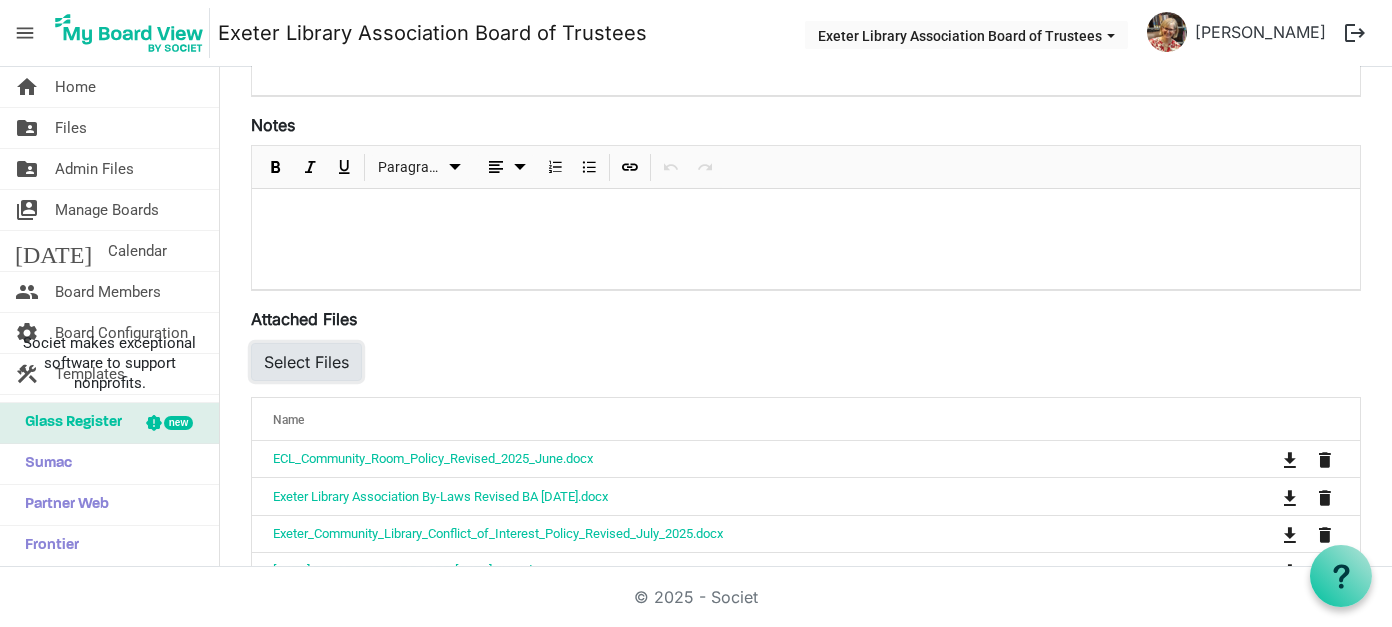 click on "Select Files" at bounding box center [306, 362] 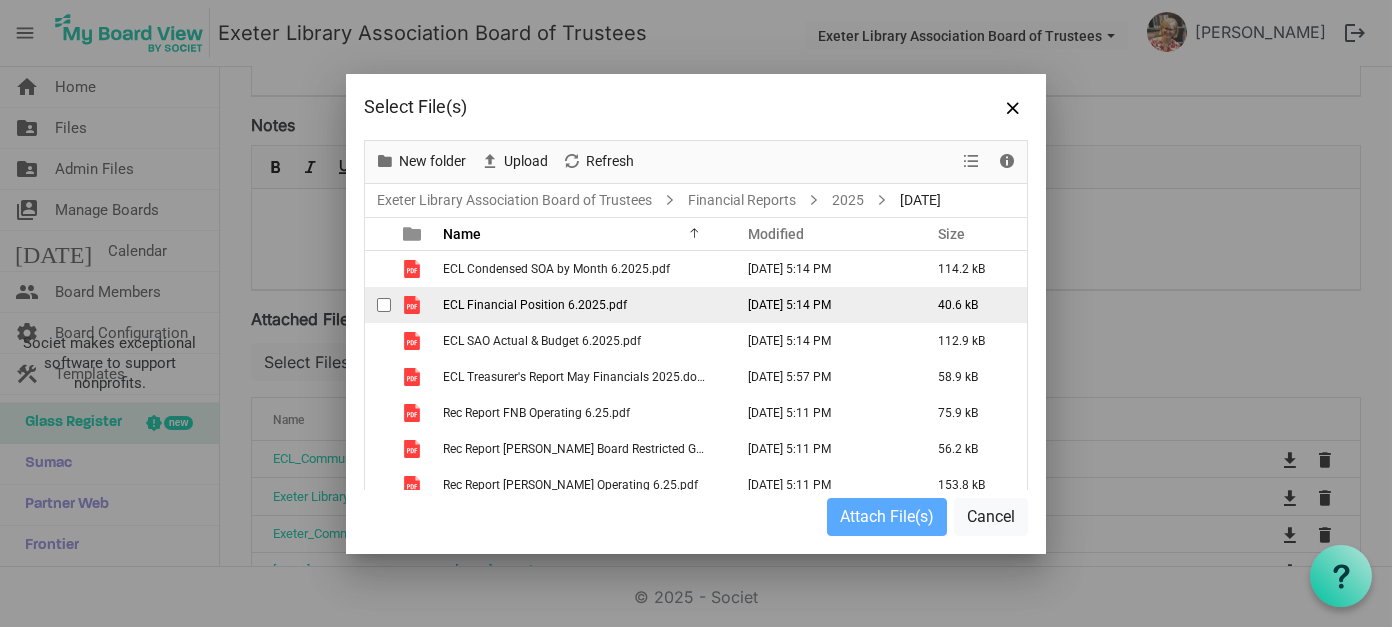click at bounding box center (384, 305) 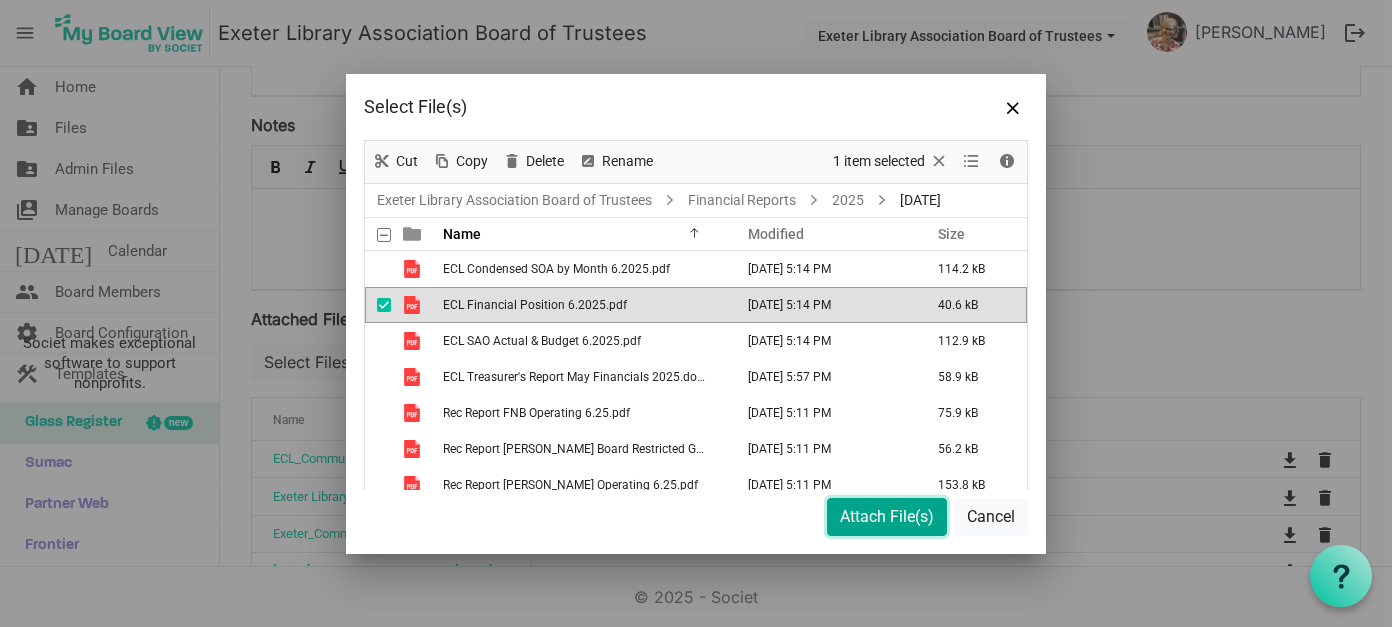 click on "Attach File(s)" at bounding box center (887, 517) 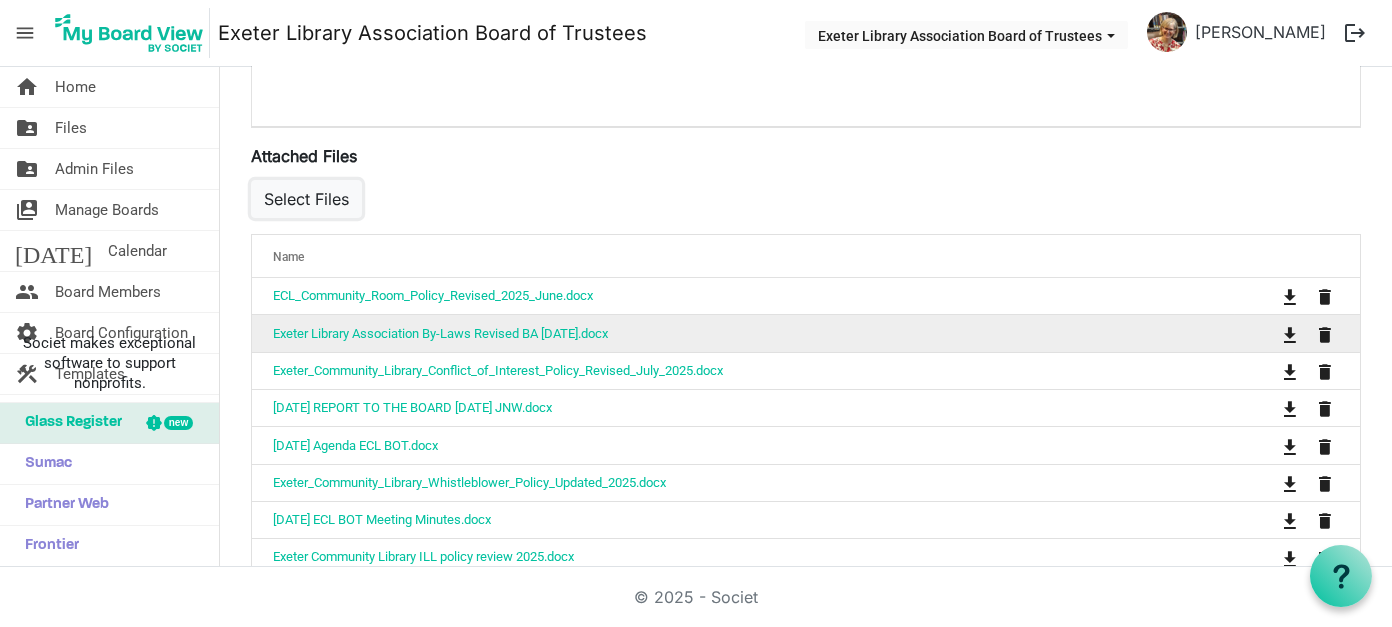 scroll, scrollTop: 600, scrollLeft: 0, axis: vertical 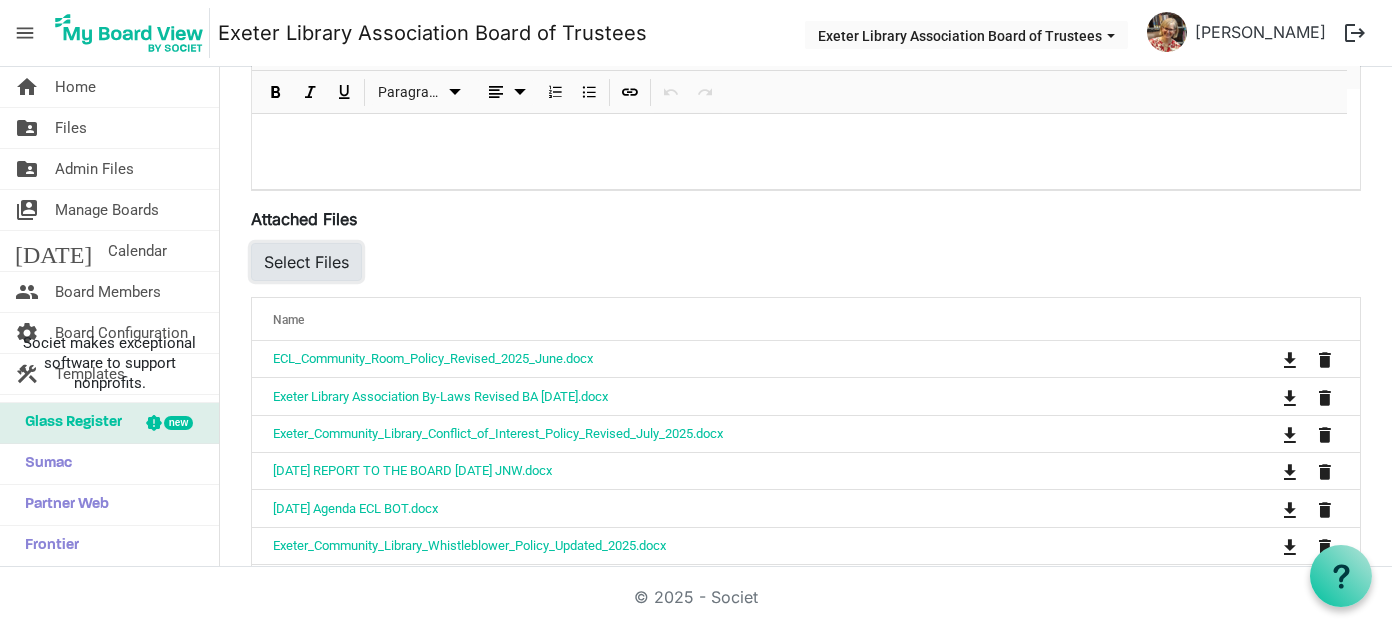click on "Select Files" at bounding box center (306, 262) 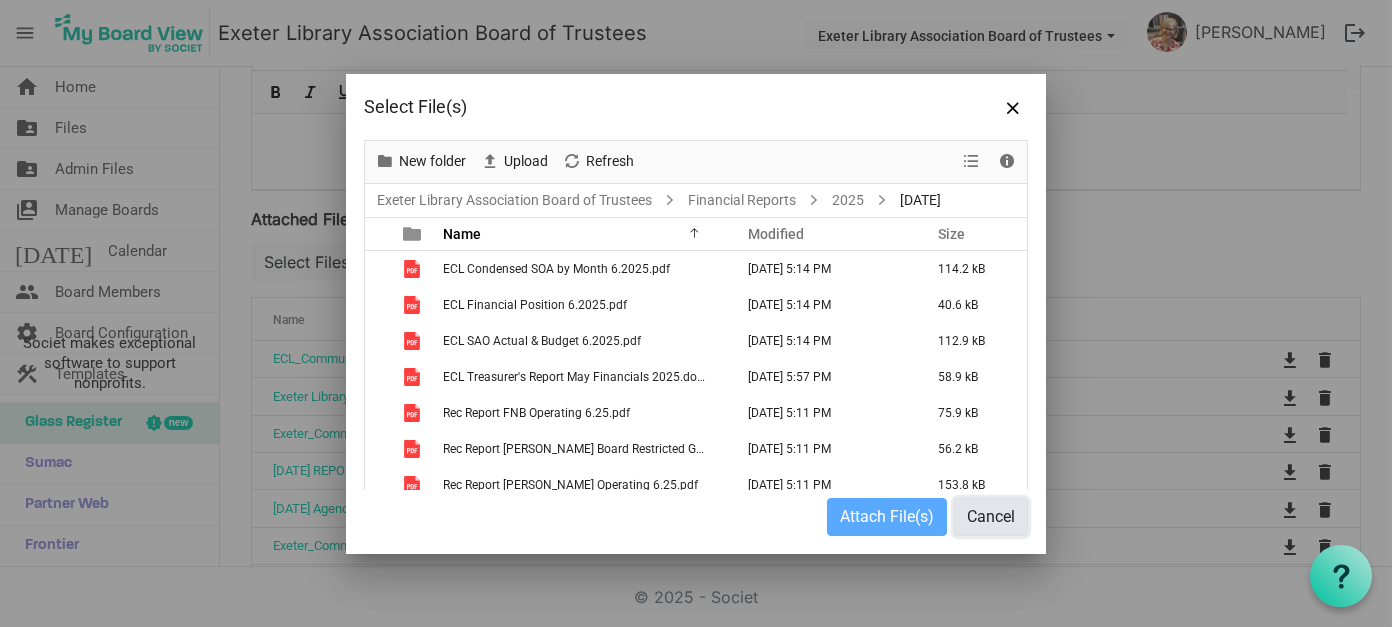 click on "Cancel" at bounding box center [991, 517] 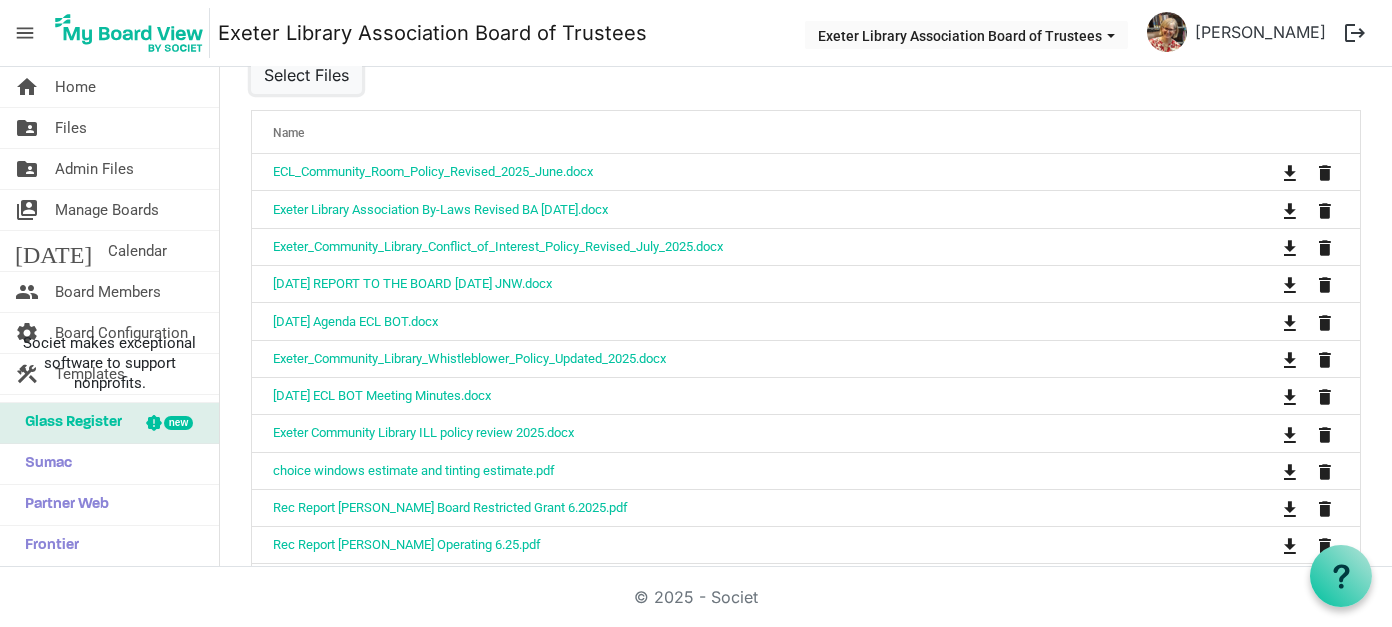 scroll, scrollTop: 600, scrollLeft: 0, axis: vertical 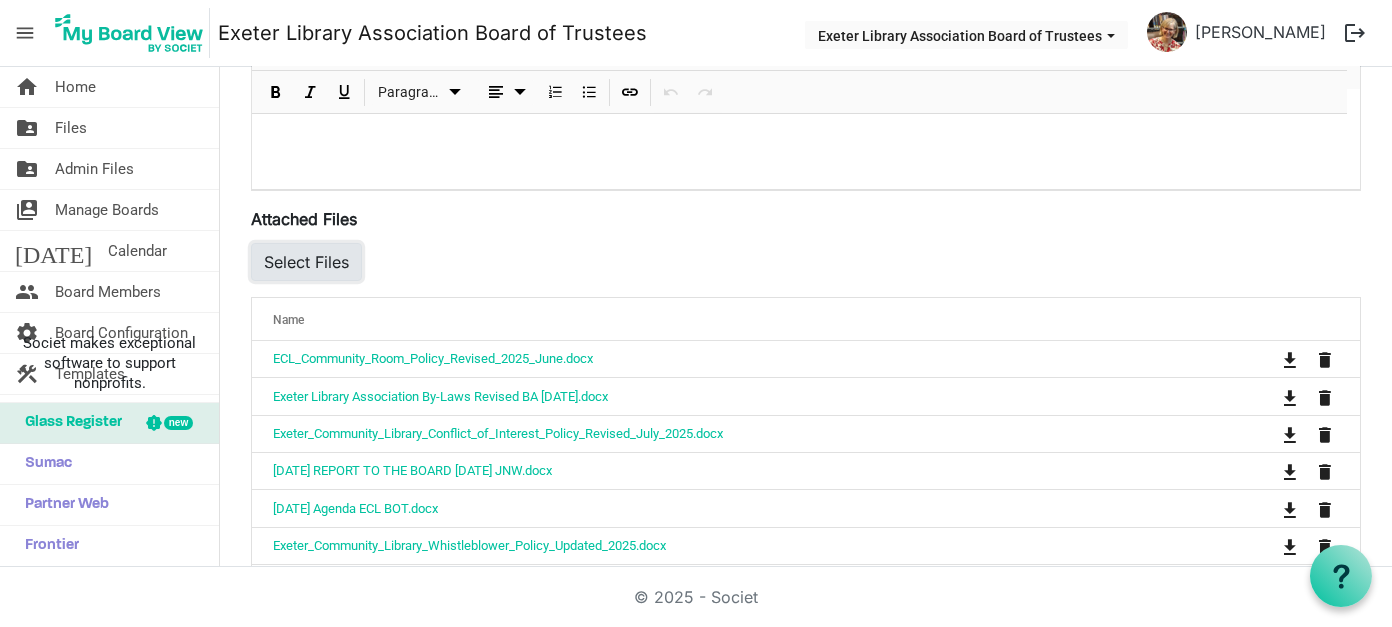 click on "Select Files" at bounding box center (306, 262) 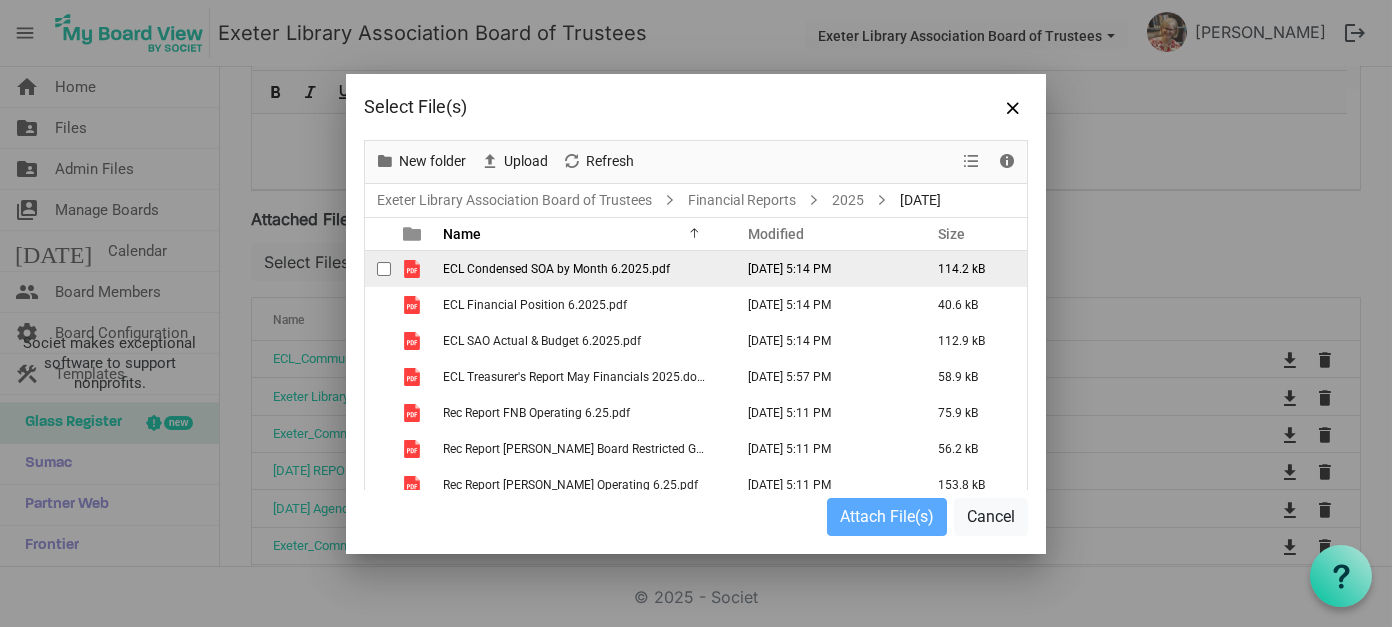 click at bounding box center [378, 269] 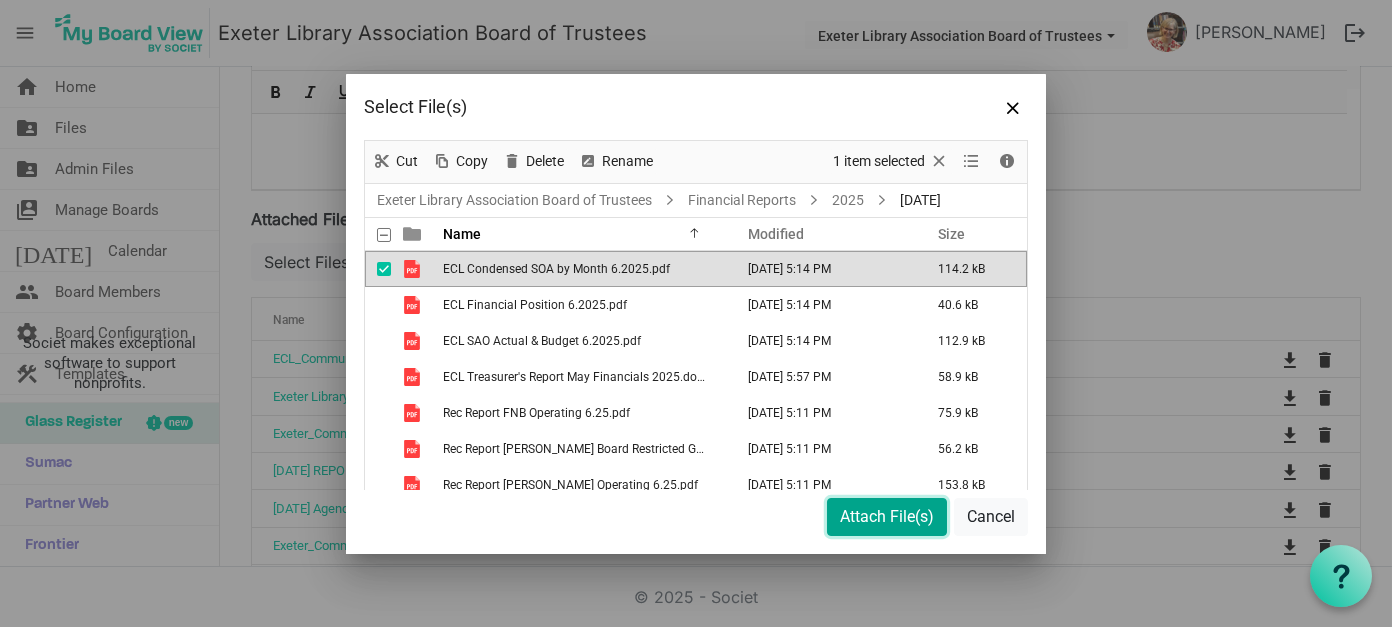 click on "Attach File(s)" at bounding box center (887, 517) 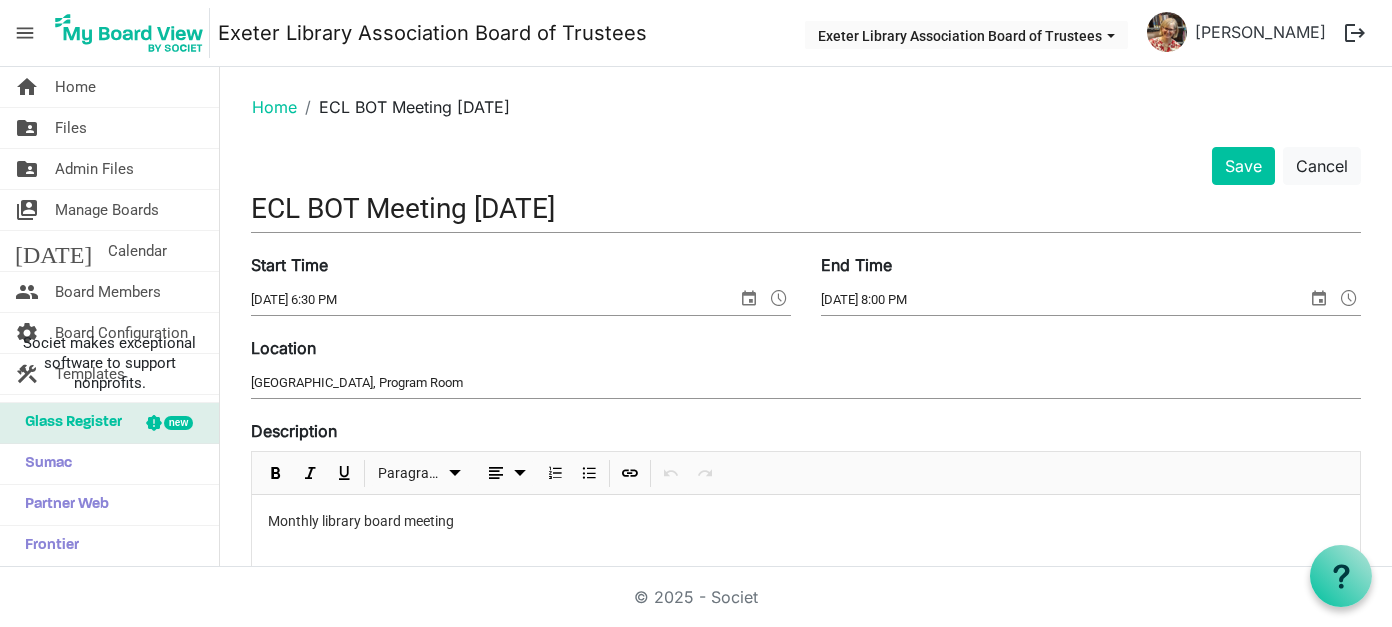 scroll, scrollTop: 0, scrollLeft: 0, axis: both 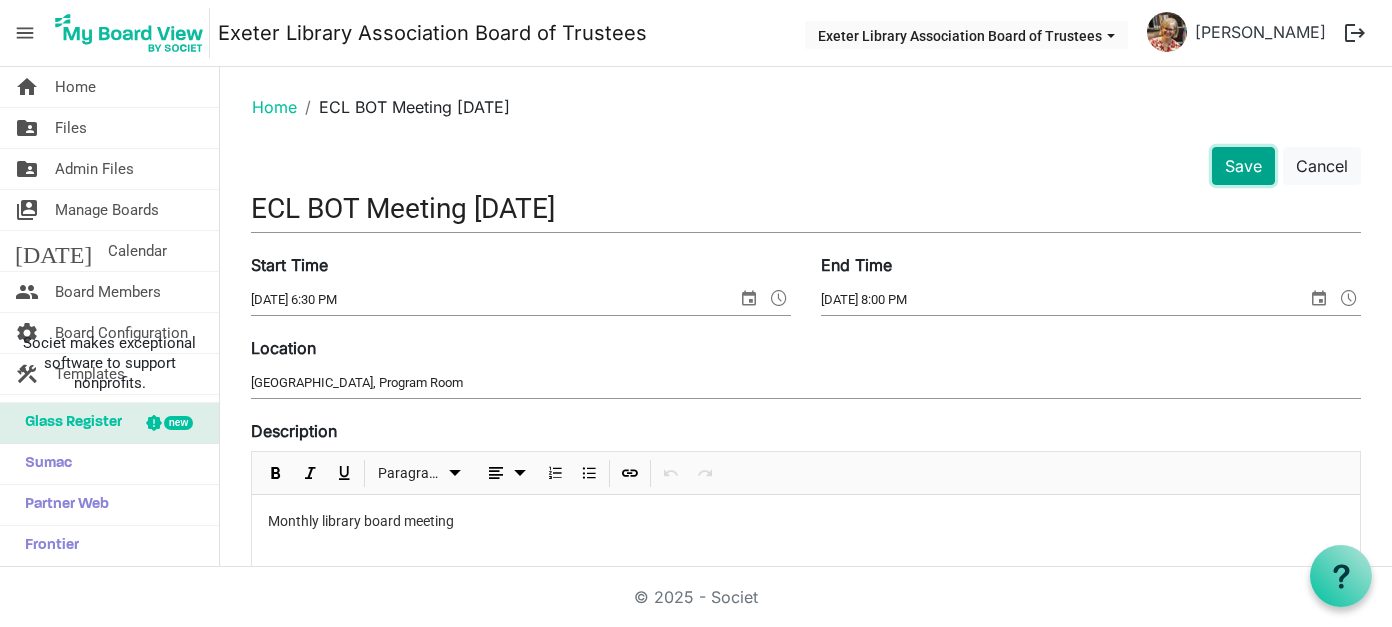 click on "Save" at bounding box center [1243, 166] 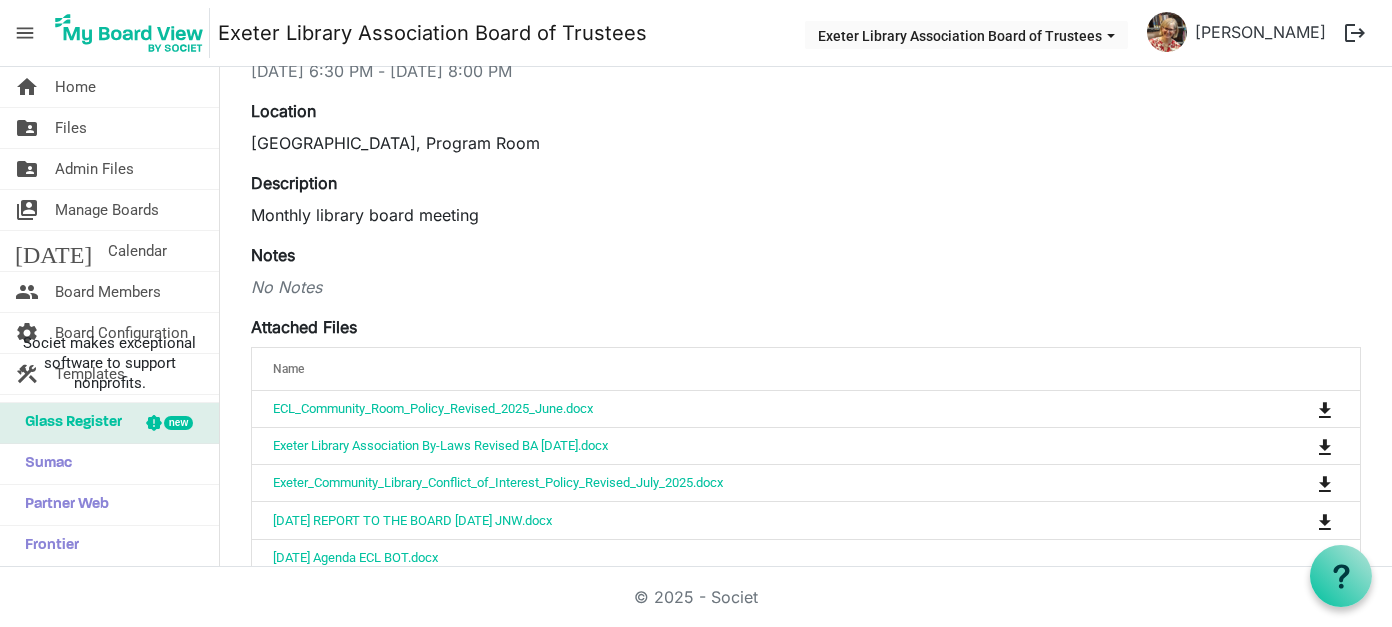 scroll, scrollTop: 0, scrollLeft: 0, axis: both 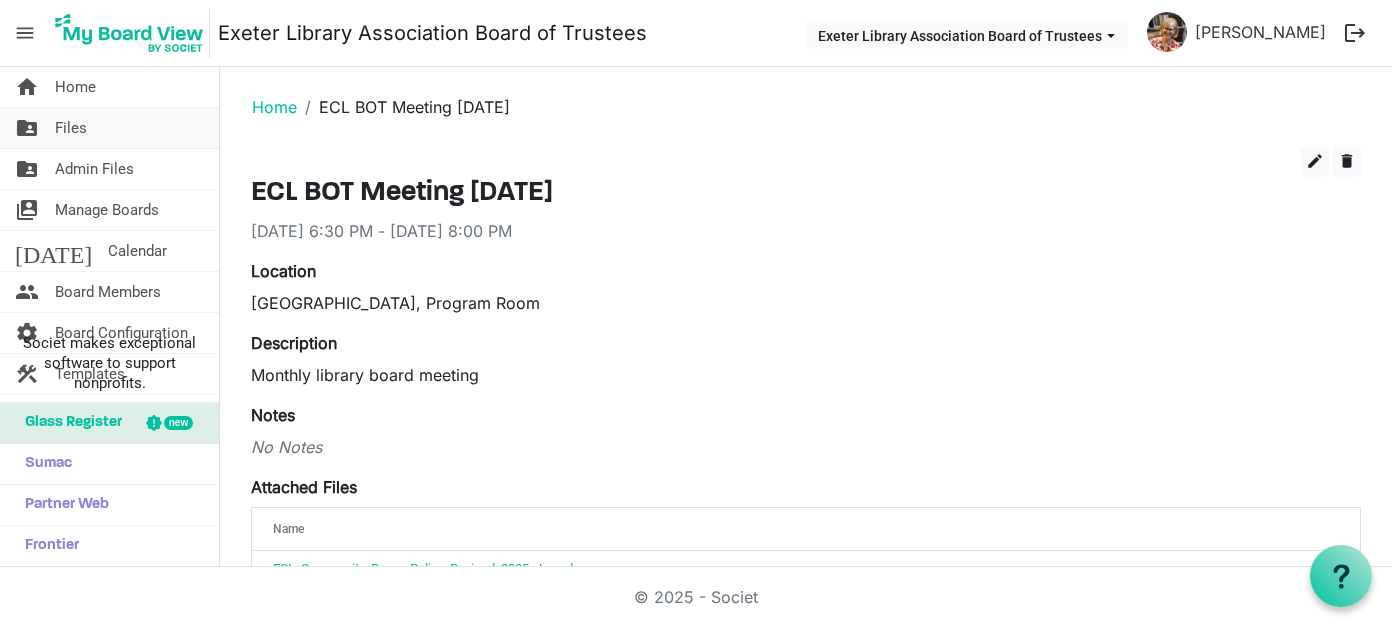 click on "Files" at bounding box center [71, 128] 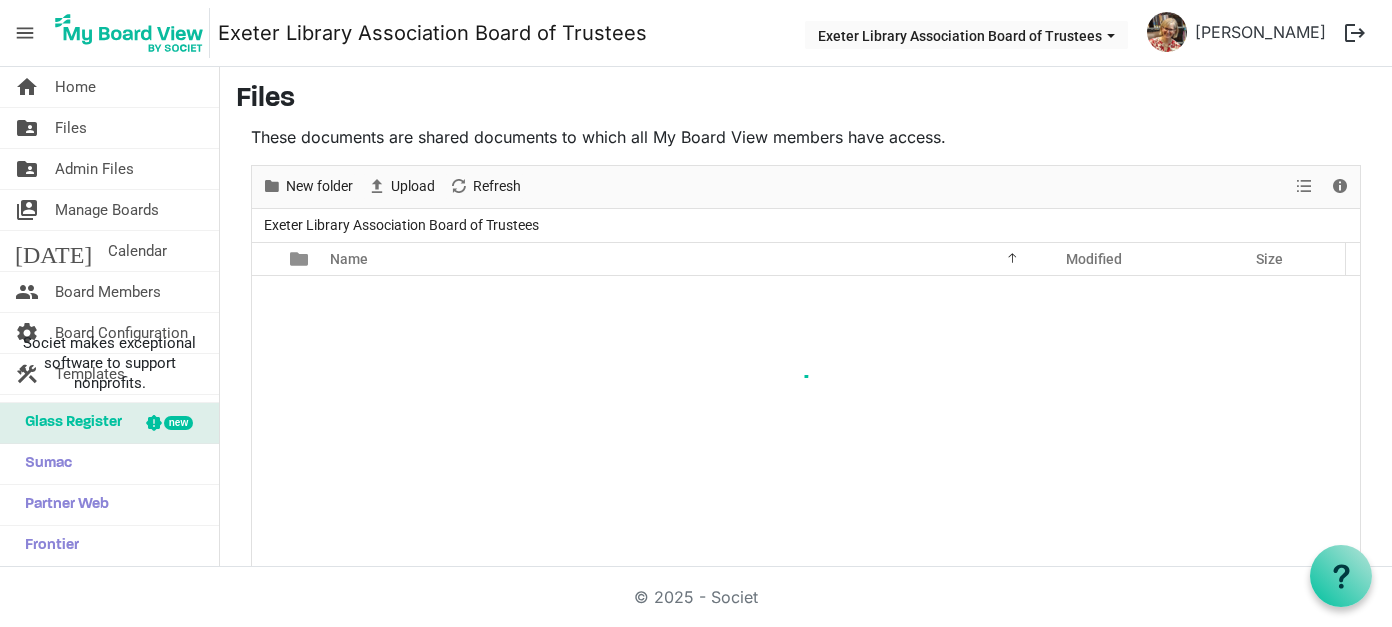 scroll, scrollTop: 0, scrollLeft: 0, axis: both 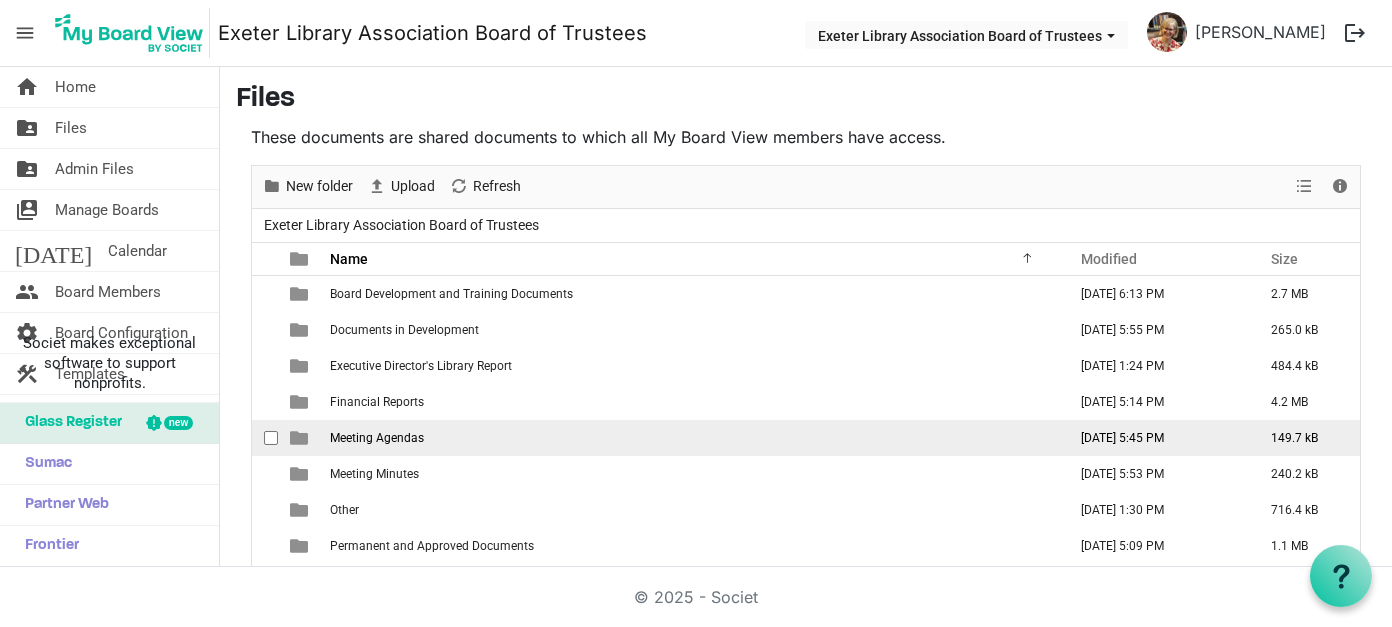 click on "Meeting Agendas" at bounding box center [692, 438] 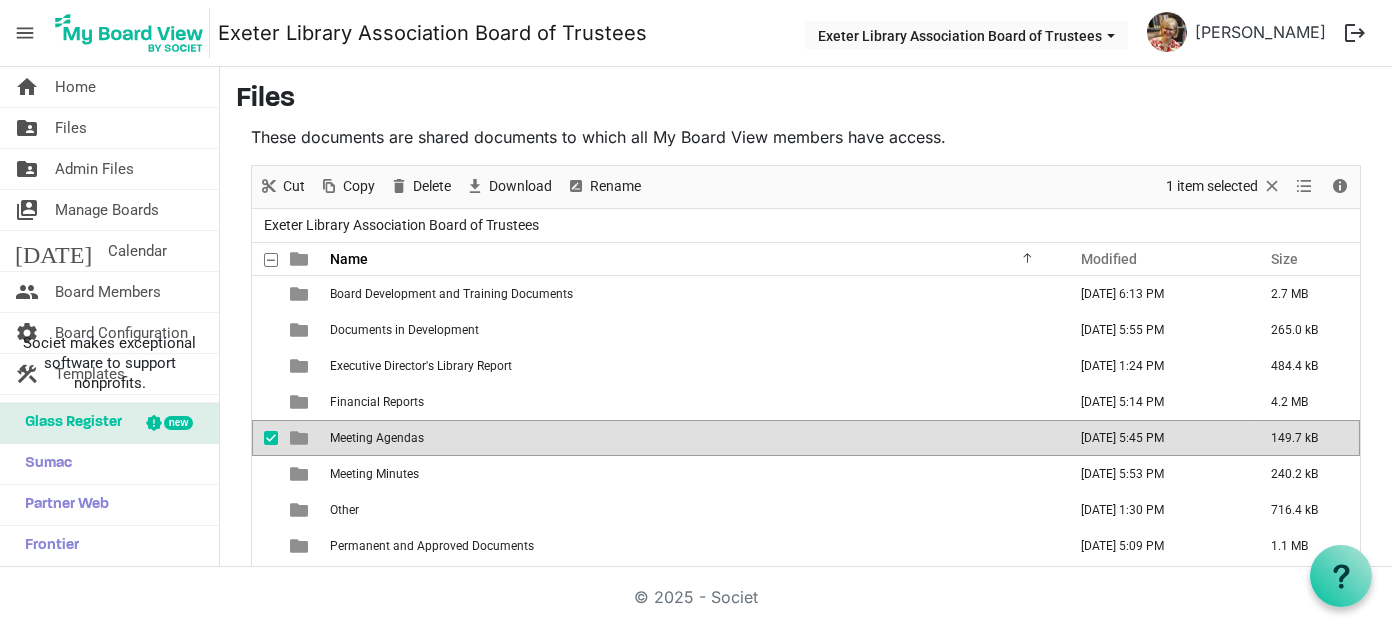 click on "Meeting Agendas" at bounding box center [692, 438] 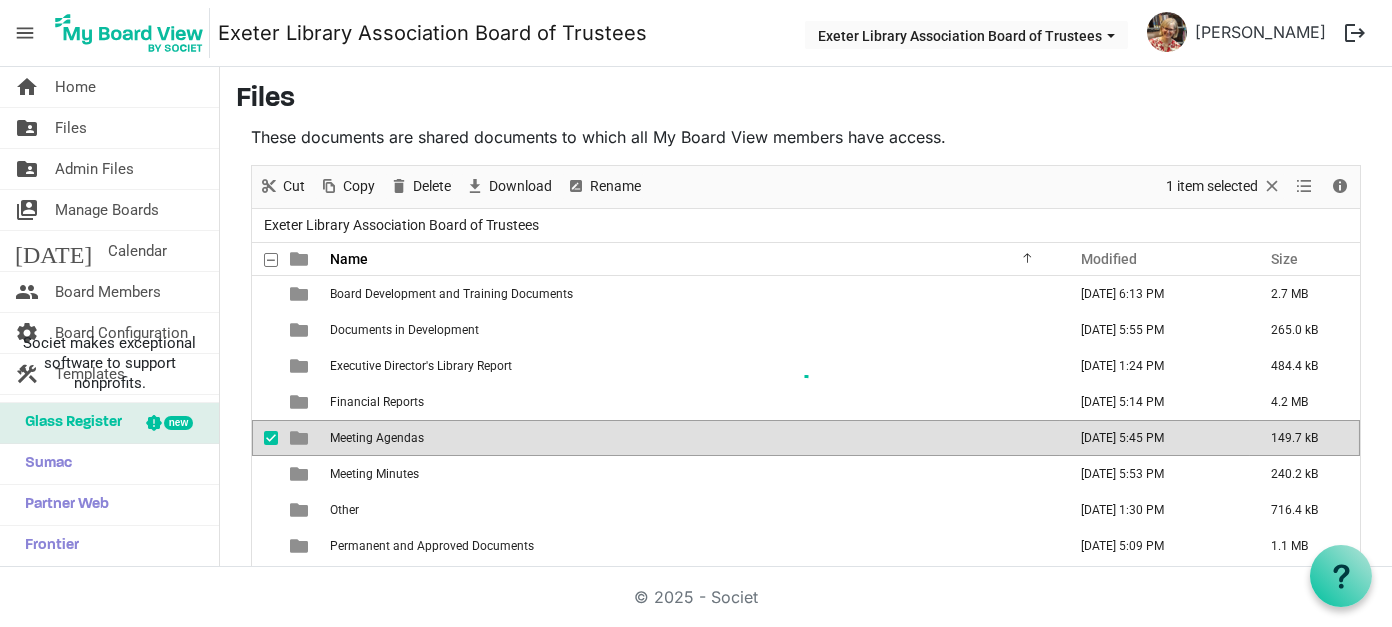 scroll, scrollTop: 46, scrollLeft: 0, axis: vertical 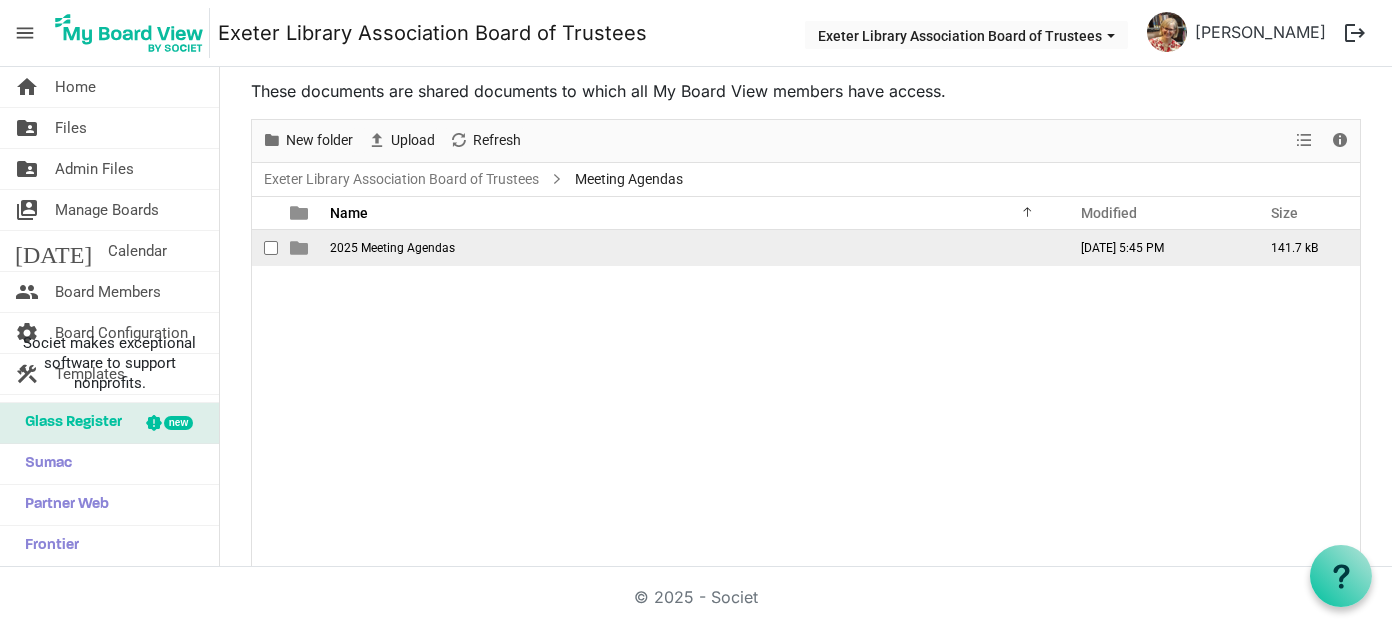 click on "2025 Meeting Agendas" at bounding box center [392, 248] 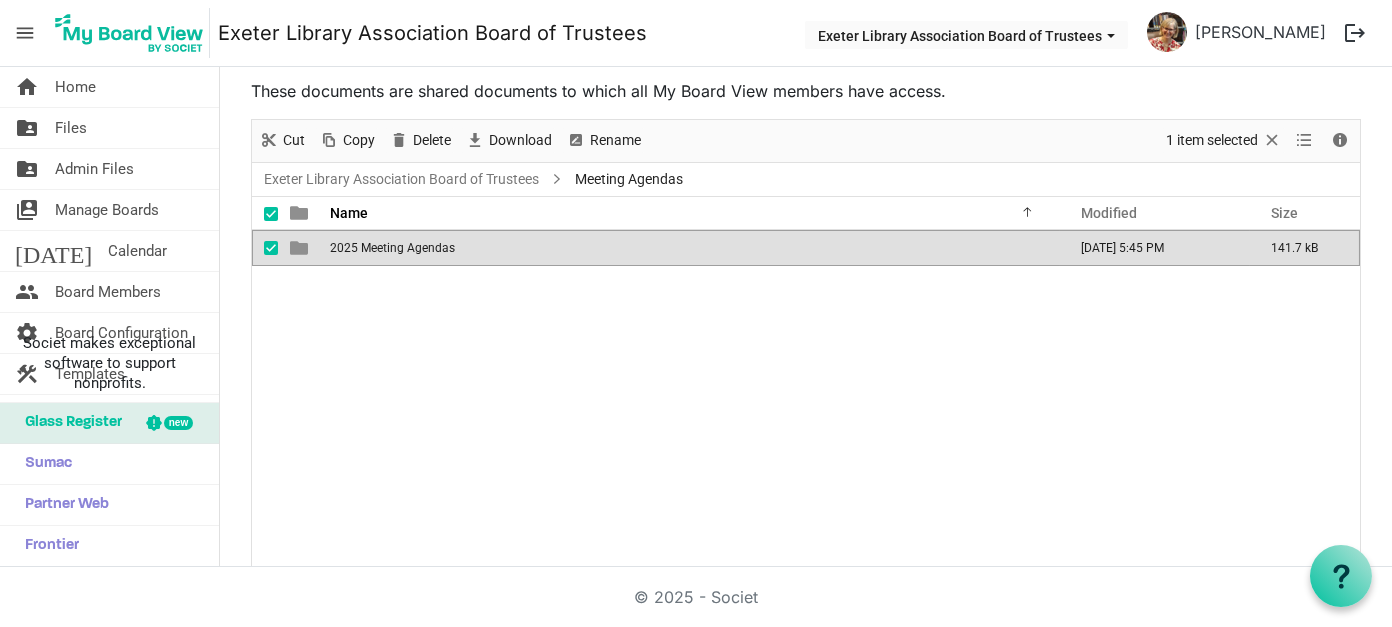 click on "2025 Meeting Agendas" at bounding box center (392, 248) 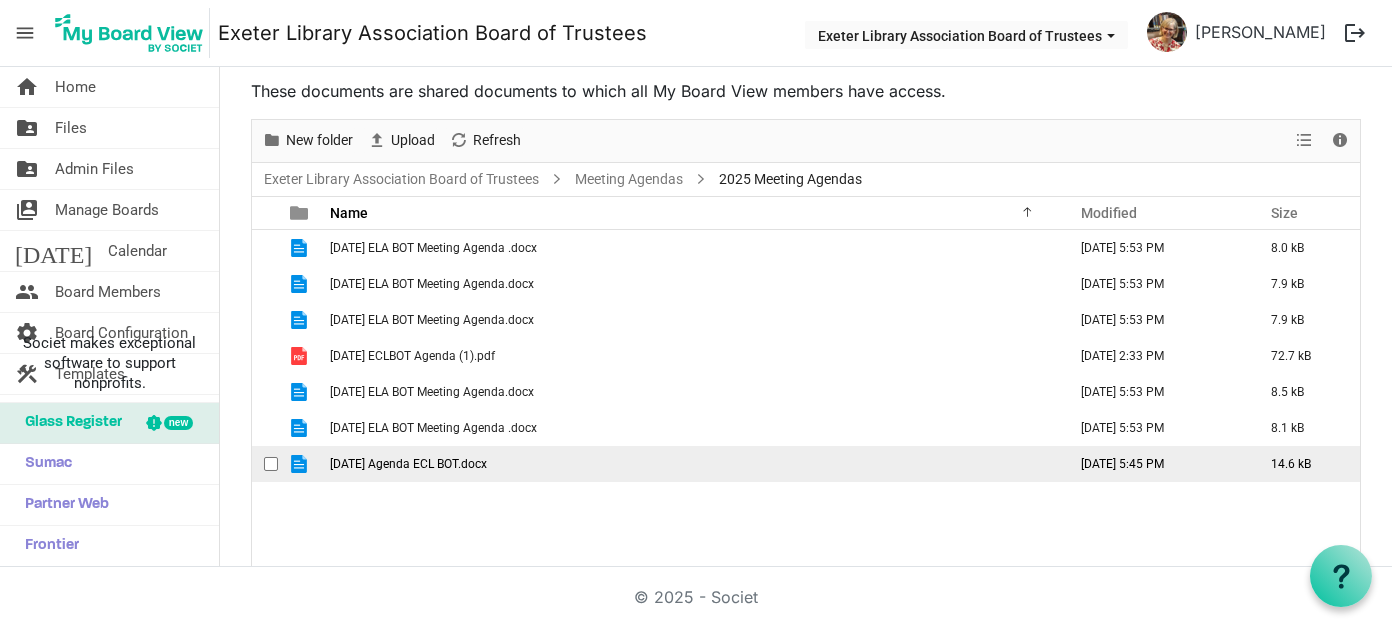 click at bounding box center [271, 464] 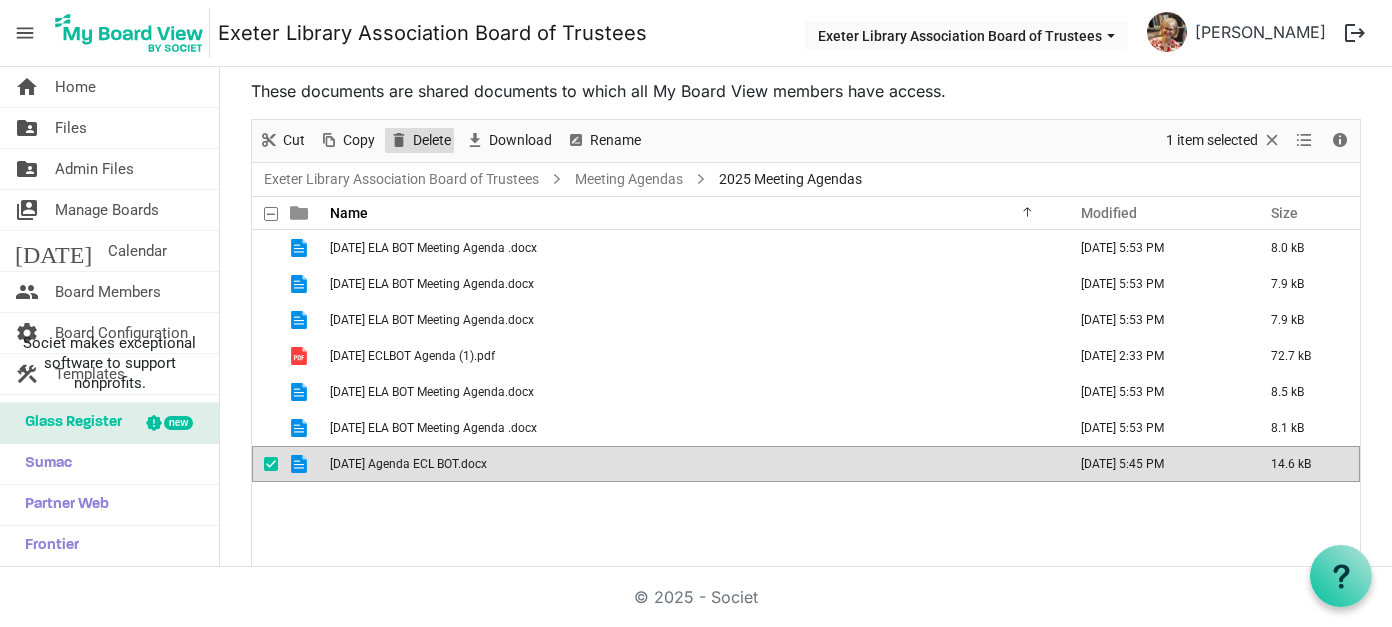 click on "Delete" at bounding box center [432, 140] 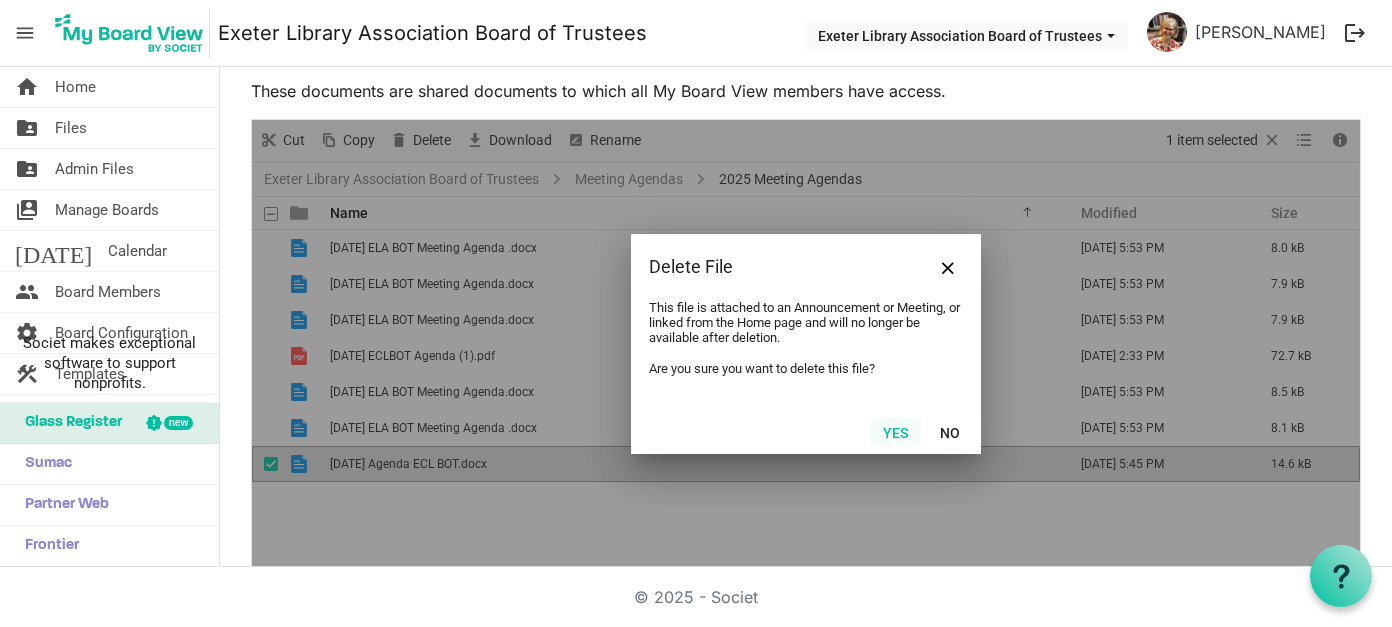 click on "Yes" at bounding box center (895, 432) 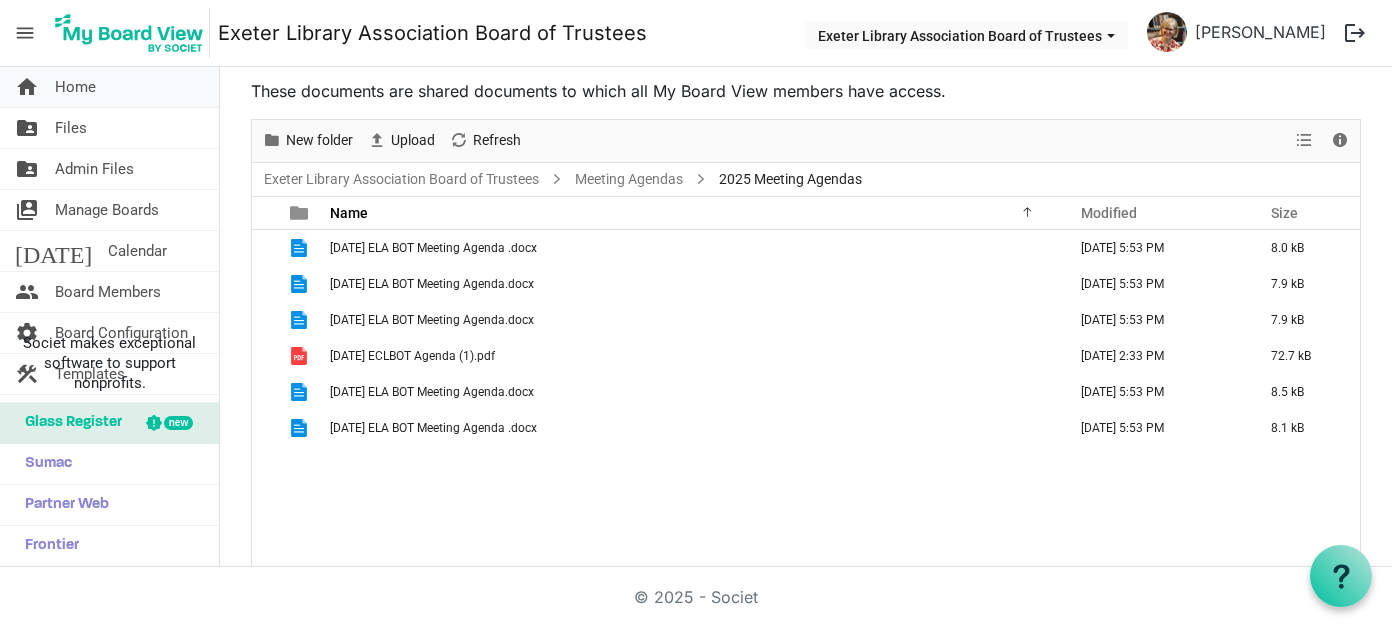 click on "Home" at bounding box center [75, 87] 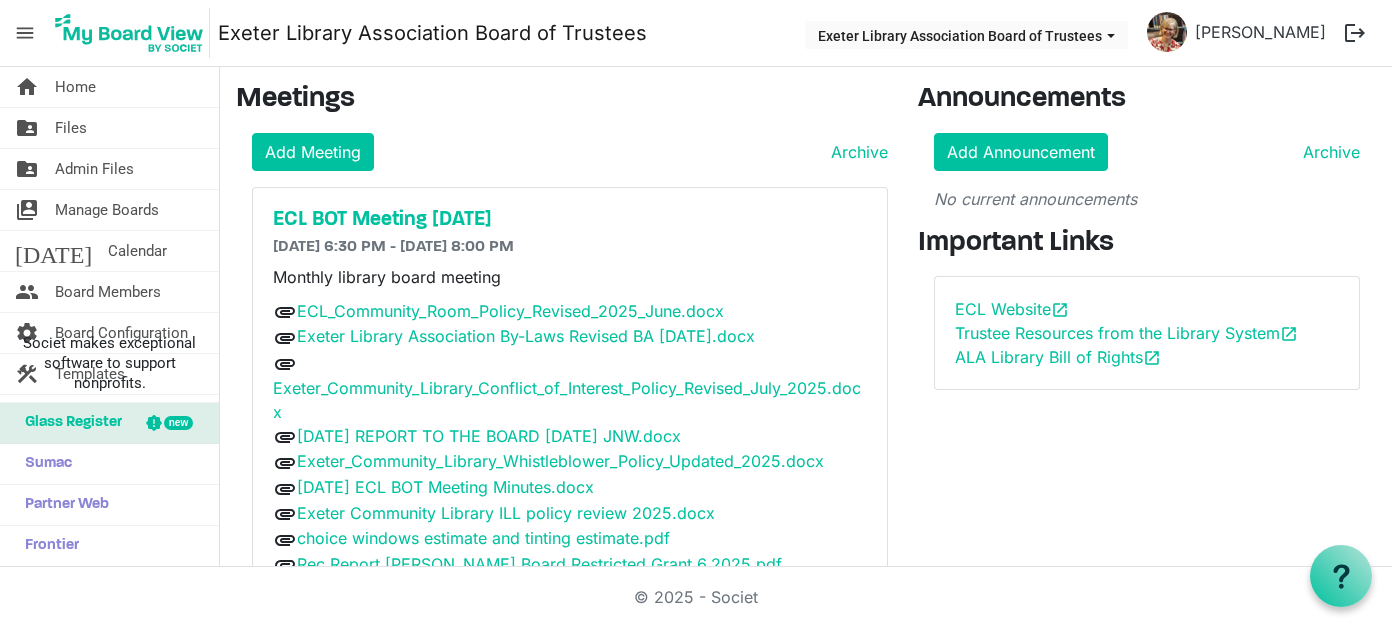 scroll, scrollTop: 0, scrollLeft: 0, axis: both 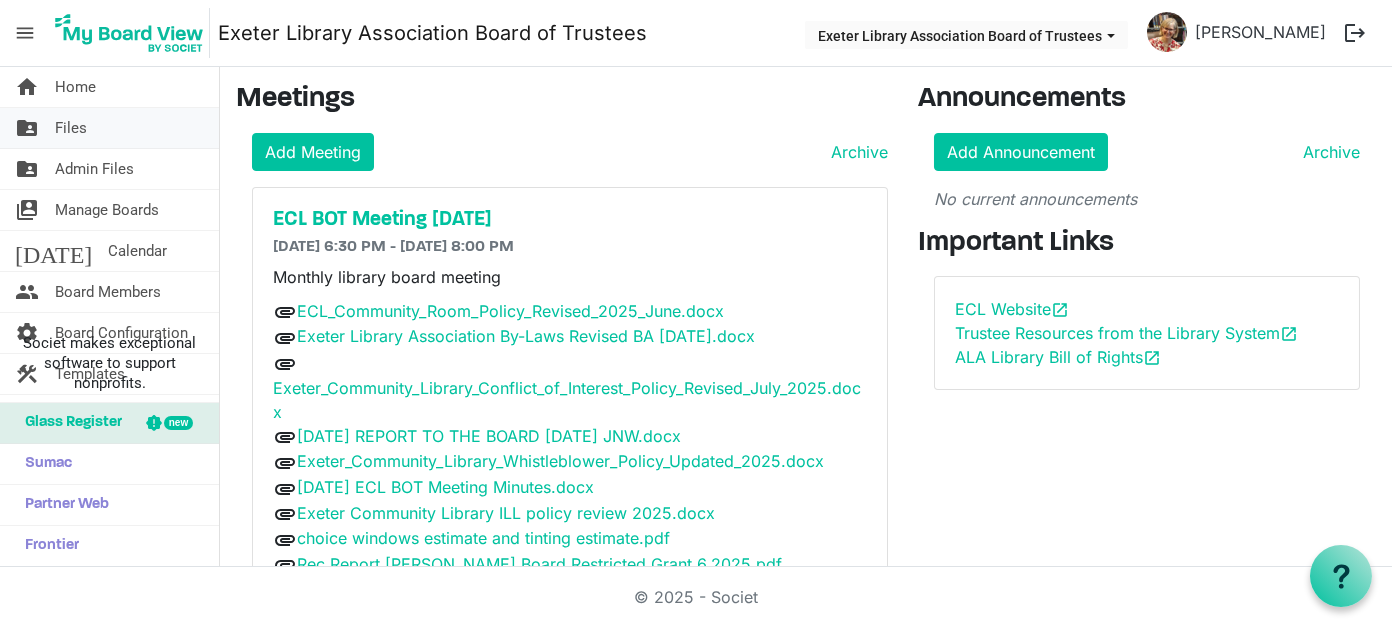 click on "Files" at bounding box center [71, 128] 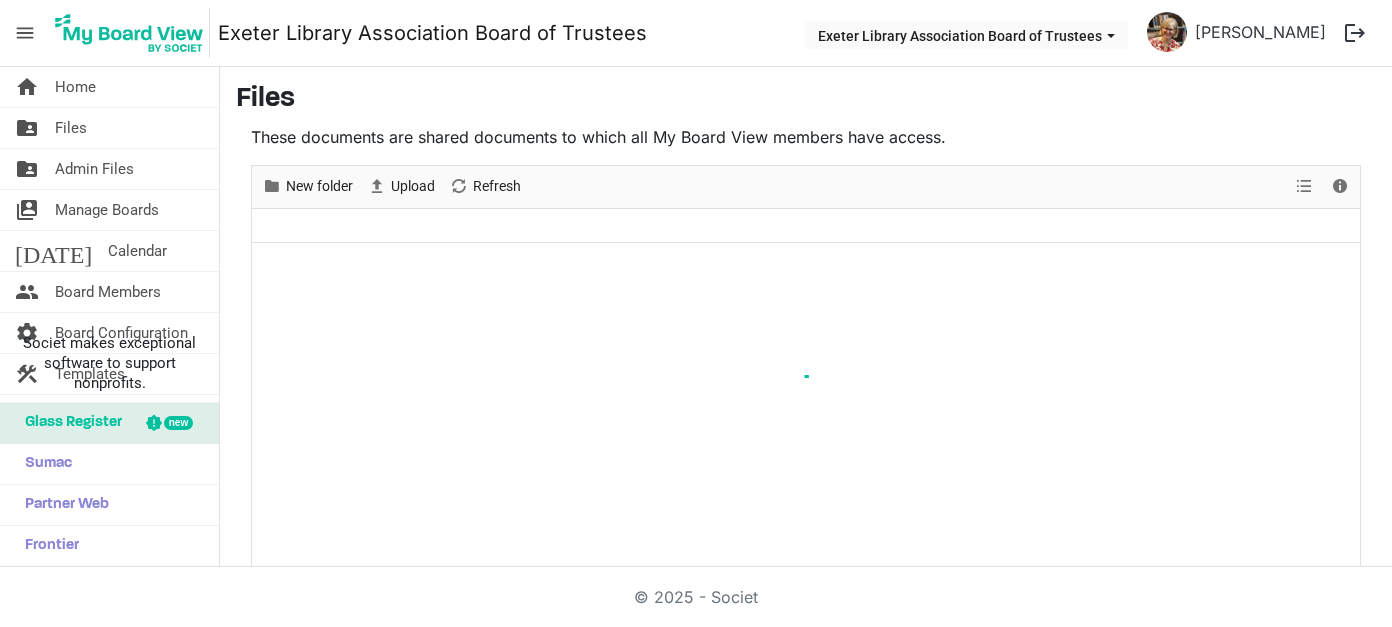 scroll, scrollTop: 0, scrollLeft: 0, axis: both 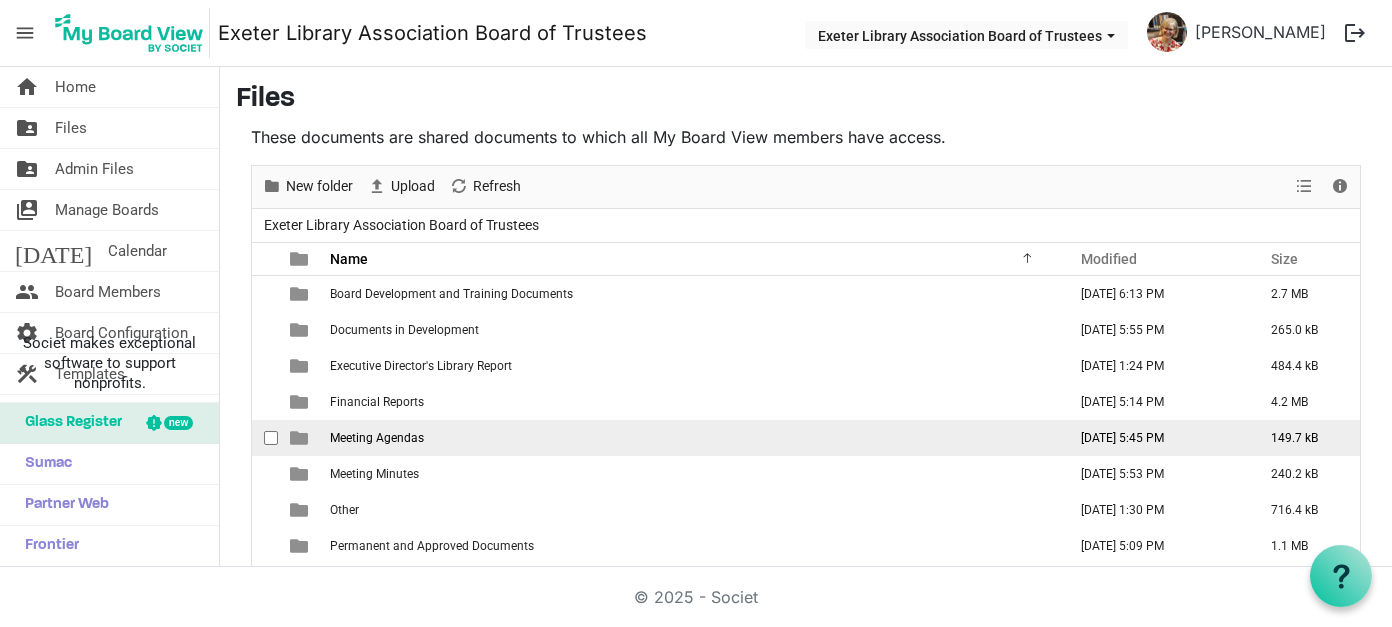 click on "Meeting Agendas" at bounding box center (377, 438) 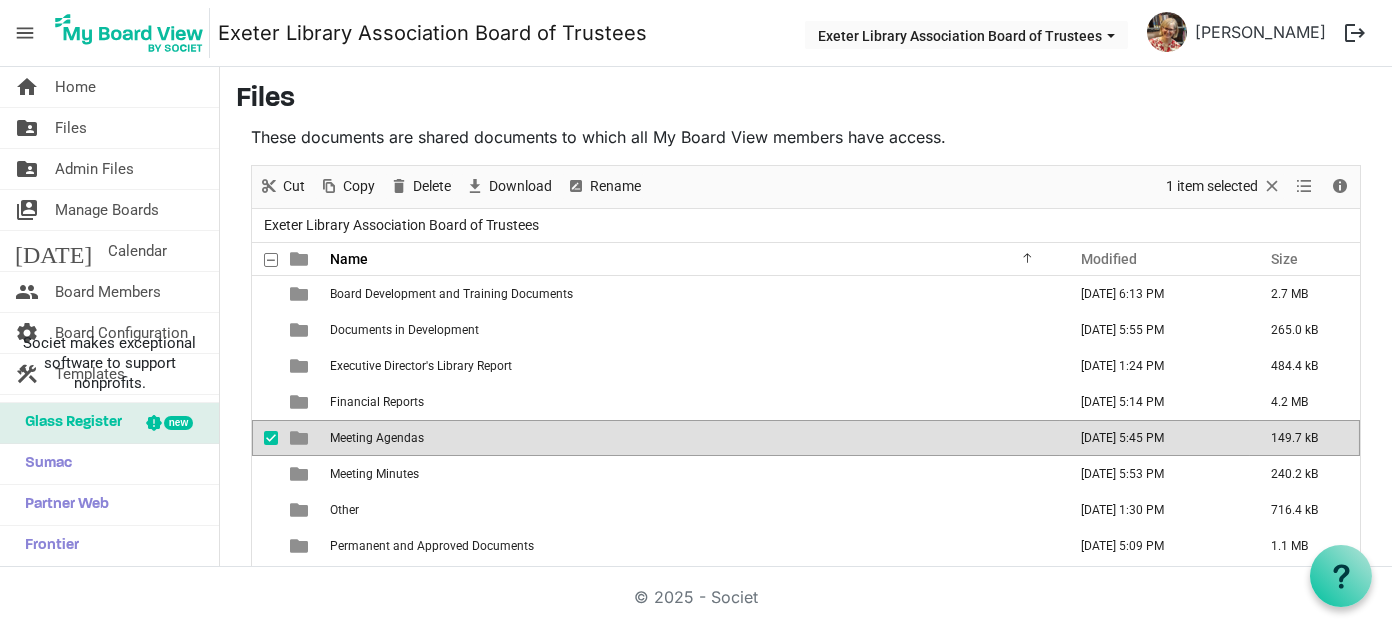 click on "Meeting Agendas" at bounding box center [377, 438] 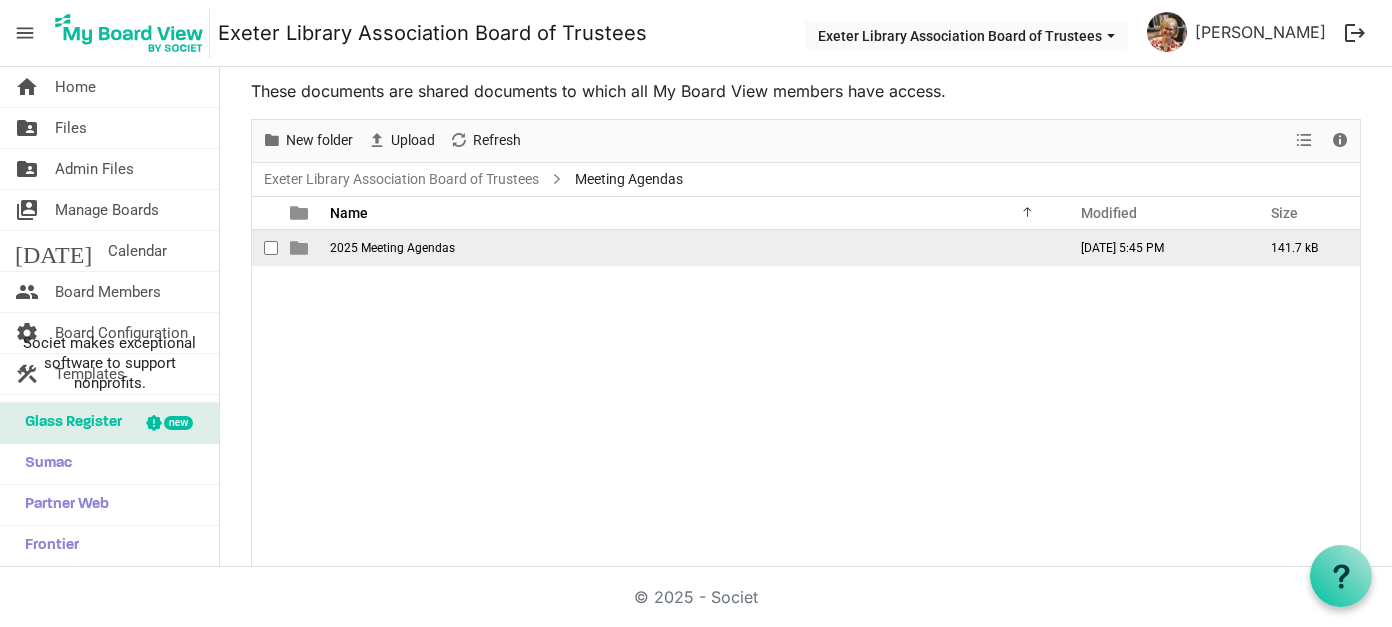 click on "2025 Meeting Agendas" at bounding box center (392, 248) 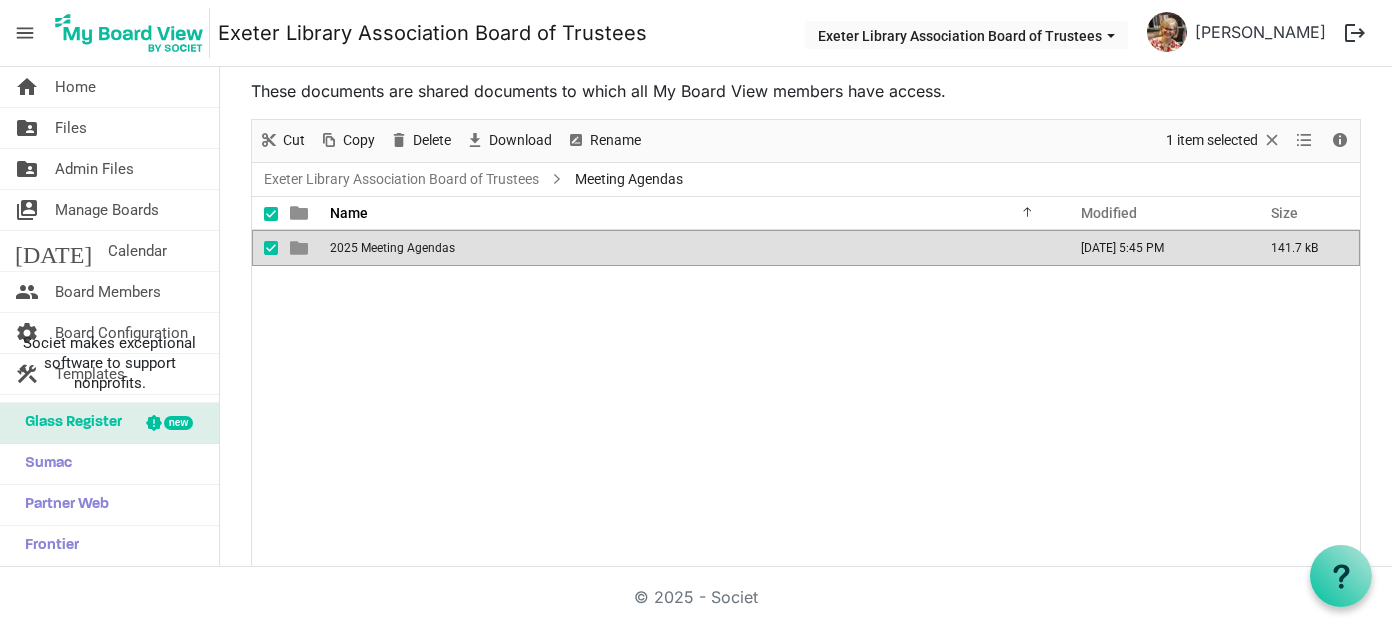click on "2025 Meeting Agendas" at bounding box center (392, 248) 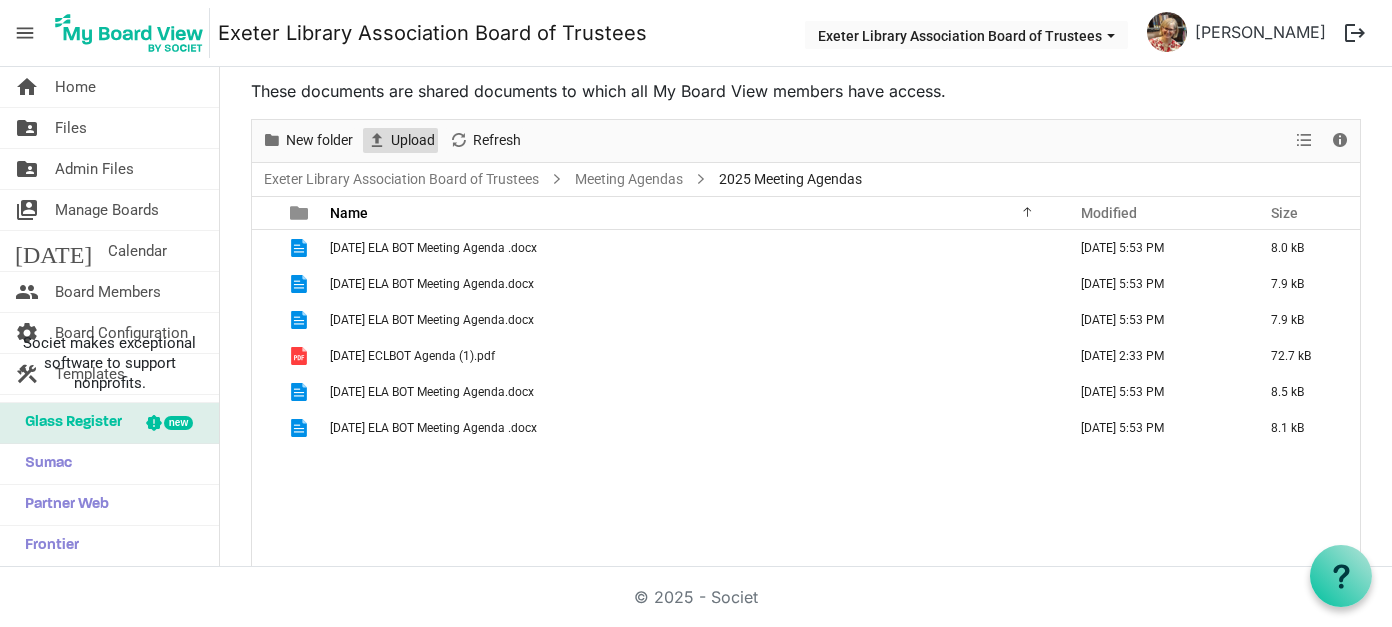 click on "Upload" at bounding box center [413, 140] 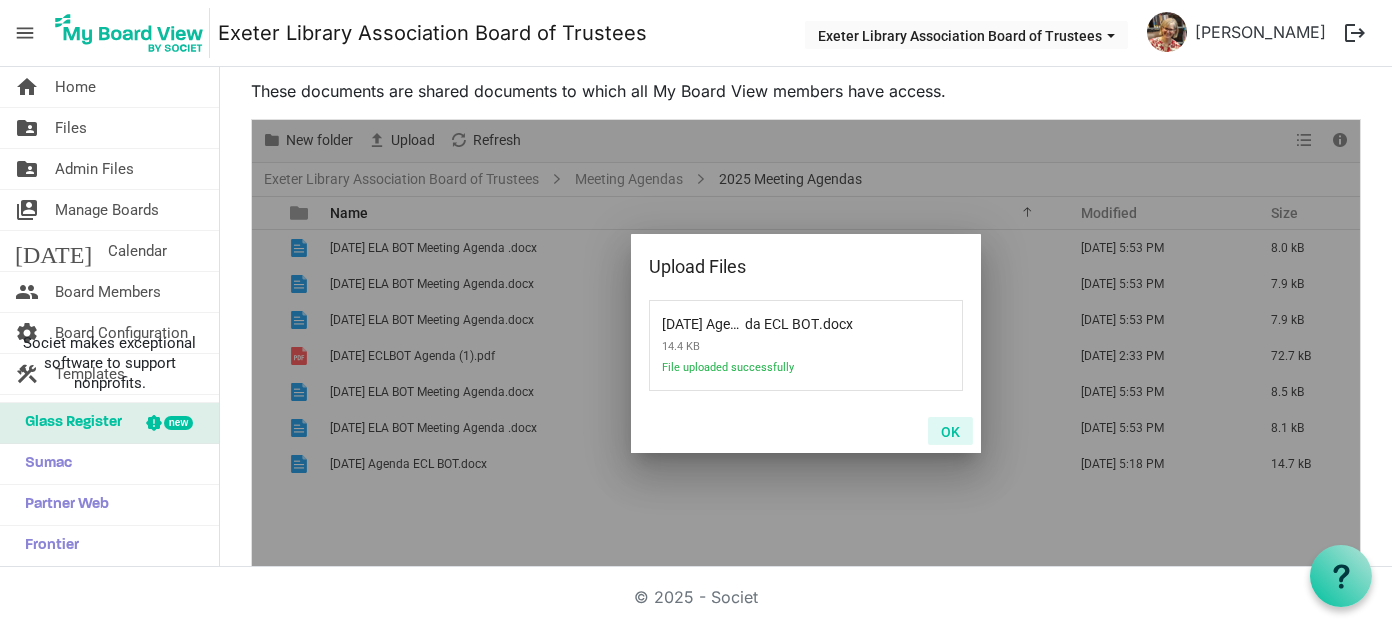 click on "OK" at bounding box center (950, 431) 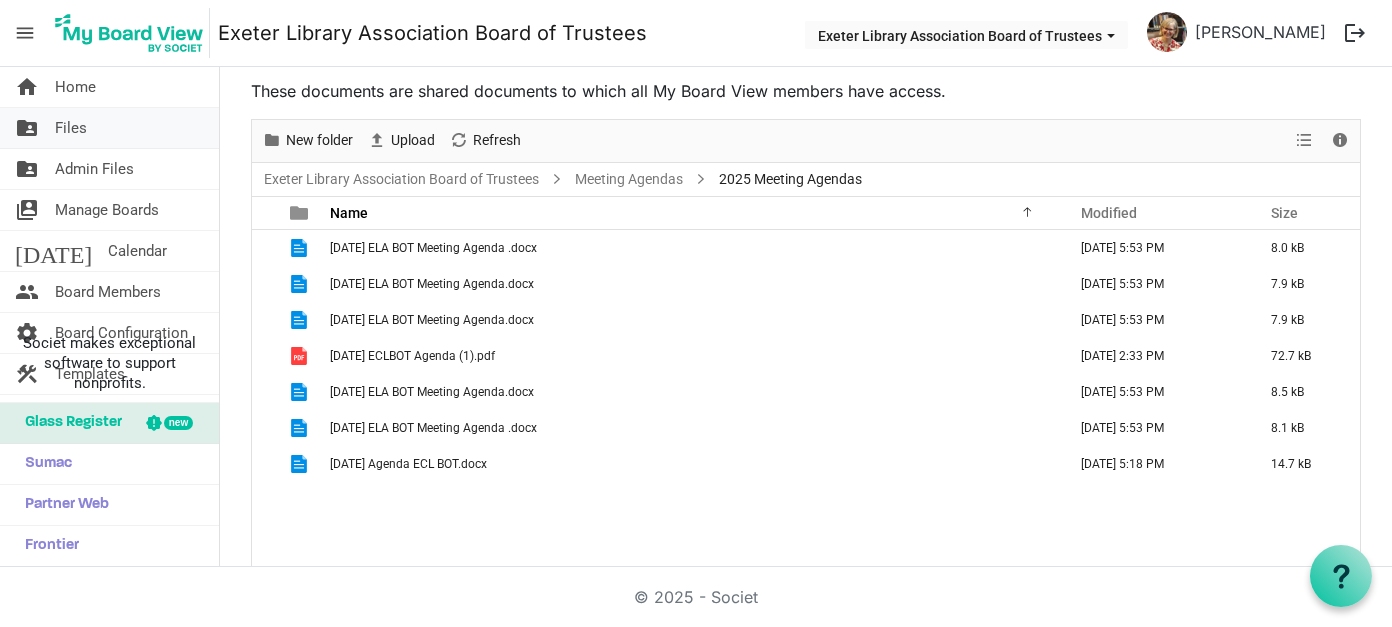 drag, startPoint x: 71, startPoint y: 88, endPoint x: 75, endPoint y: 107, distance: 19.416489 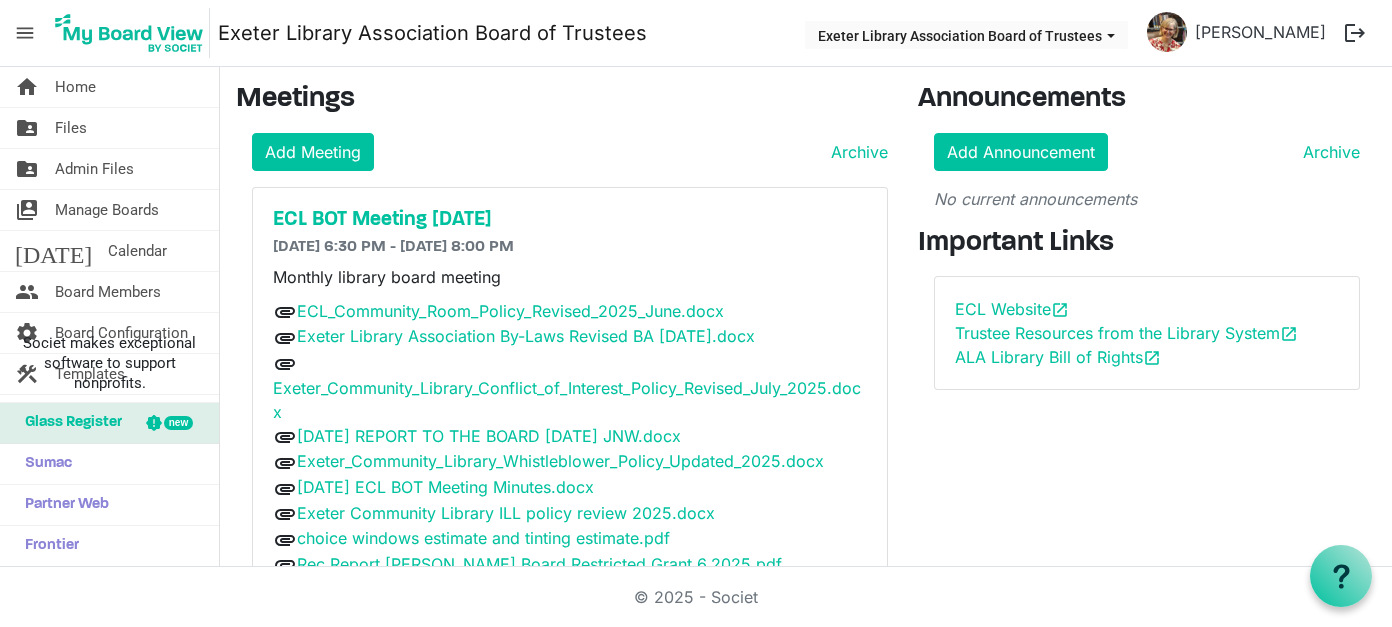 scroll, scrollTop: 0, scrollLeft: 0, axis: both 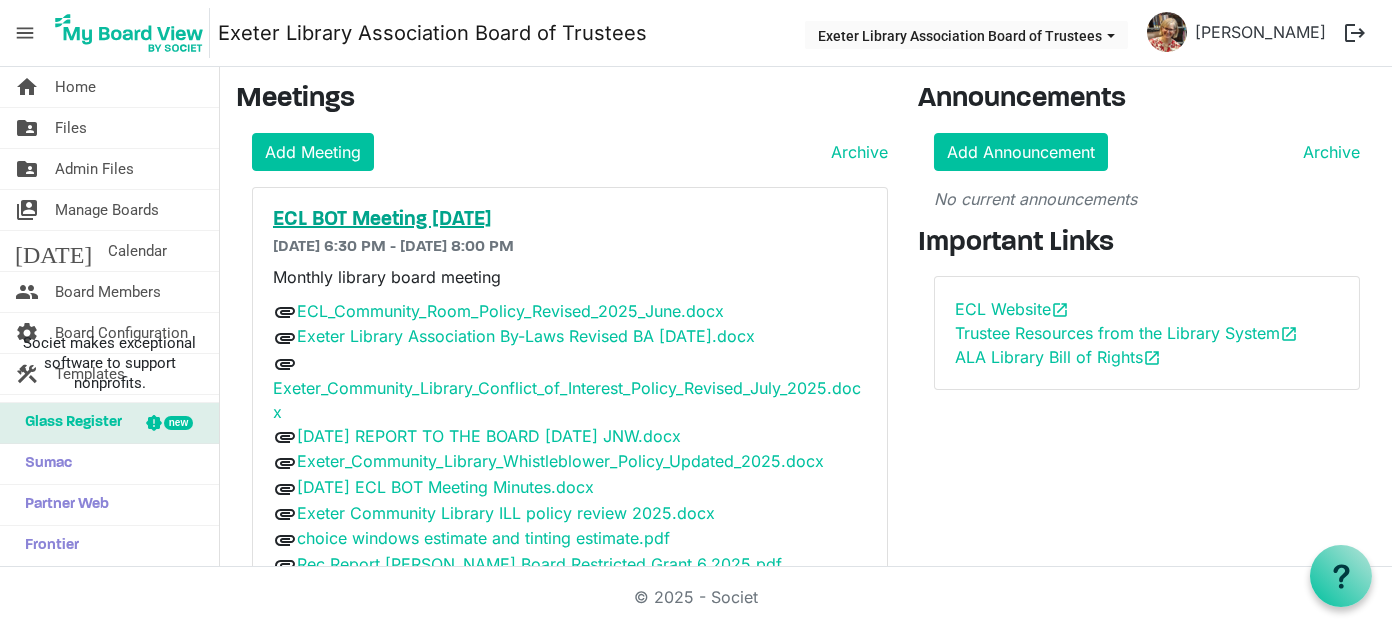click on "ECL BOT Meeting [DATE]" at bounding box center (570, 220) 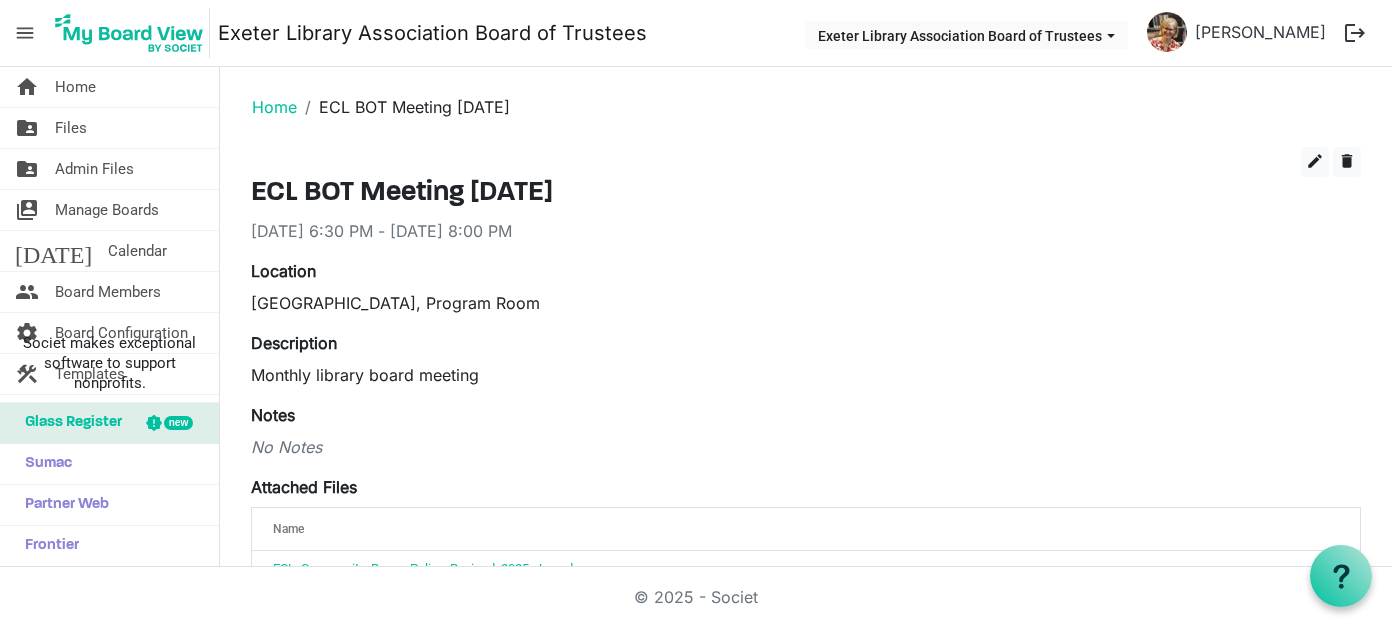 scroll, scrollTop: 0, scrollLeft: 0, axis: both 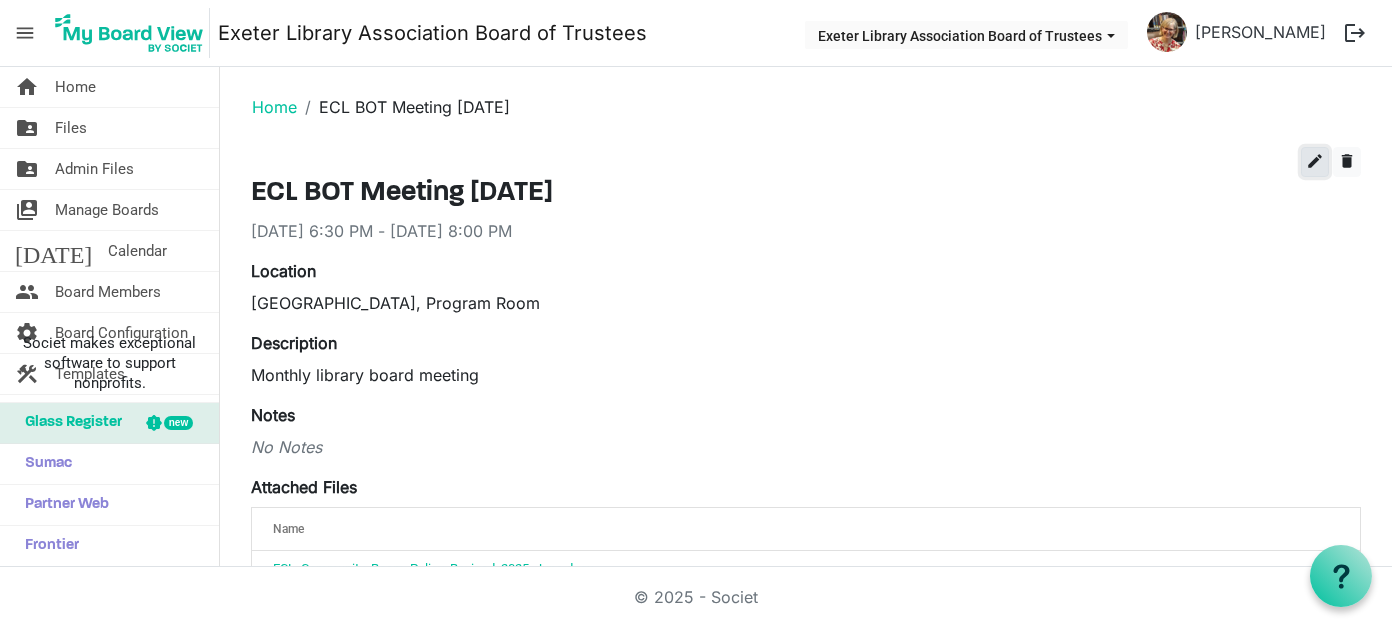 click on "edit" at bounding box center (1315, 161) 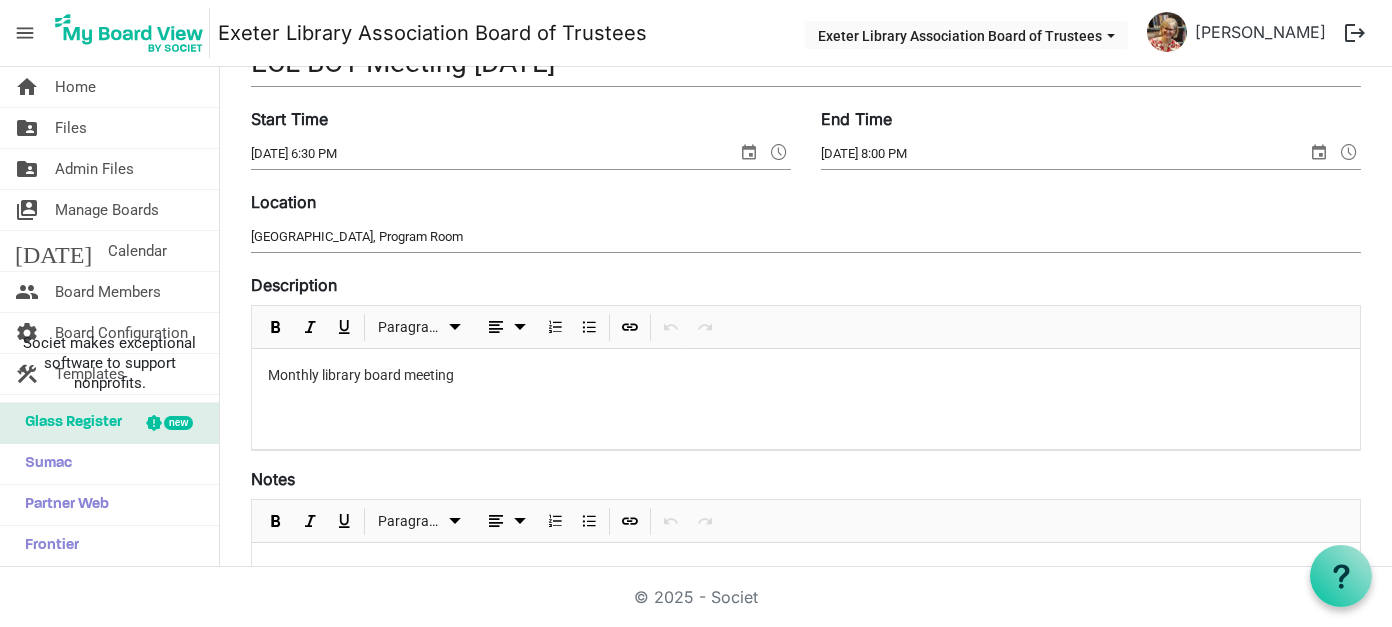 scroll, scrollTop: 500, scrollLeft: 0, axis: vertical 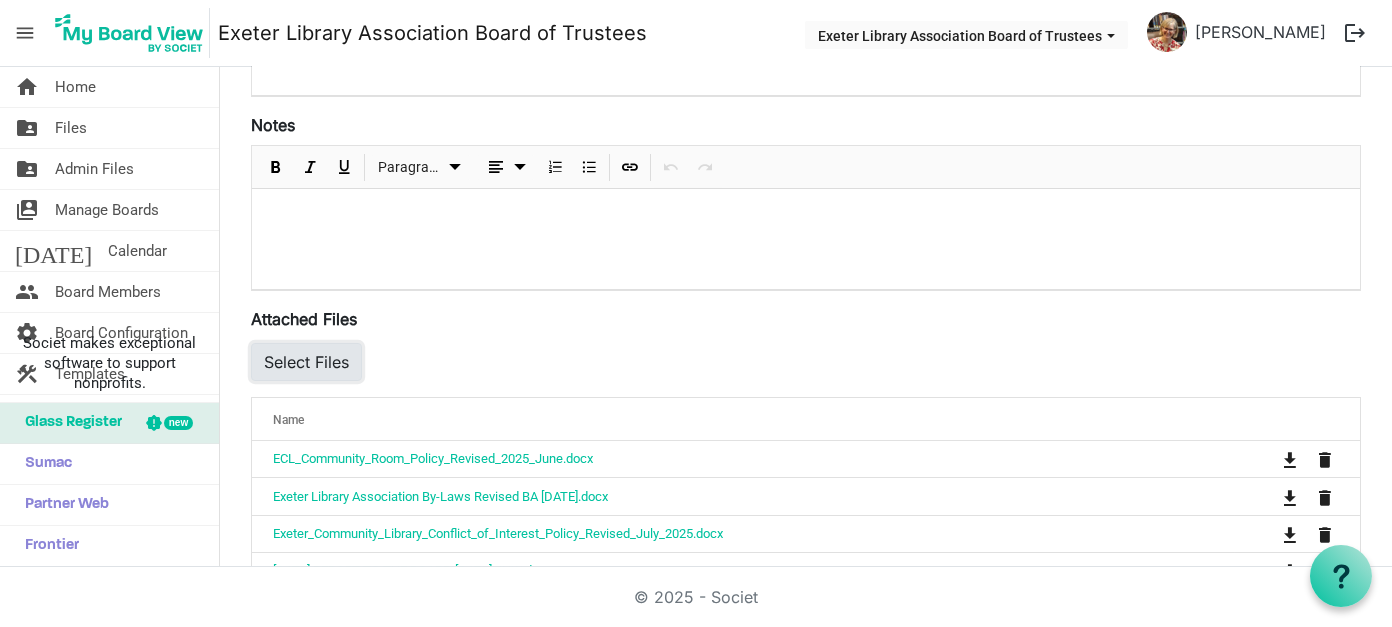 click on "Select Files" at bounding box center (306, 362) 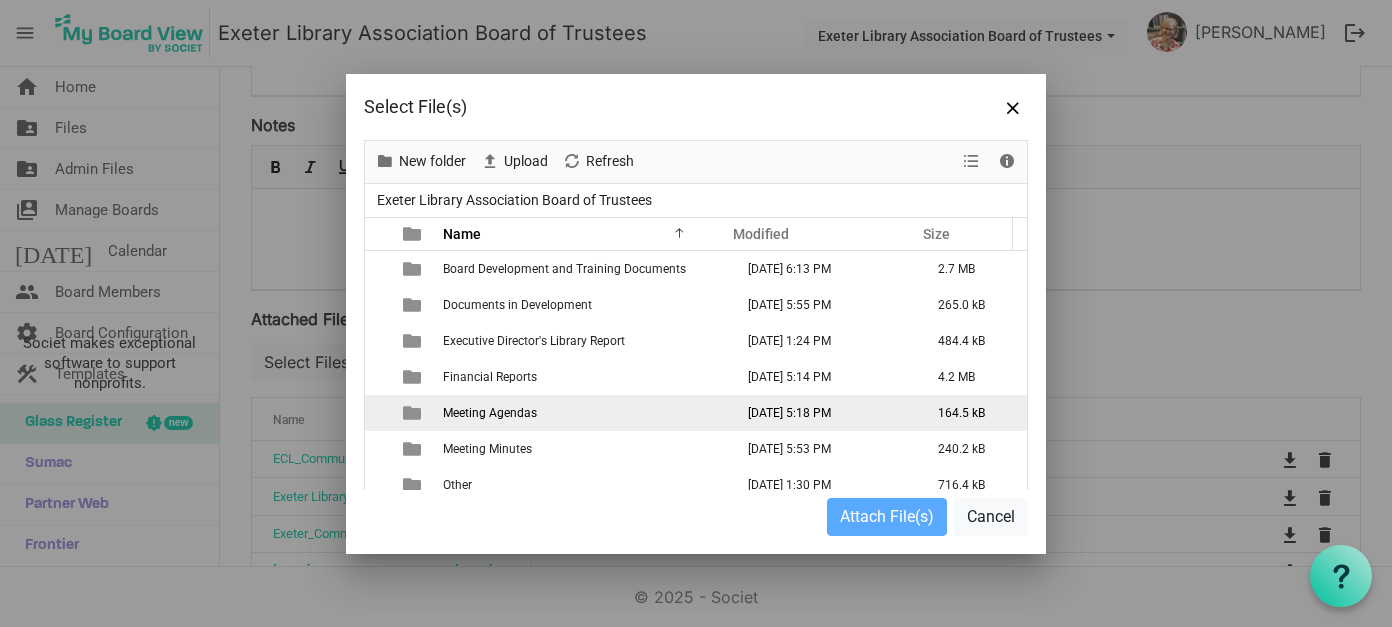 click on "Meeting Agendas" at bounding box center [582, 413] 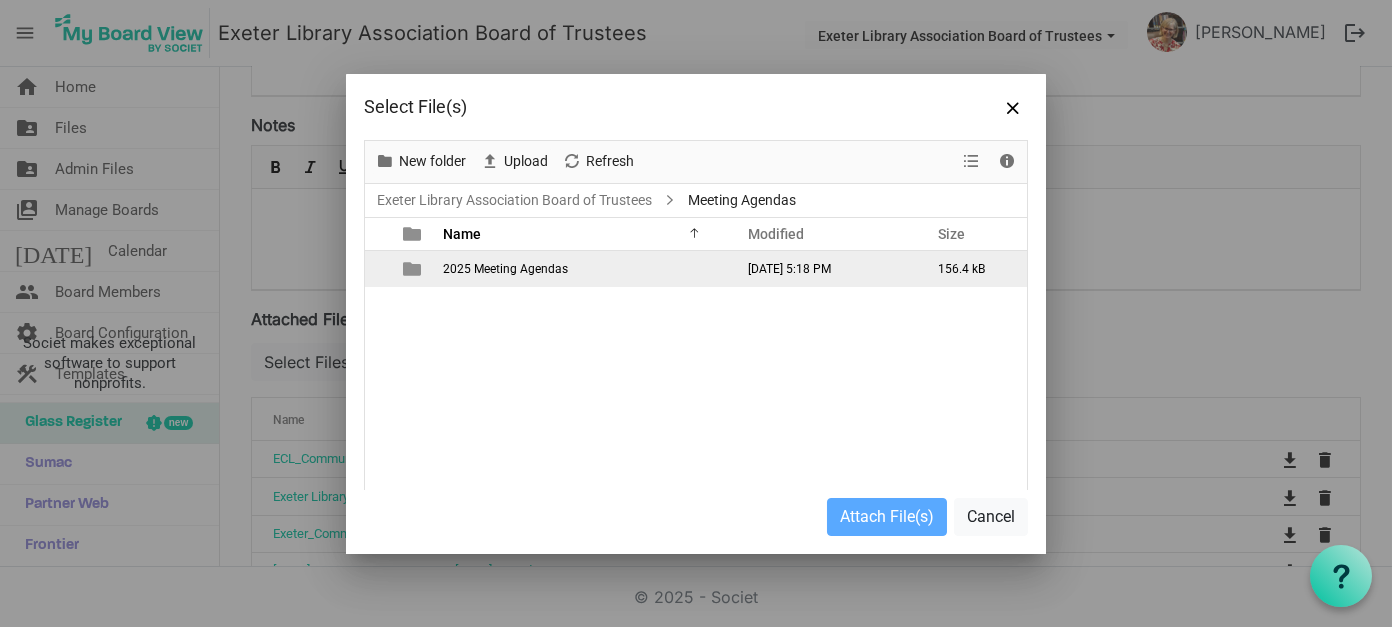 click on "2025 Meeting Agendas" at bounding box center (505, 269) 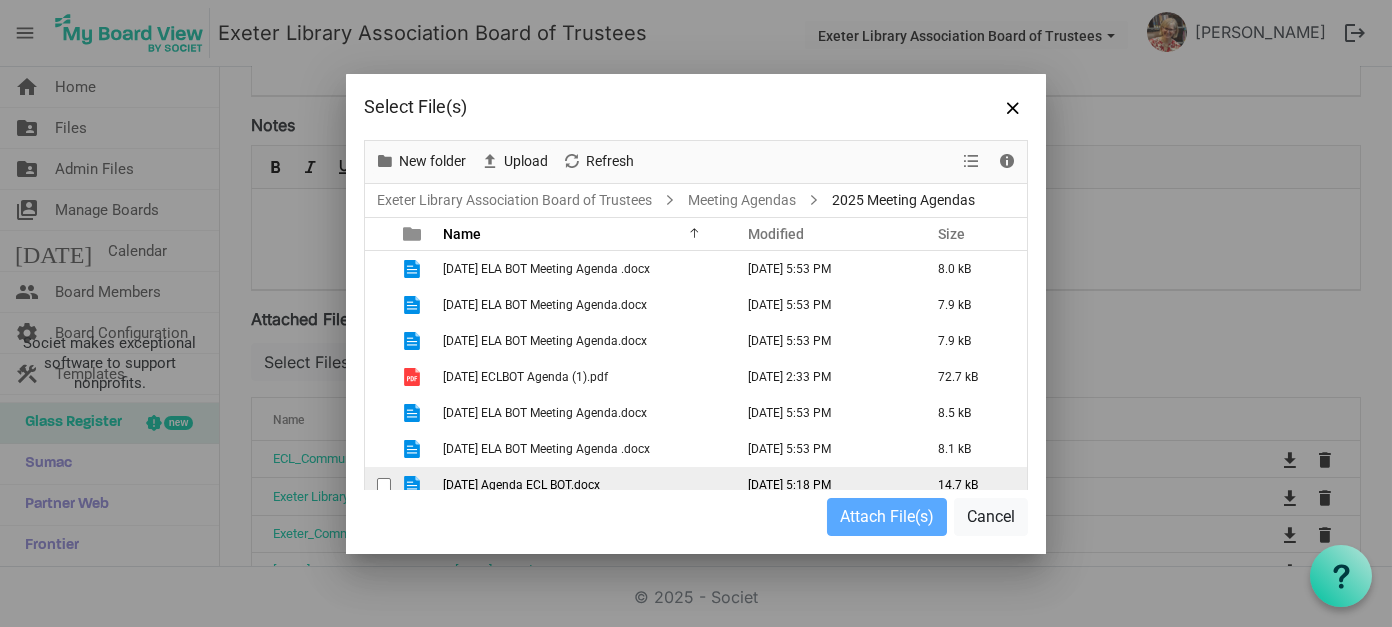 click at bounding box center [384, 485] 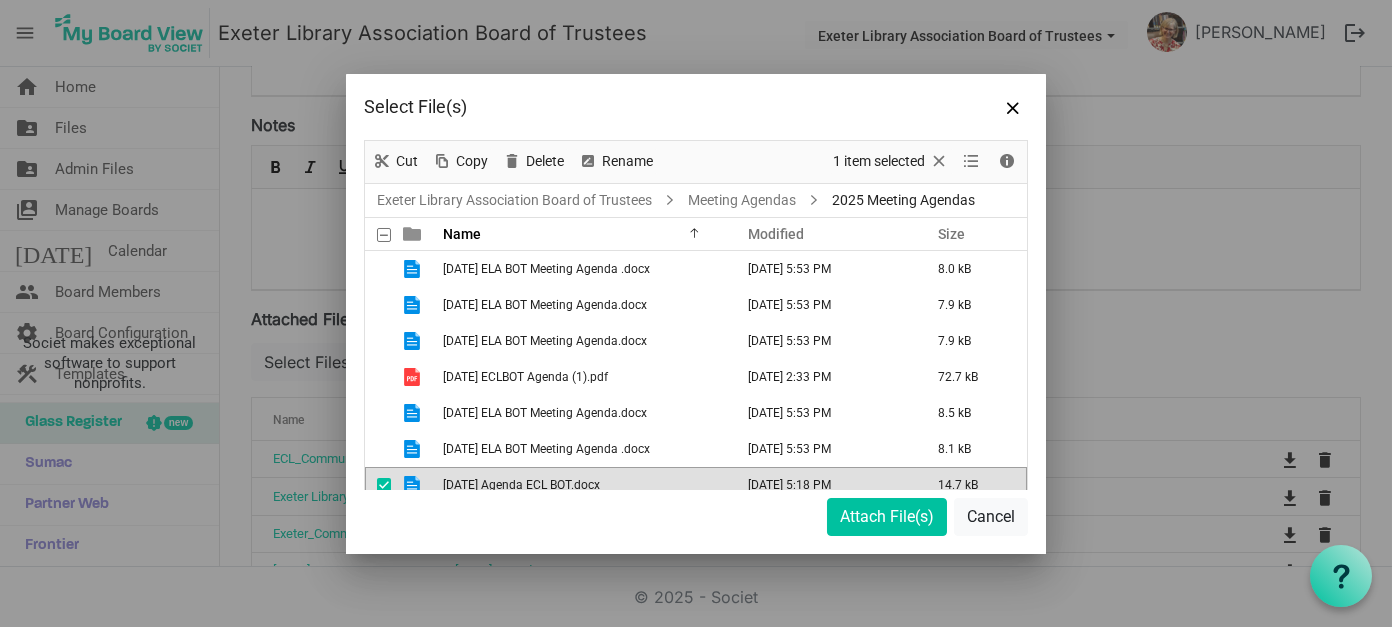 scroll, scrollTop: 13, scrollLeft: 0, axis: vertical 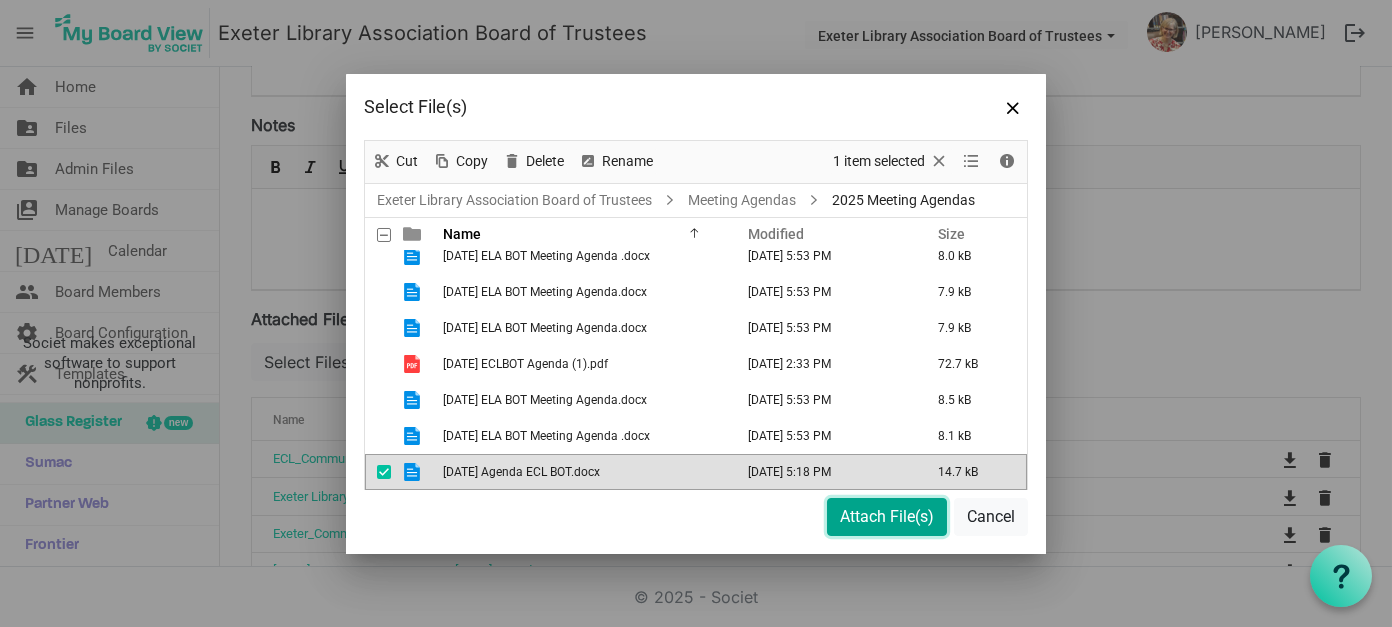 click on "Attach File(s)" at bounding box center [887, 517] 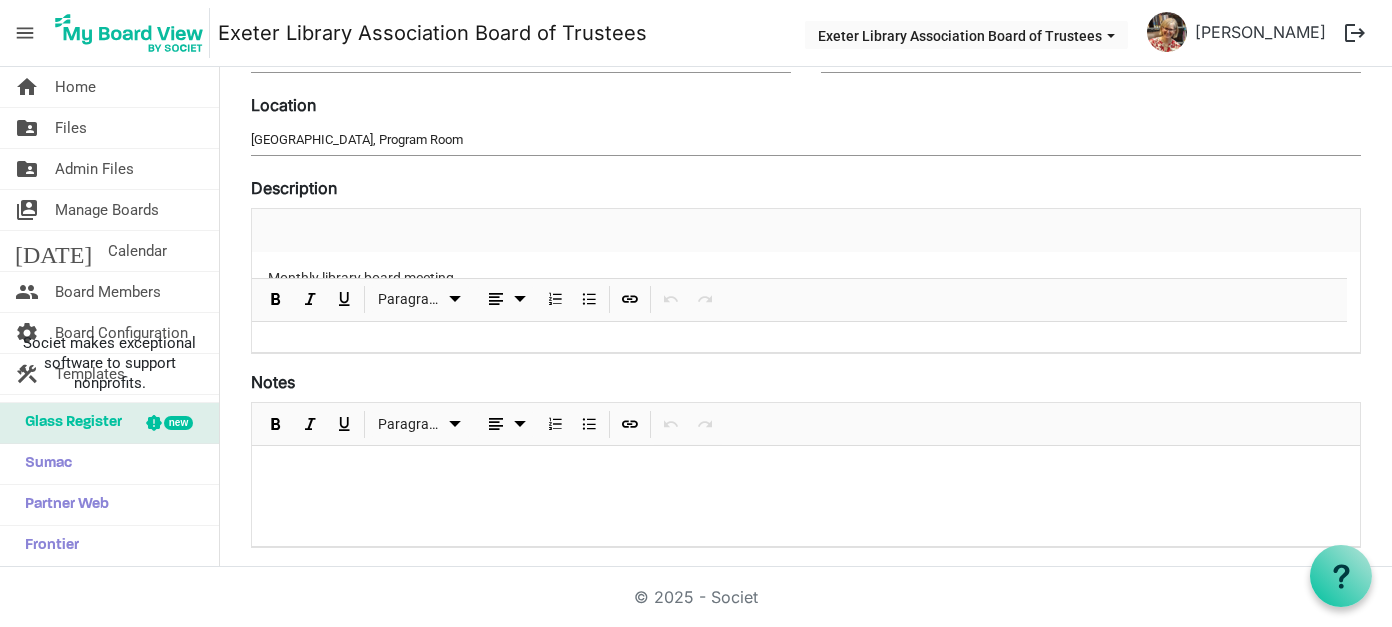scroll, scrollTop: 0, scrollLeft: 0, axis: both 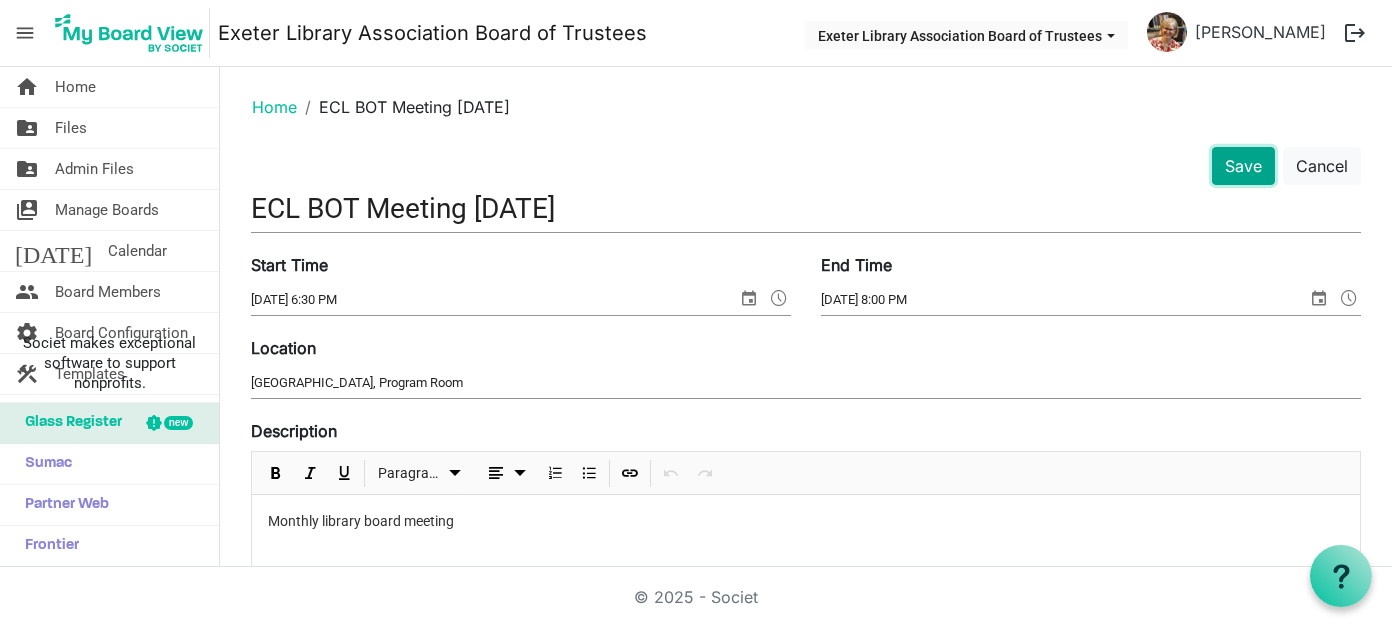 click on "Save" at bounding box center [1243, 166] 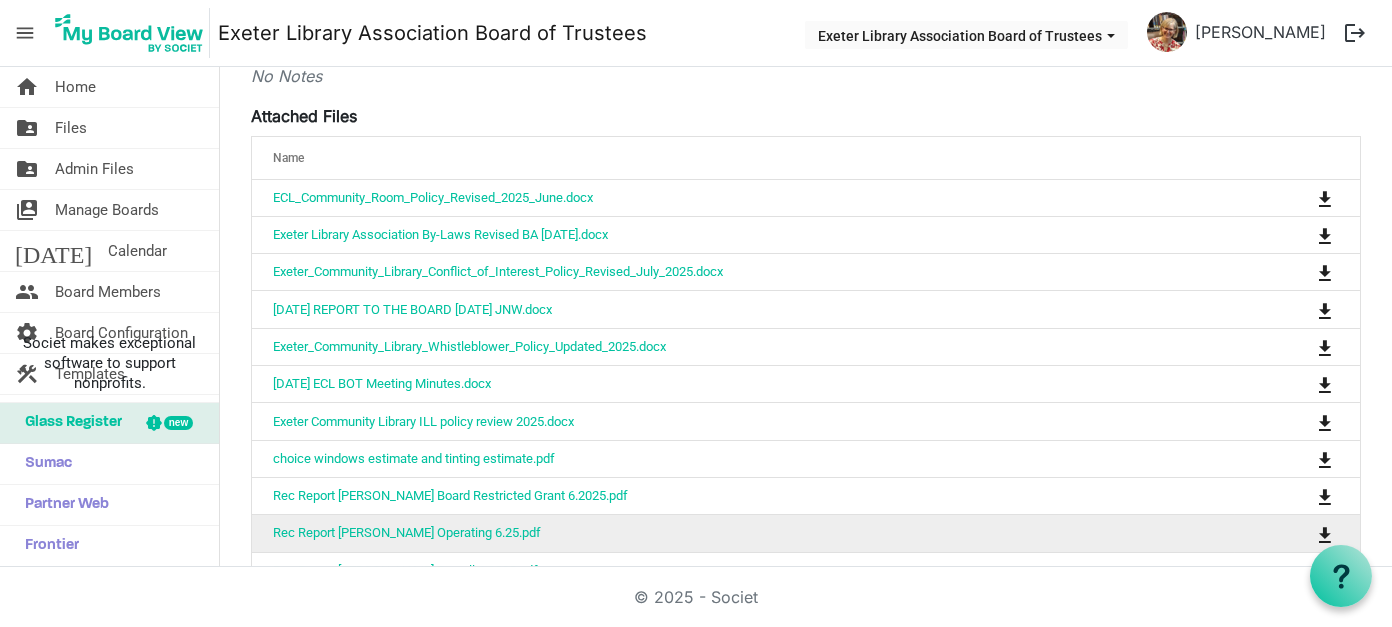 scroll, scrollTop: 200, scrollLeft: 0, axis: vertical 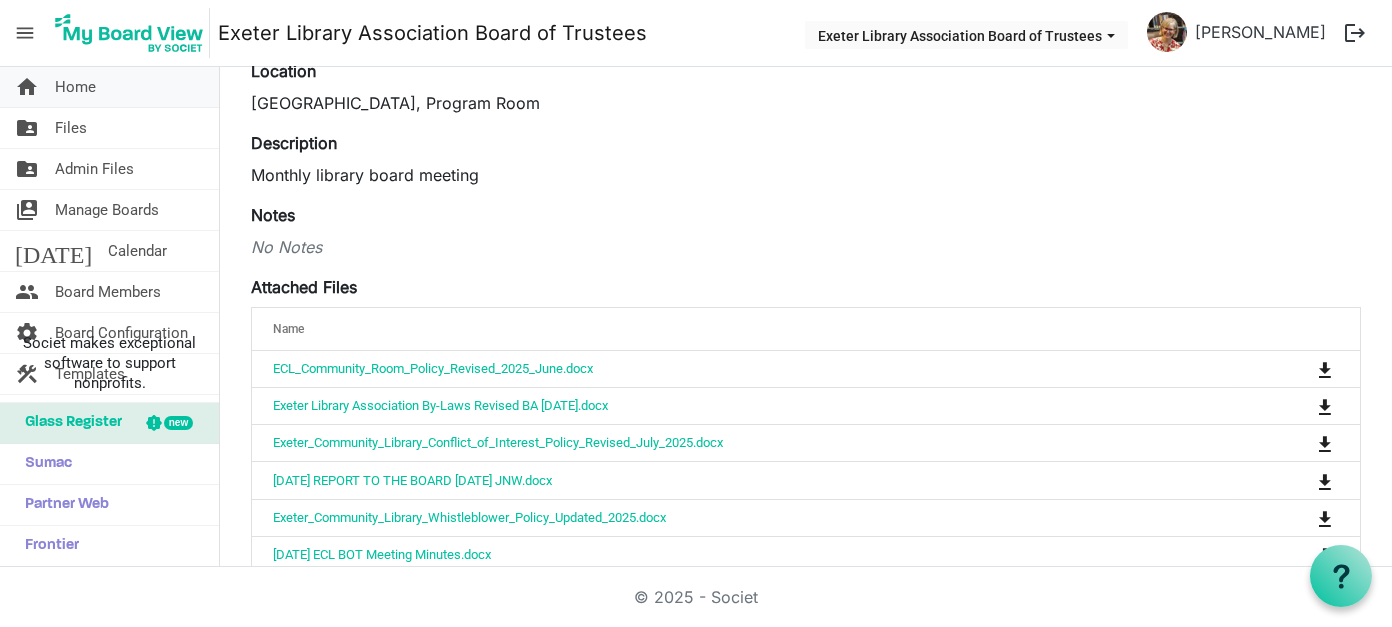 click on "Home" at bounding box center [75, 87] 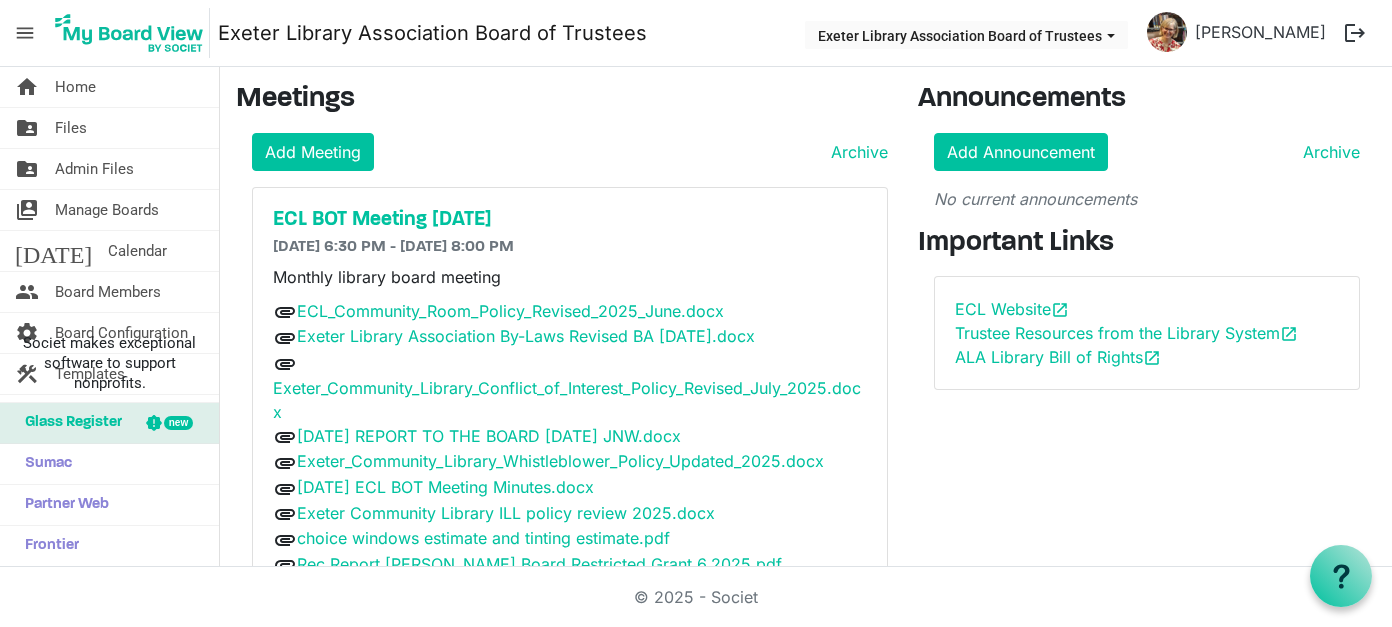 scroll, scrollTop: 0, scrollLeft: 0, axis: both 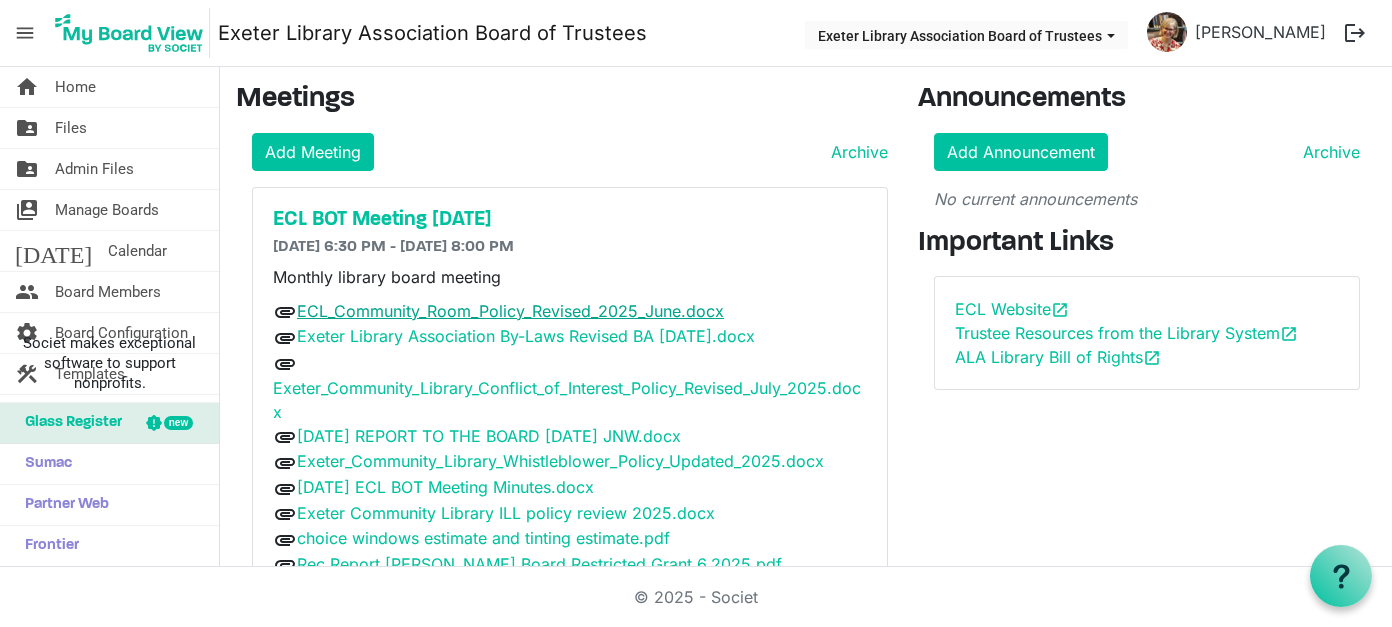 click on "ECL_Community_Room_Policy_Revised_2025_June.docx" at bounding box center (510, 311) 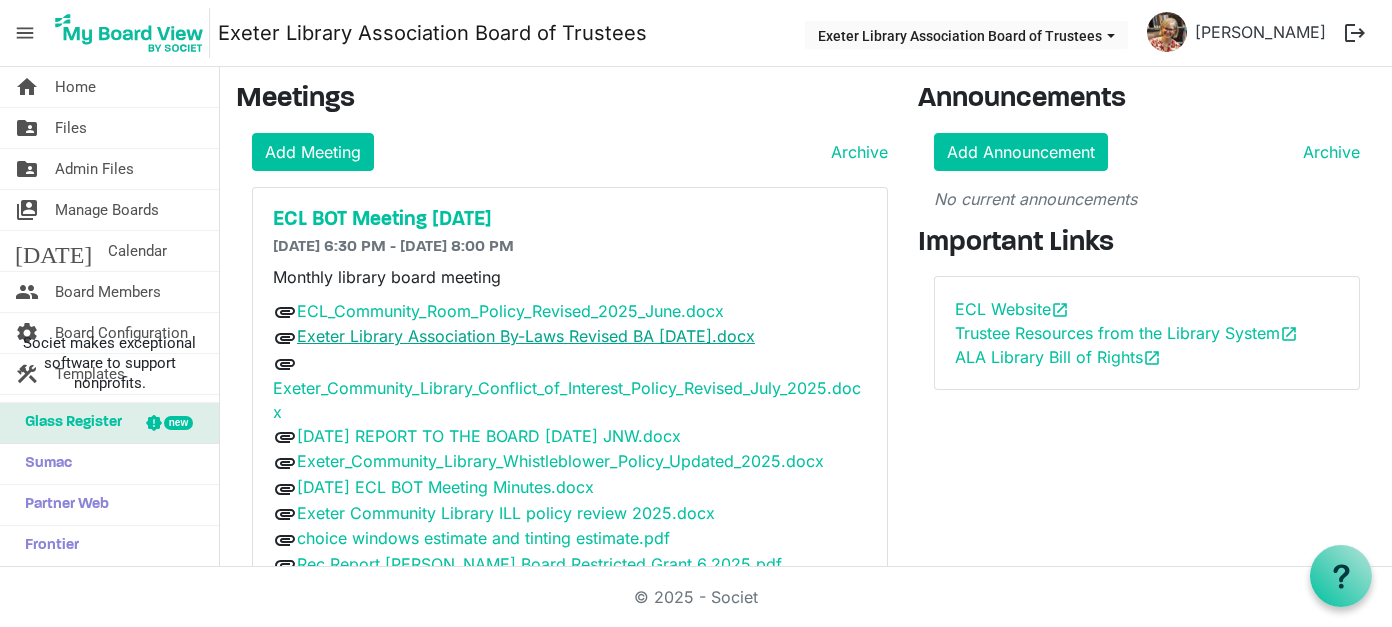 click on "Exeter Library Association By-Laws Revised BA [DATE].docx" at bounding box center (526, 336) 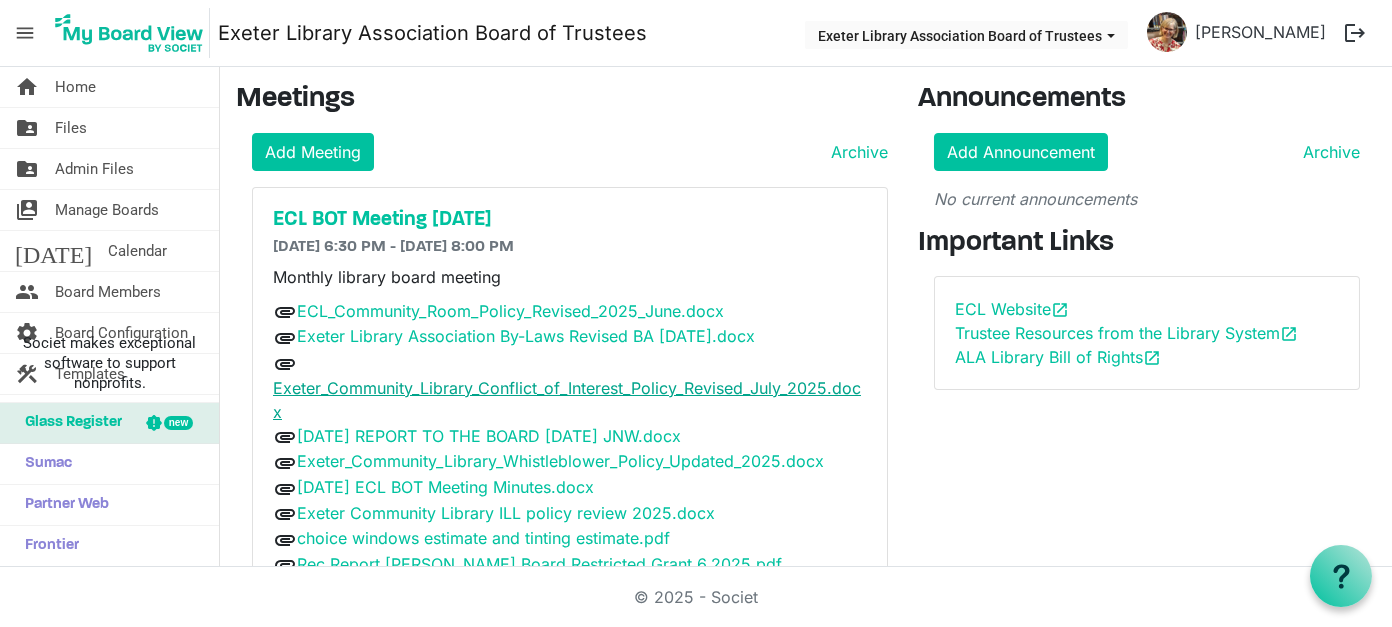 click on "Exeter_Community_Library_Conflict_of_Interest_Policy_Revised_July_2025.docx" at bounding box center [567, 400] 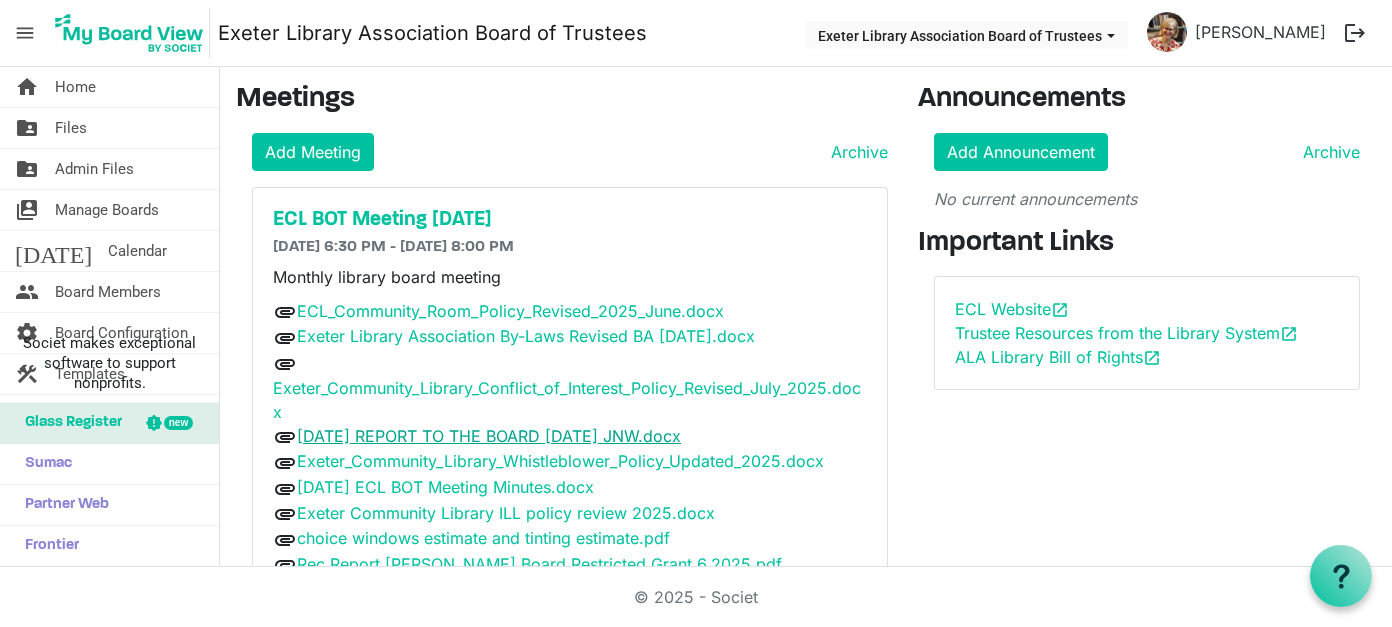 click on "2025 JULY REPORT TO THE BOARD 06 18 2025 JNW.docx" at bounding box center (489, 436) 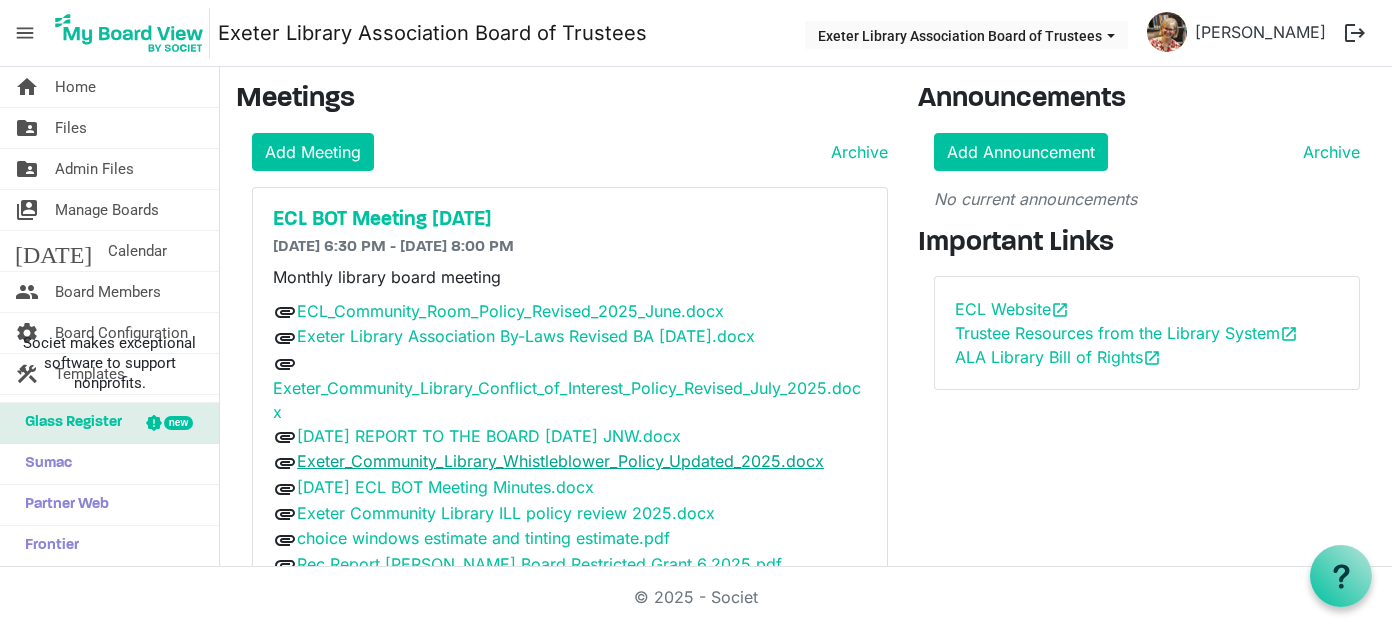 click on "Exeter_Community_Library_Whistleblower_Policy_Updated_2025.docx" at bounding box center (560, 461) 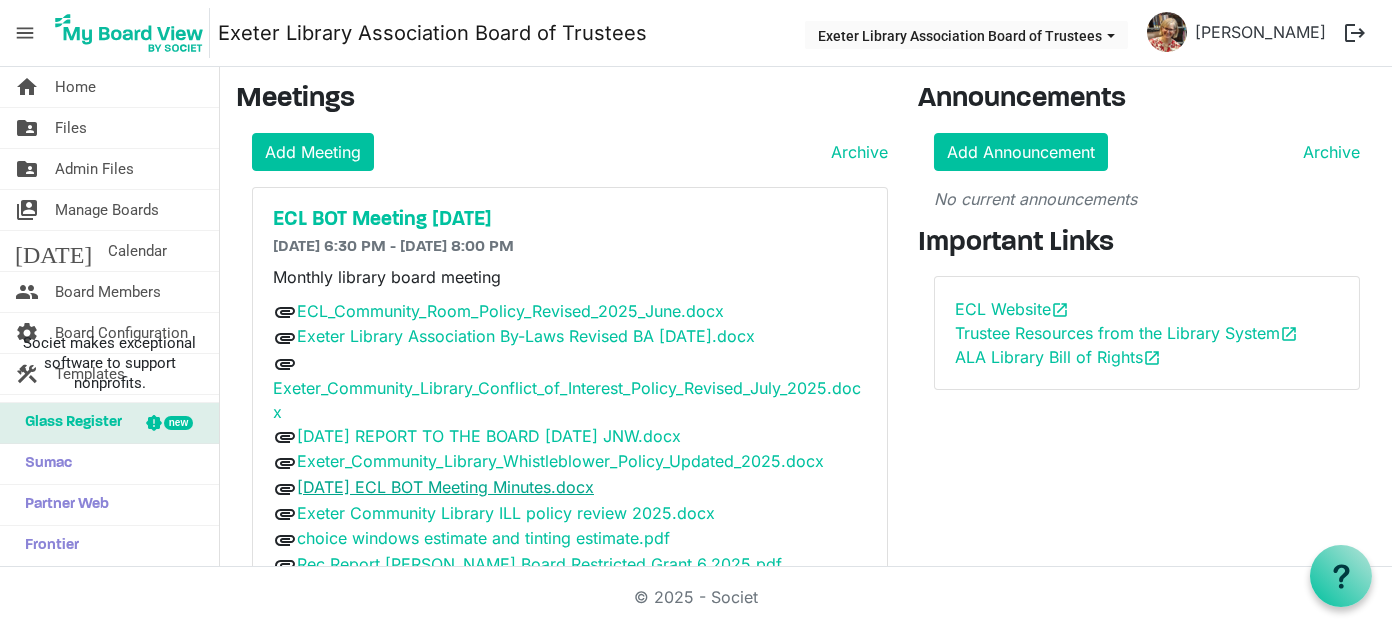 click on "2025 June 9 ECL BOT Meeting Minutes.docx" at bounding box center (445, 487) 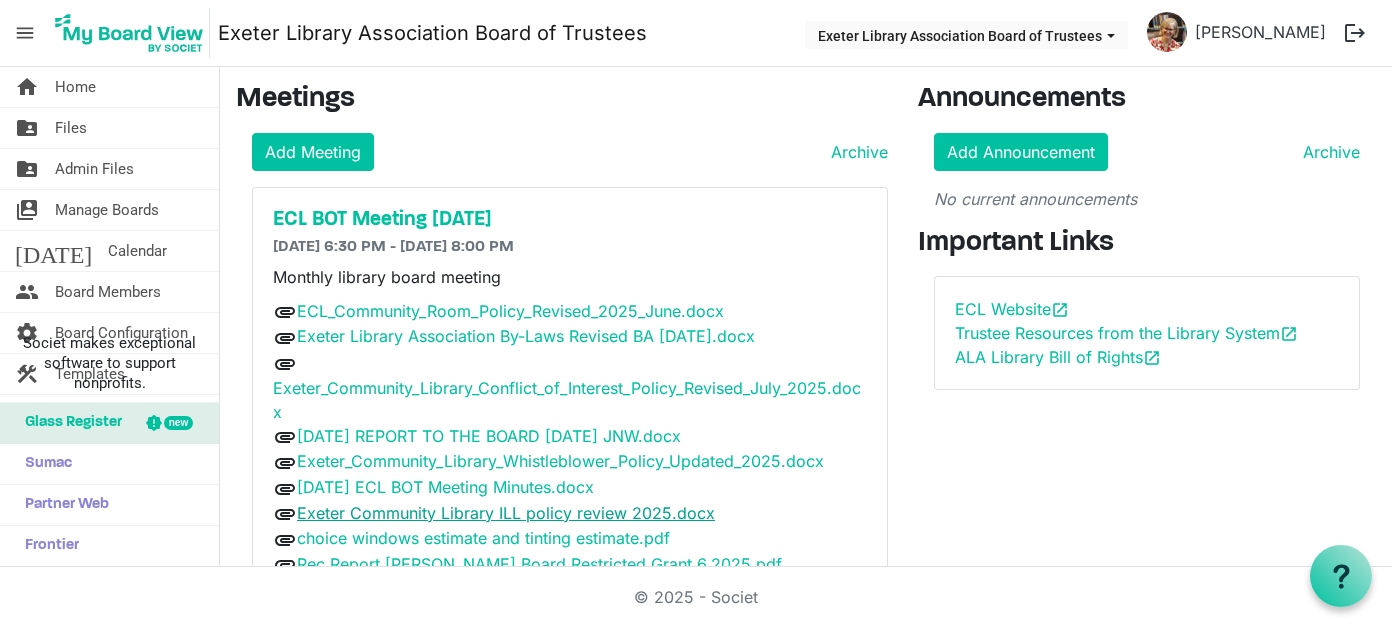 click on "Exeter Community Library ILL policy review 2025.docx" at bounding box center (506, 513) 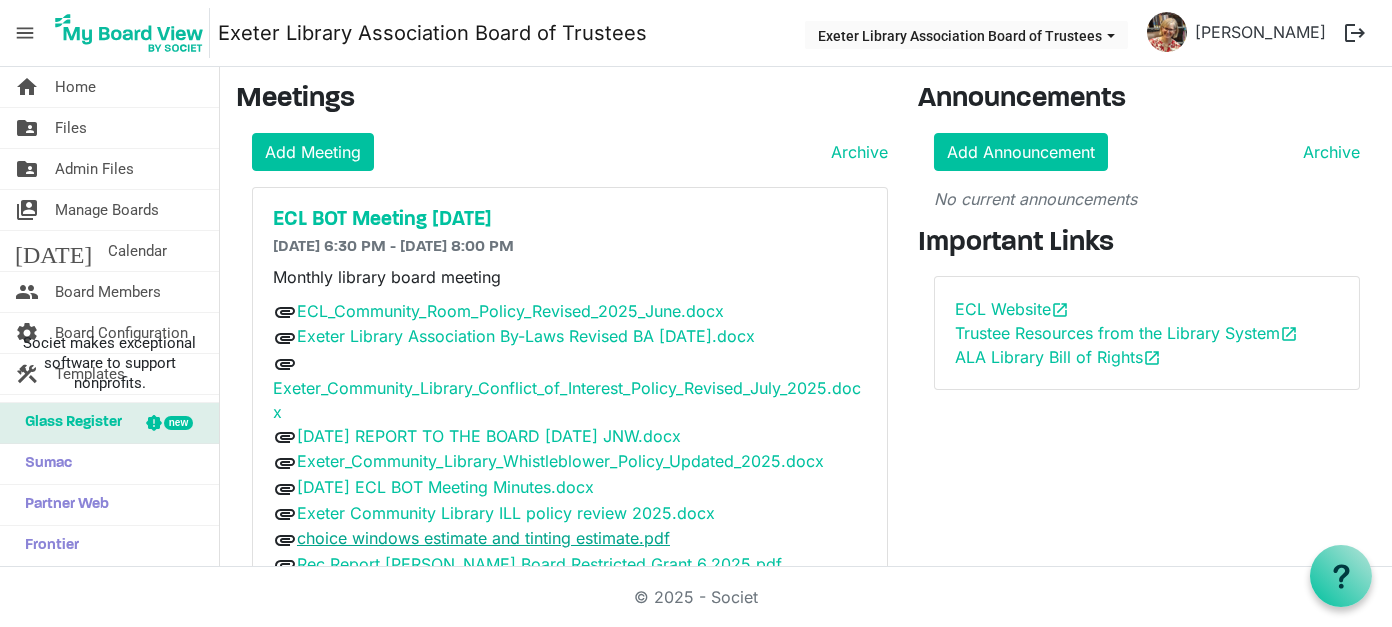click on "choice windows estimate and tinting estimate.pdf" at bounding box center [483, 538] 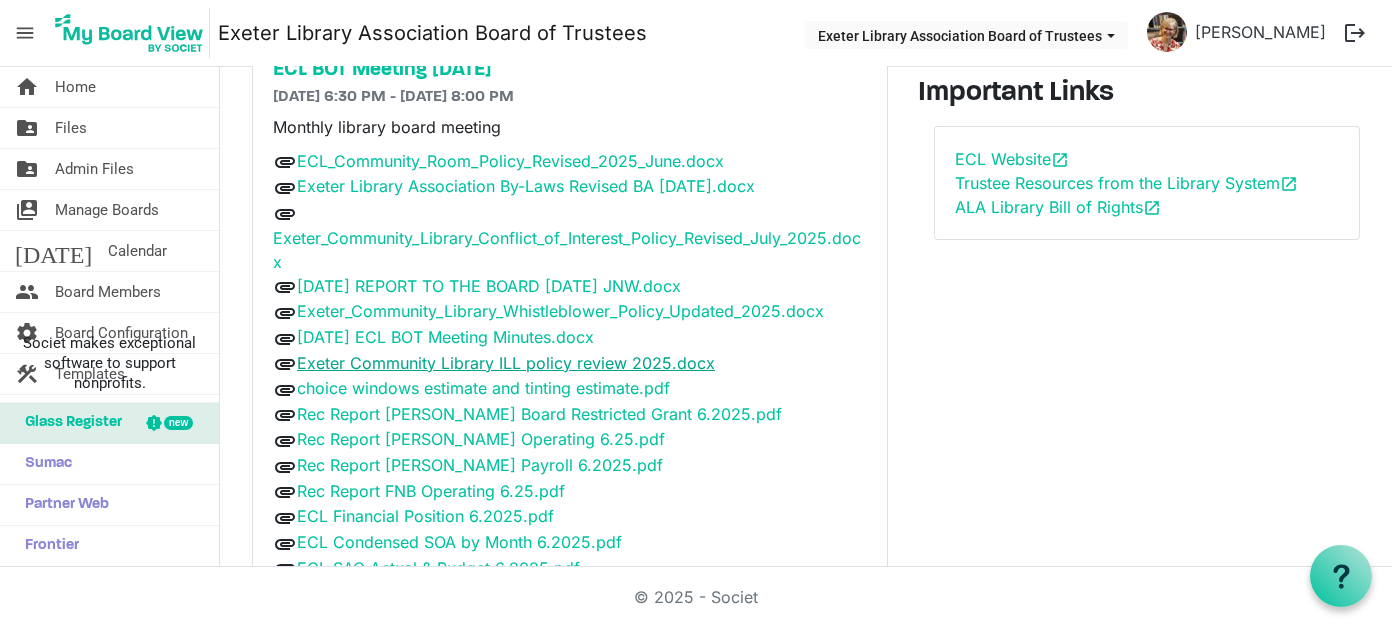 scroll, scrollTop: 200, scrollLeft: 0, axis: vertical 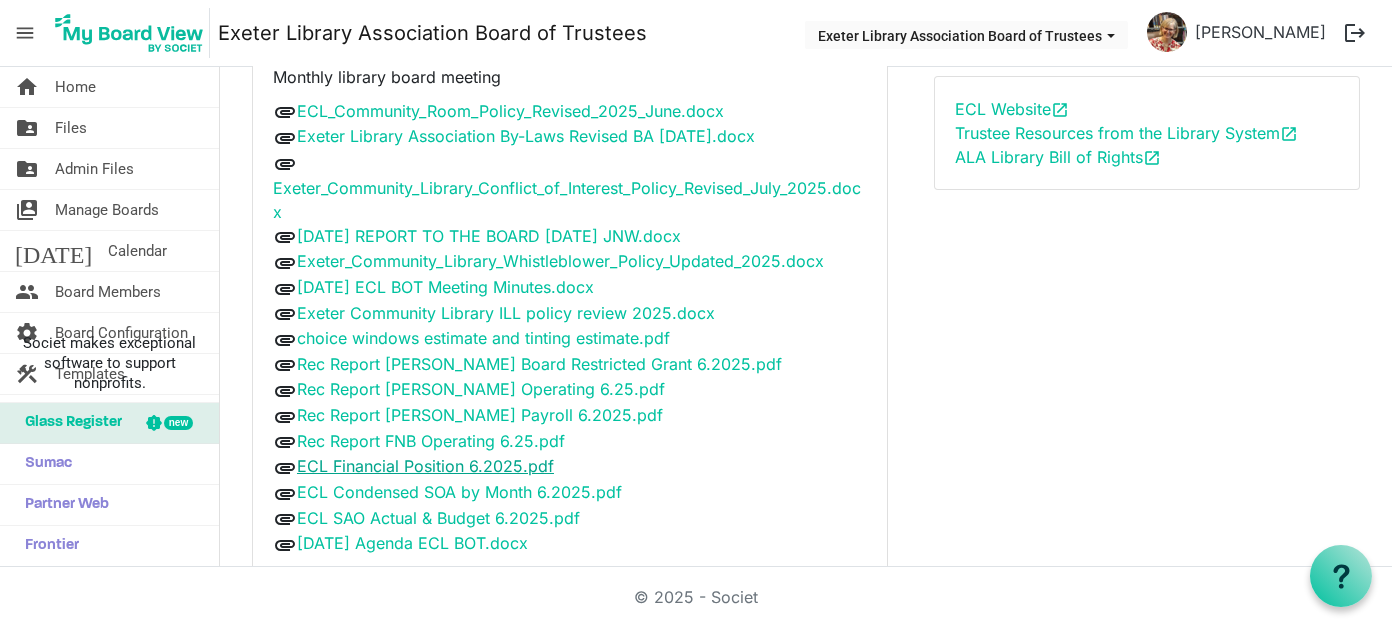 click on "ECL Financial Position 6.2025.pdf" at bounding box center (425, 466) 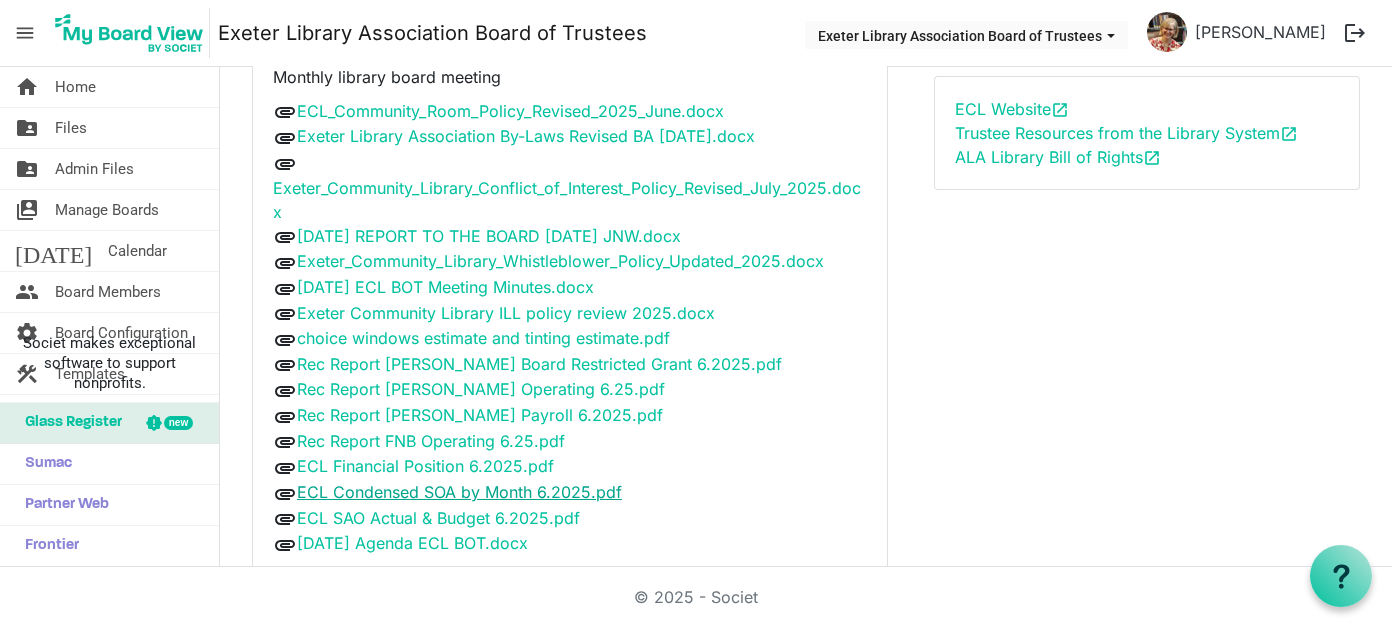 click on "ECL Condensed SOA by Month 6.2025.pdf" at bounding box center [459, 492] 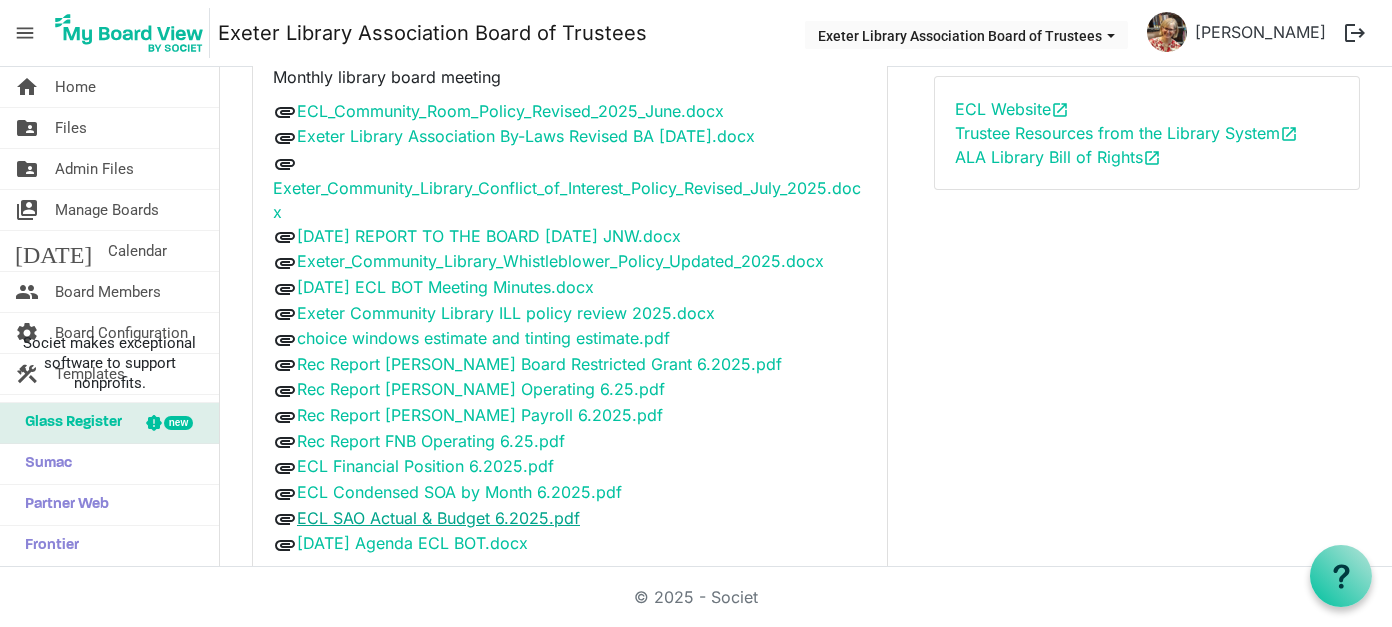 click on "ECL SAO Actual & Budget 6.2025.pdf" at bounding box center (438, 518) 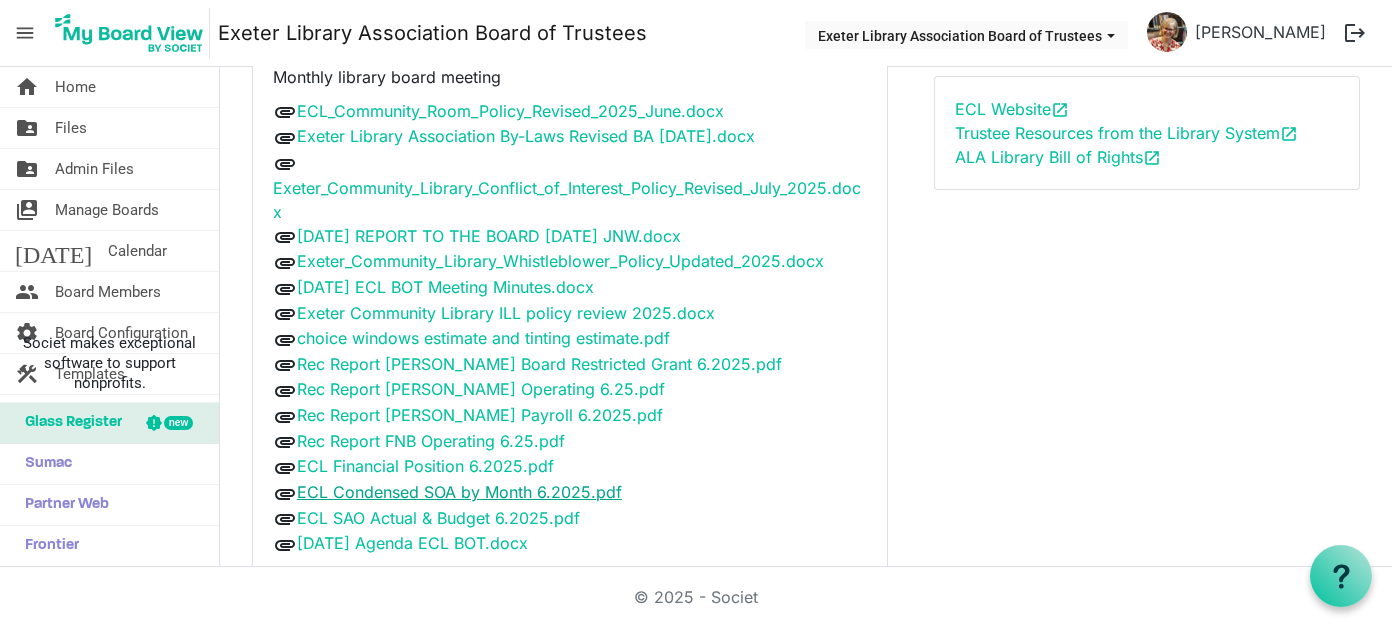 click on "ECL Condensed SOA by Month 6.2025.pdf" at bounding box center [459, 492] 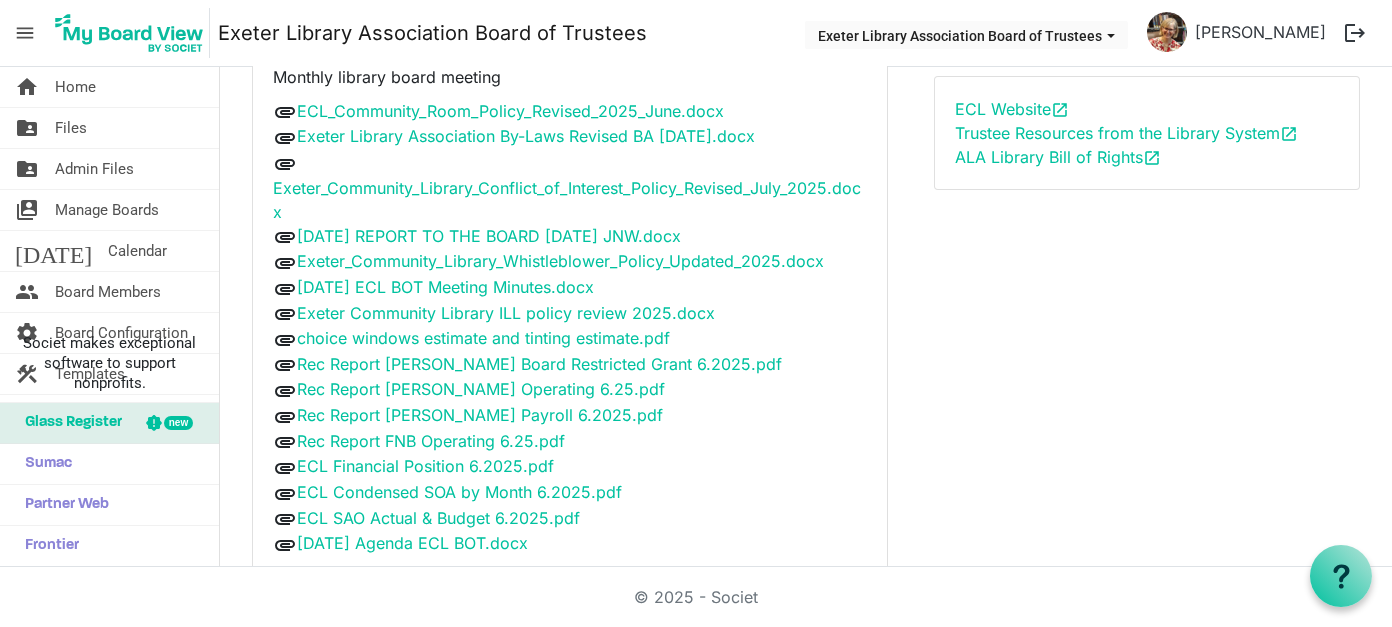 scroll, scrollTop: 0, scrollLeft: 0, axis: both 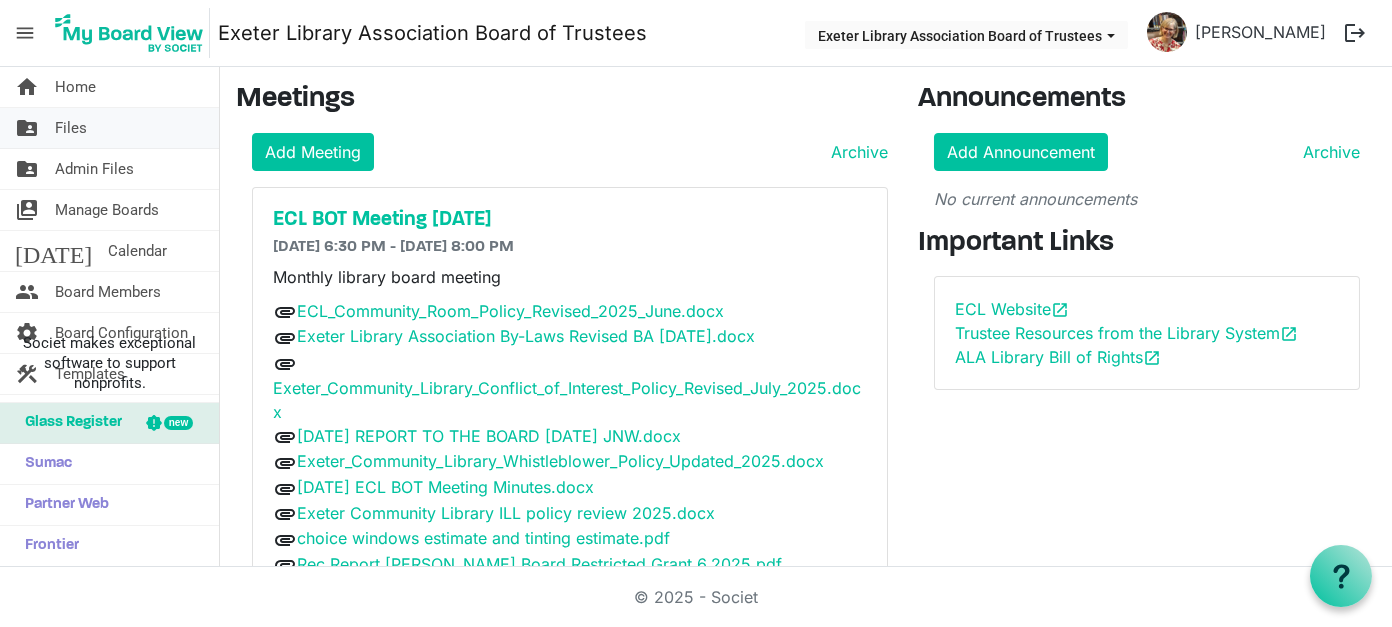 click on "Files" at bounding box center [71, 128] 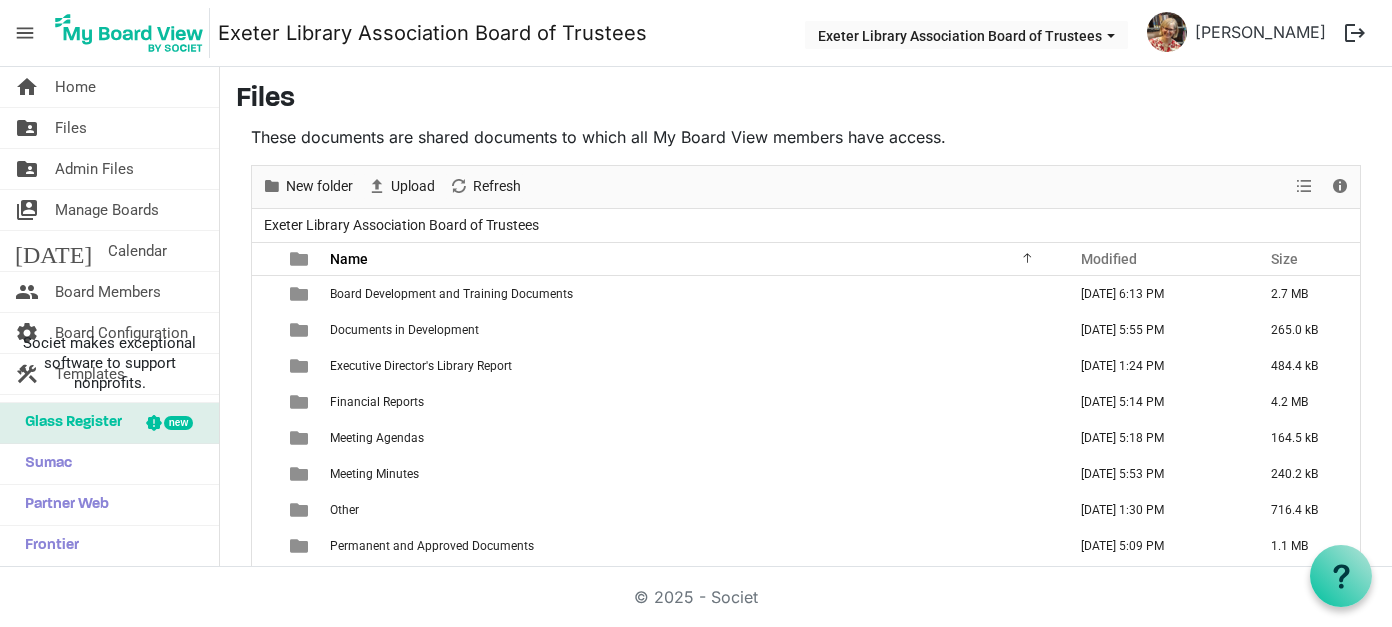 scroll, scrollTop: 0, scrollLeft: 0, axis: both 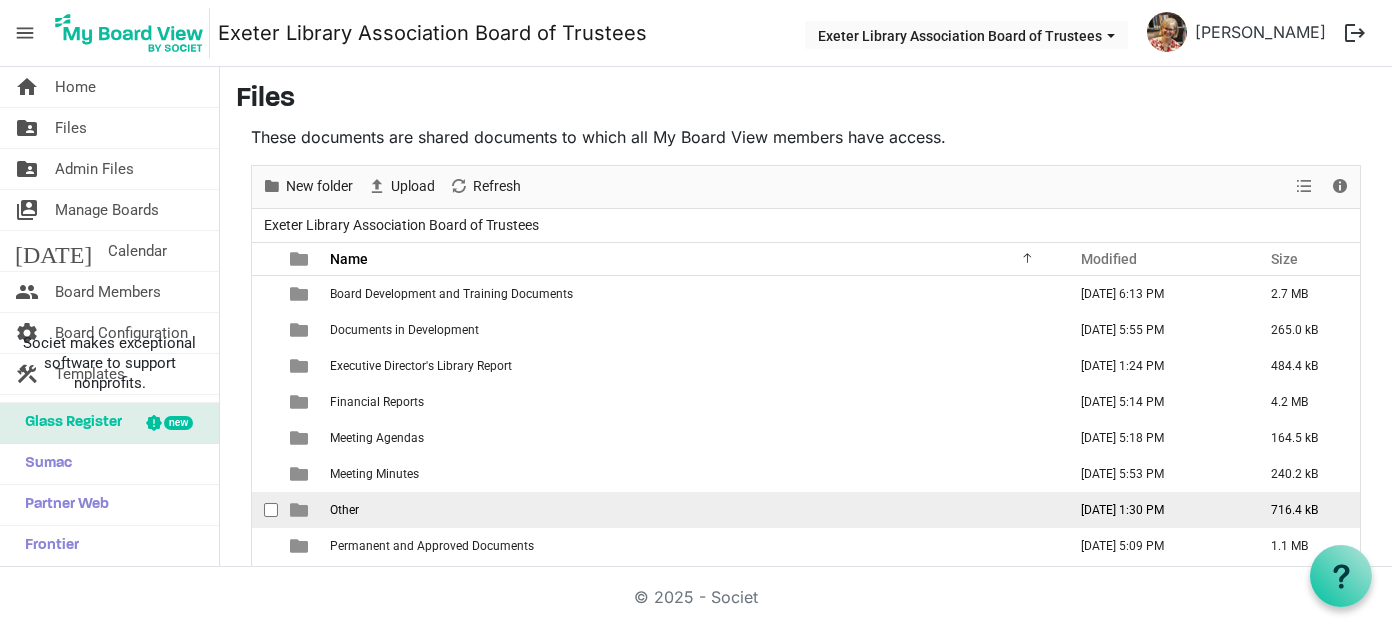 click on "Other" at bounding box center [692, 510] 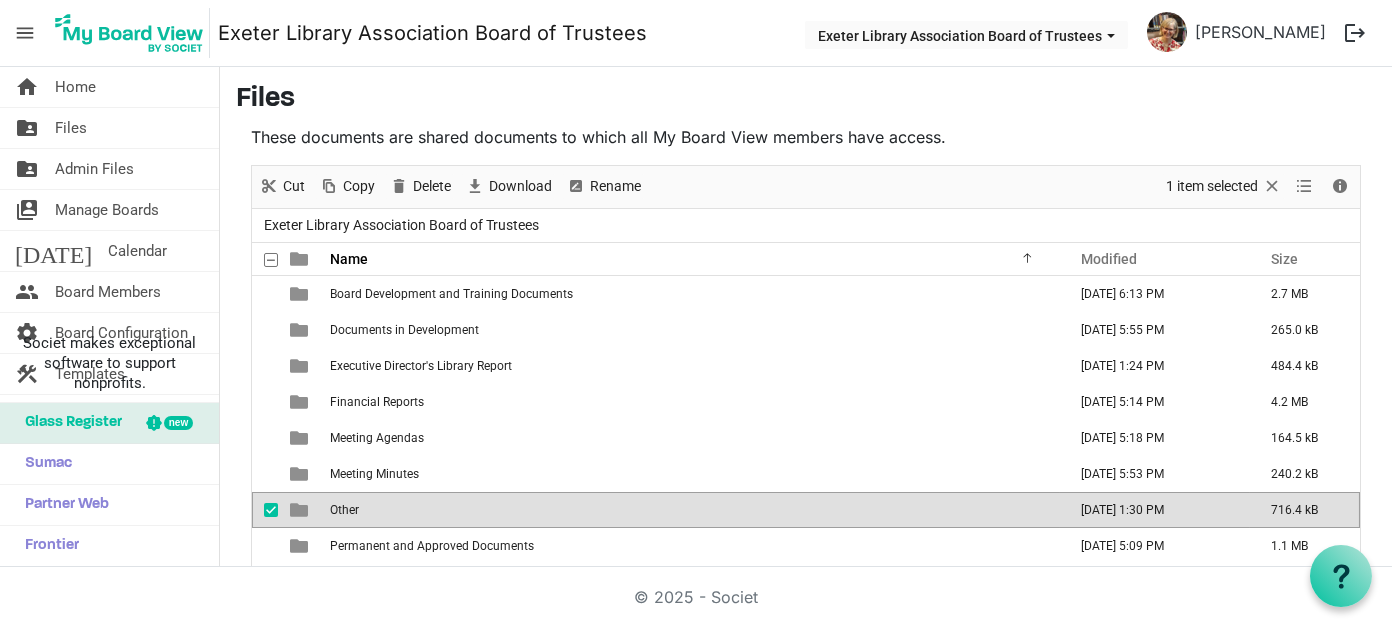click on "Other" at bounding box center (344, 510) 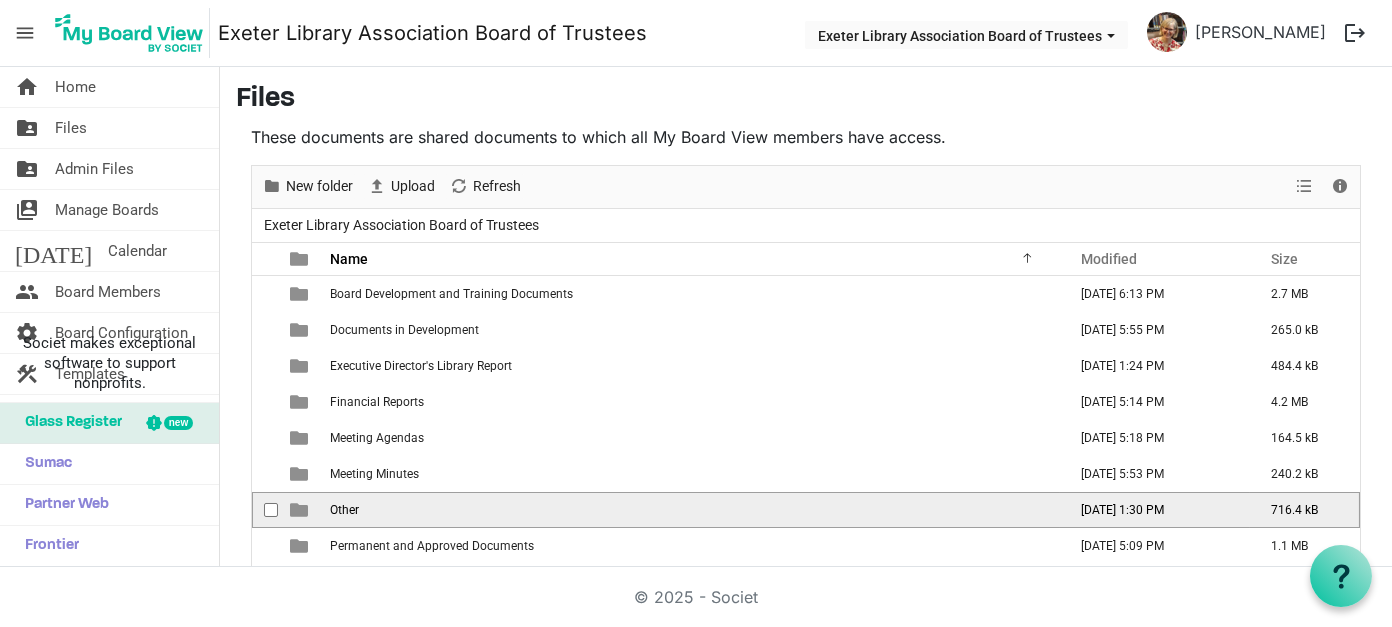 click on "Other" at bounding box center (344, 510) 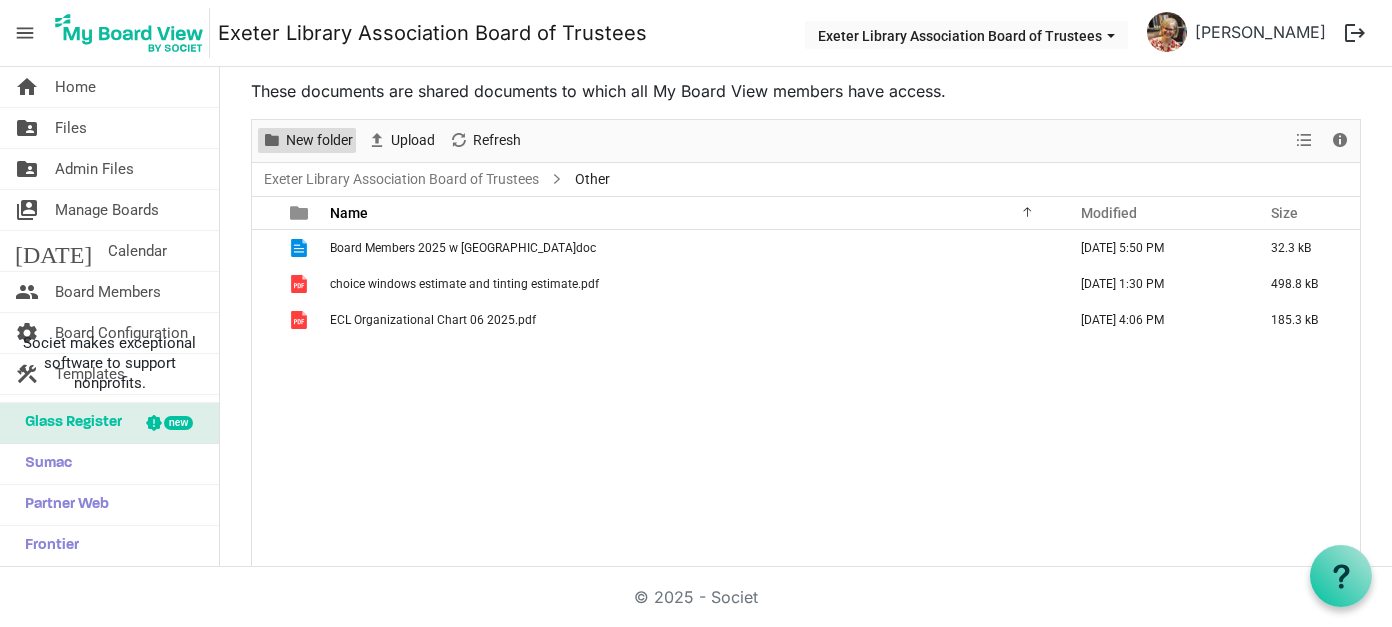 click on "New folder" at bounding box center [319, 140] 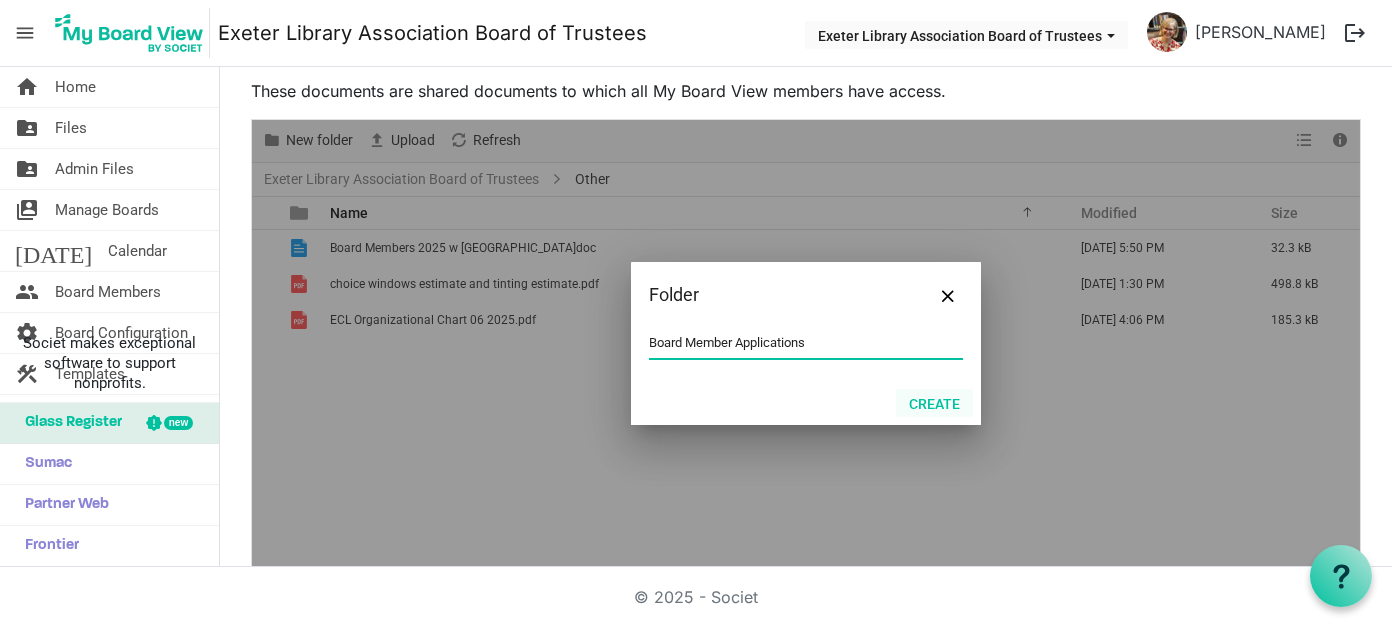 type on "Board Member Applications" 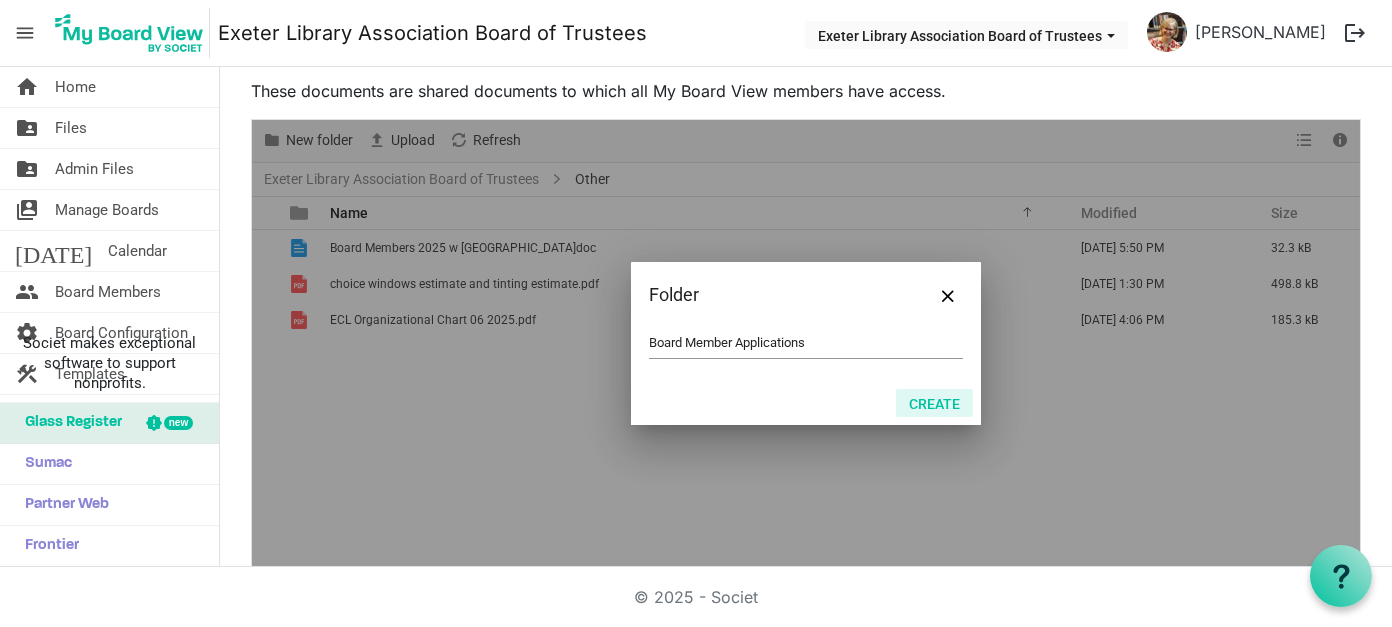 click on "Create" at bounding box center (934, 403) 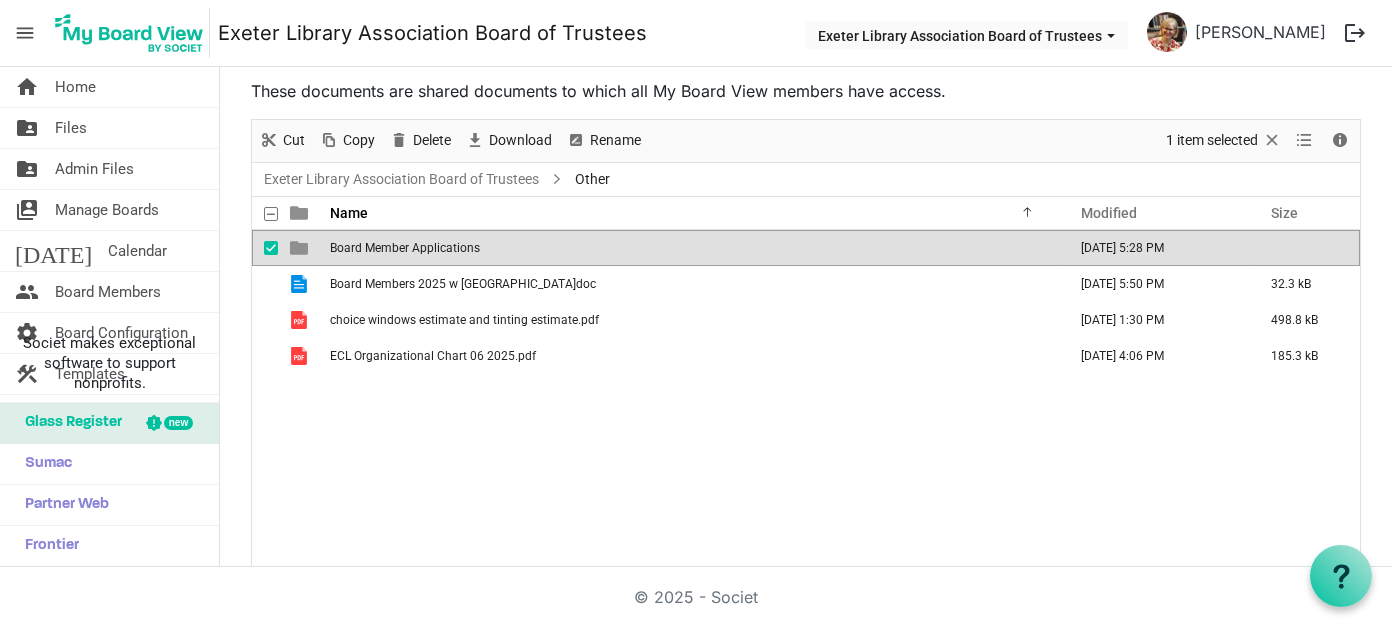 click on "Board Member Applications" at bounding box center (405, 248) 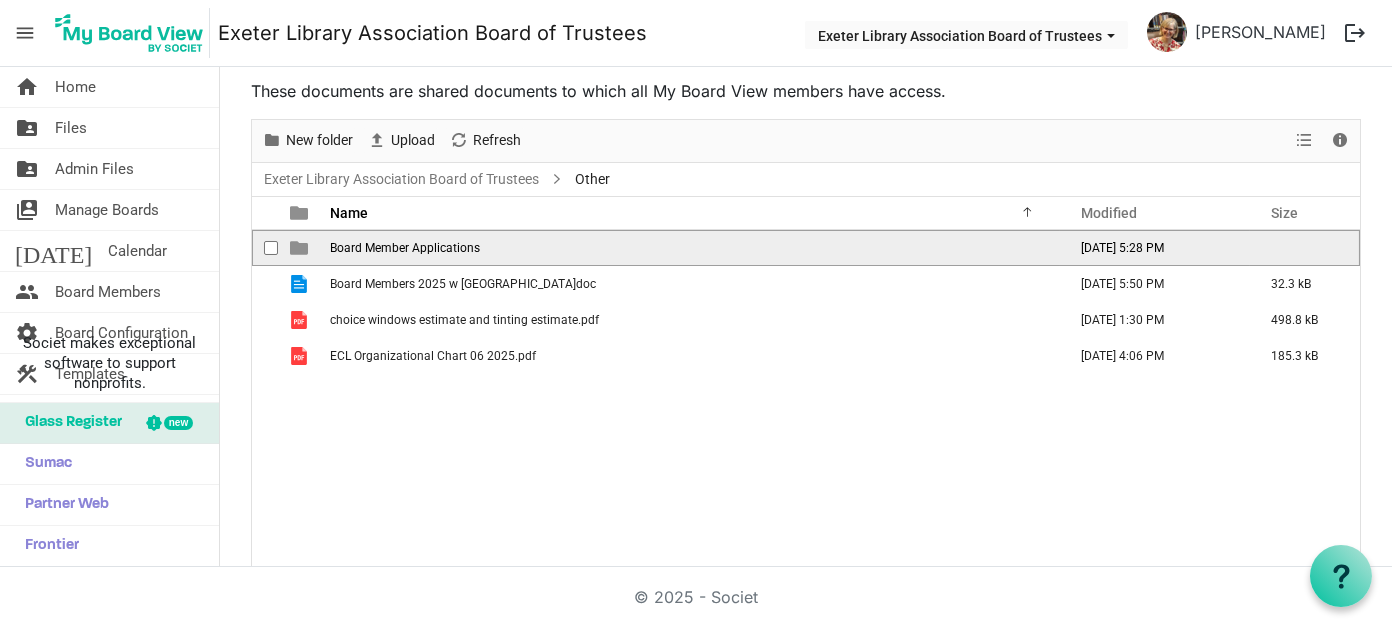 click on "Board Member Applications" at bounding box center [405, 248] 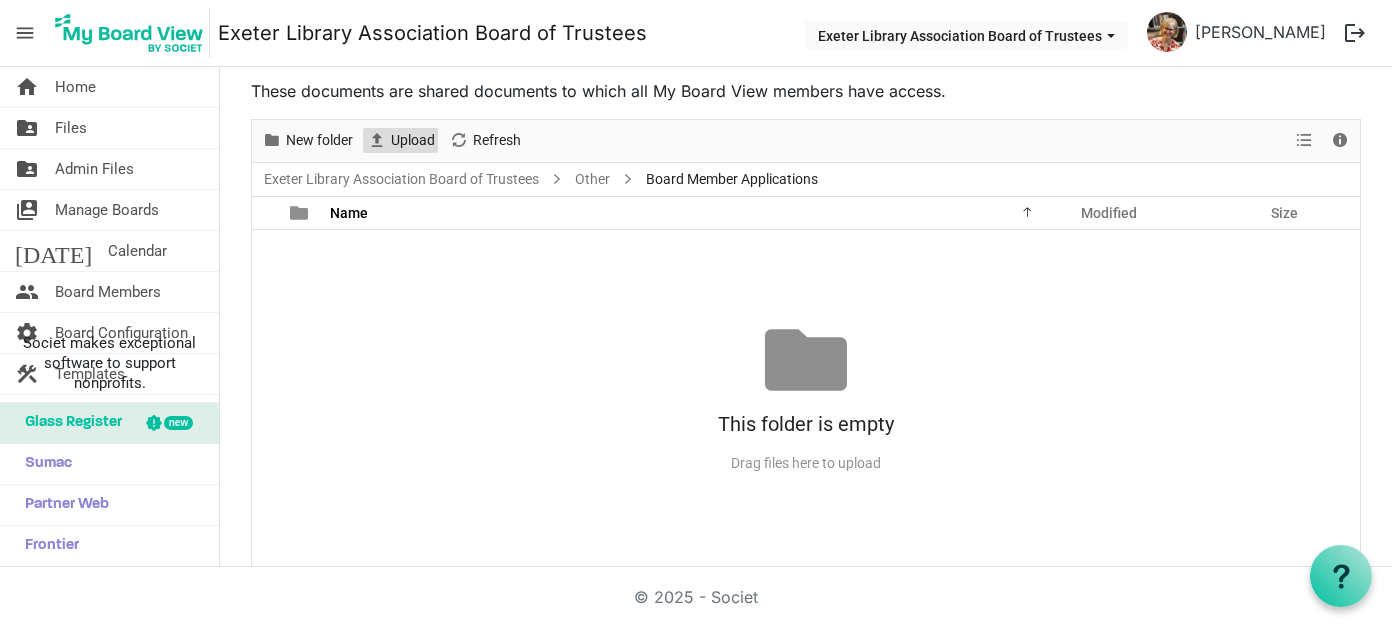 click on "Upload" at bounding box center (413, 140) 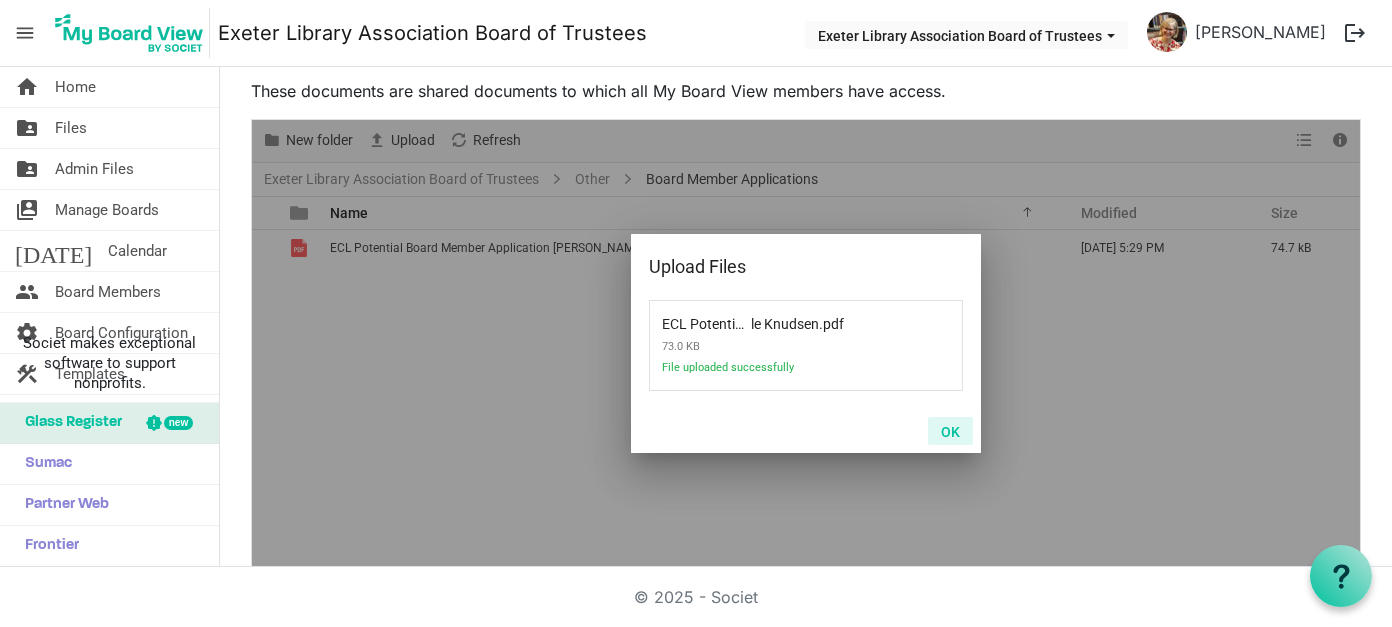 click on "OK" at bounding box center [950, 431] 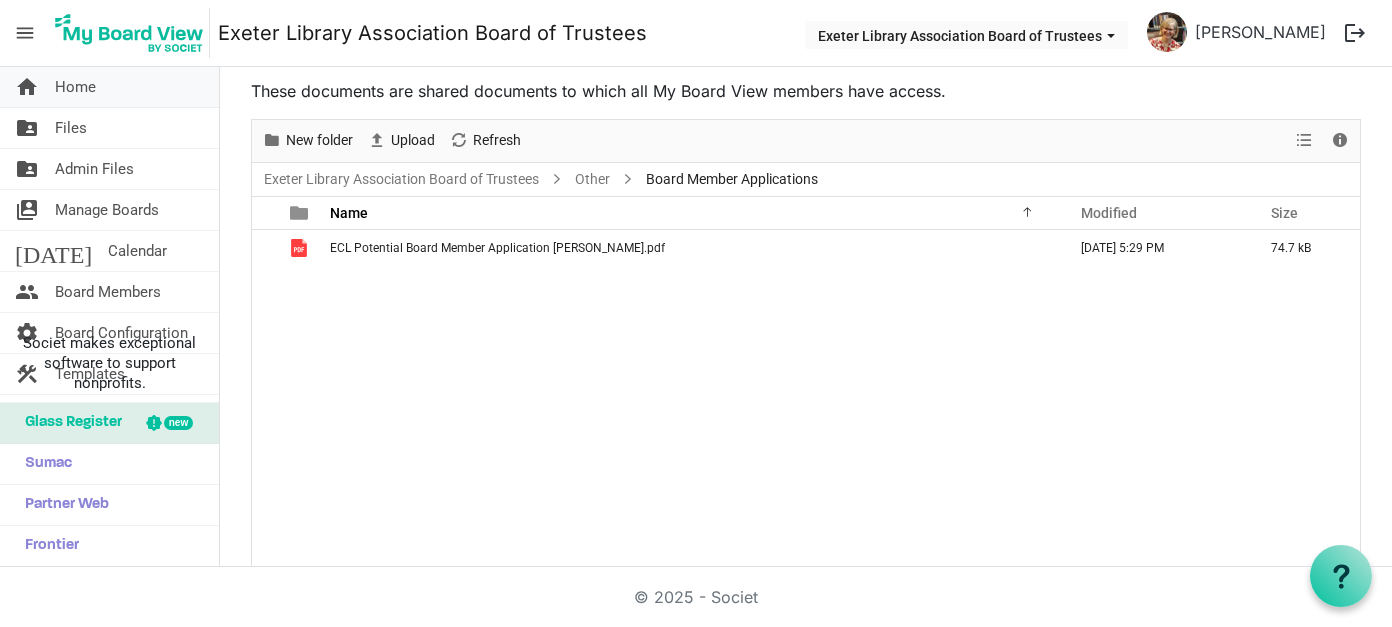 click on "Home" at bounding box center [75, 87] 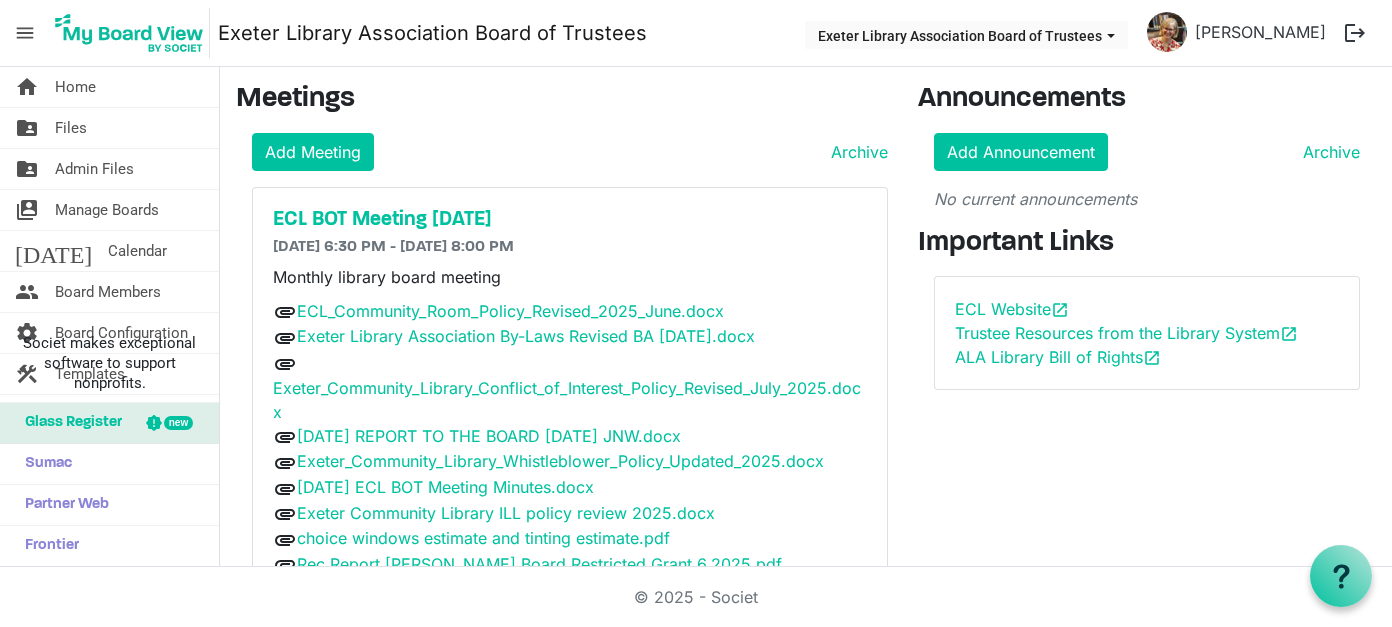 scroll, scrollTop: 0, scrollLeft: 0, axis: both 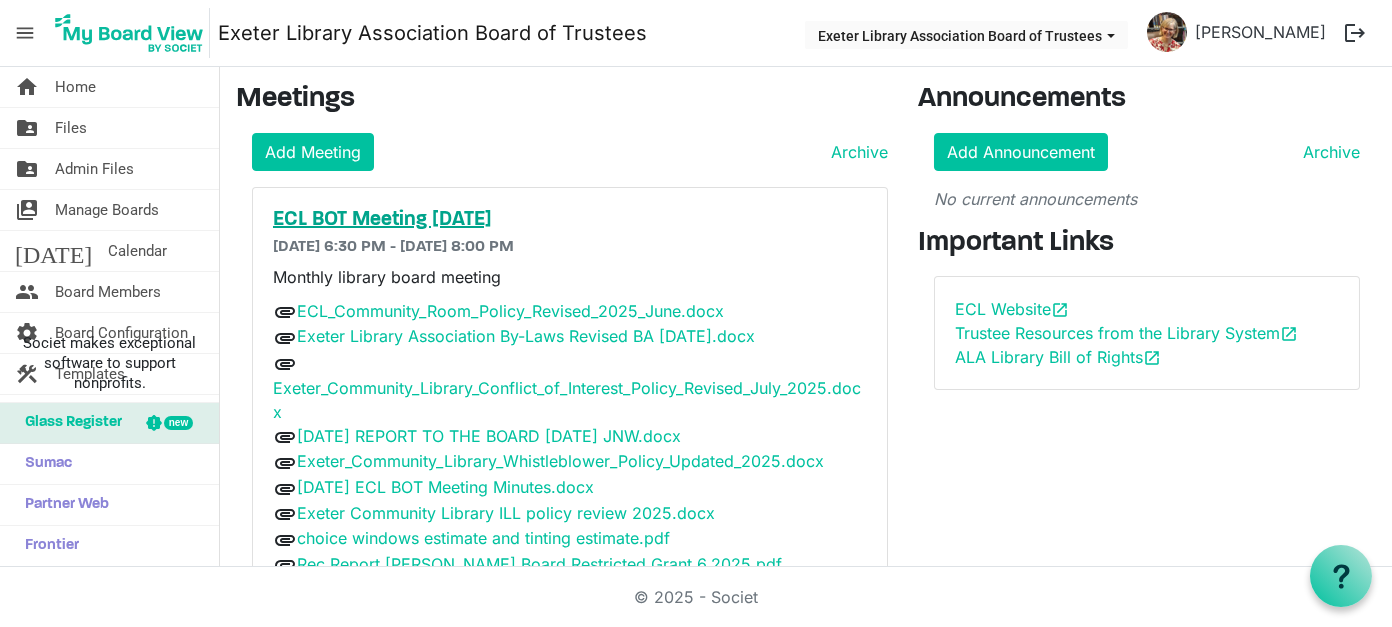click on "ECL BOT Meeting [DATE]" at bounding box center [570, 220] 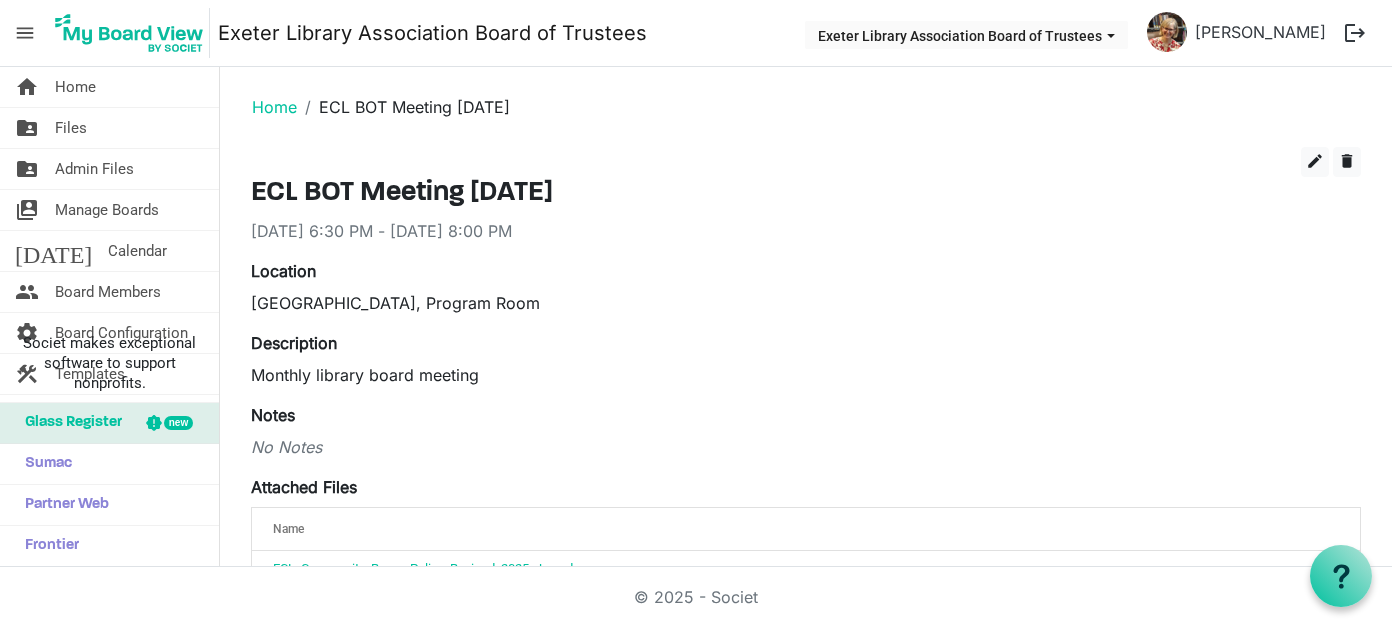 scroll, scrollTop: 0, scrollLeft: 0, axis: both 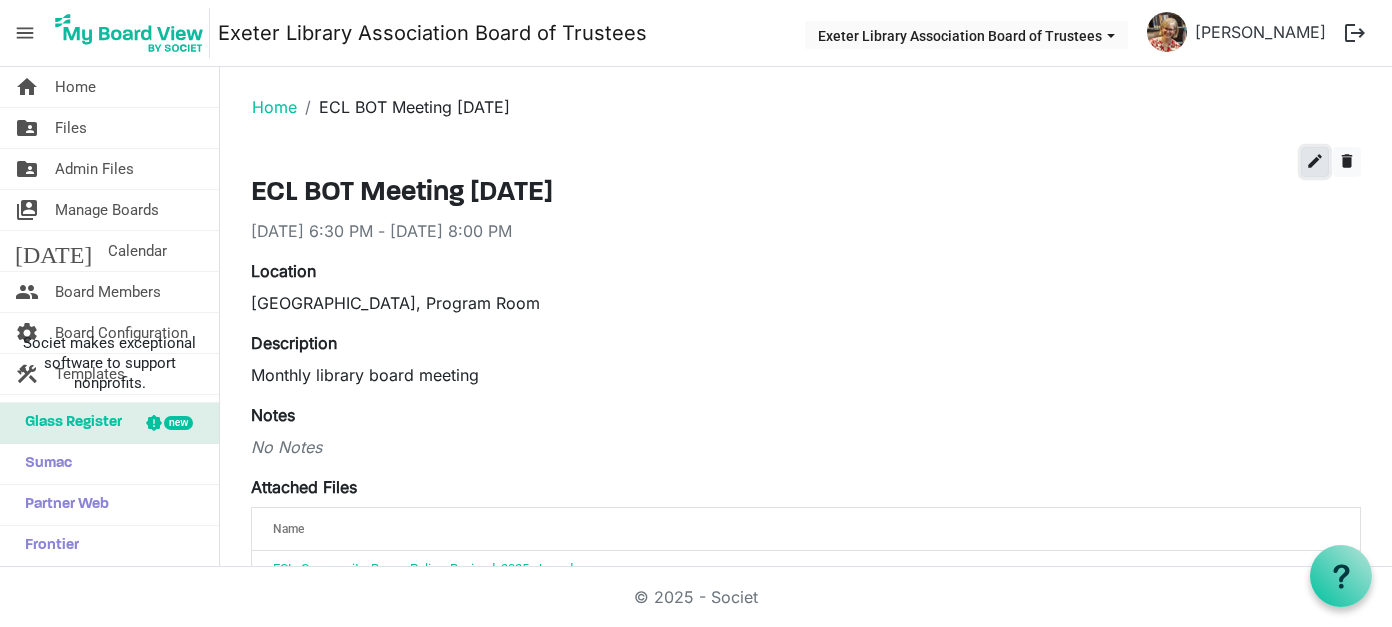 click on "edit" at bounding box center [1315, 161] 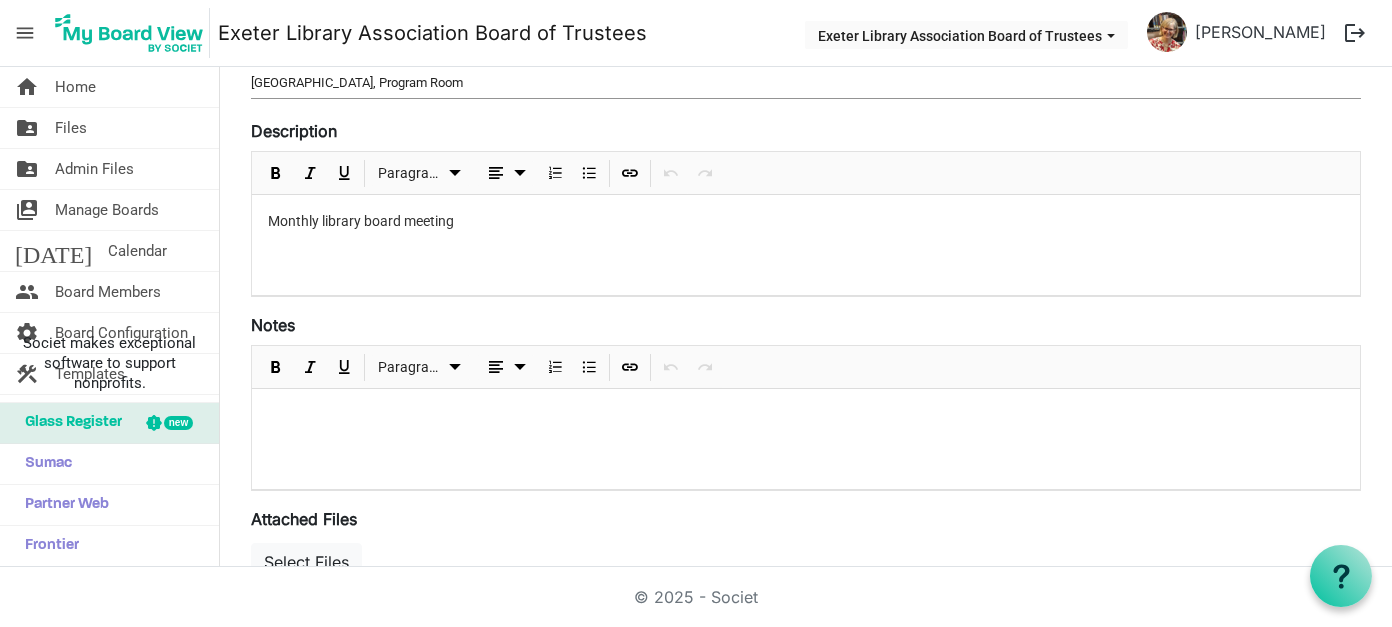 scroll, scrollTop: 700, scrollLeft: 0, axis: vertical 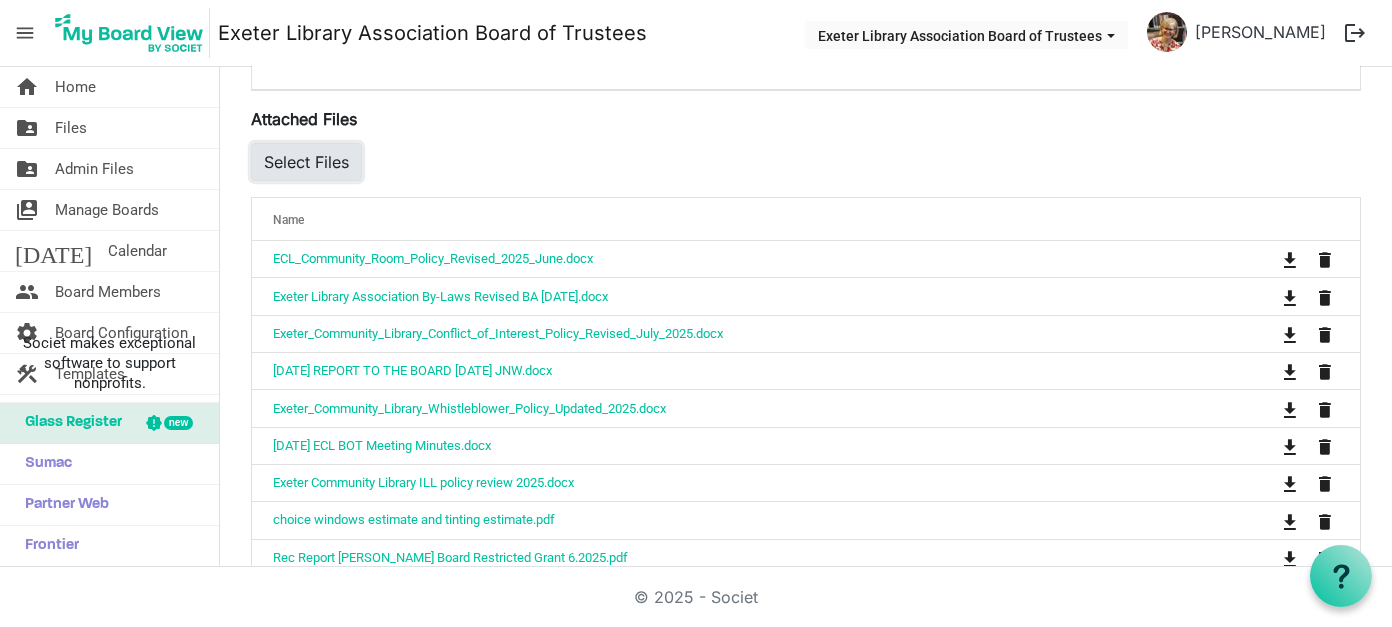 click on "Select Files" at bounding box center [306, 162] 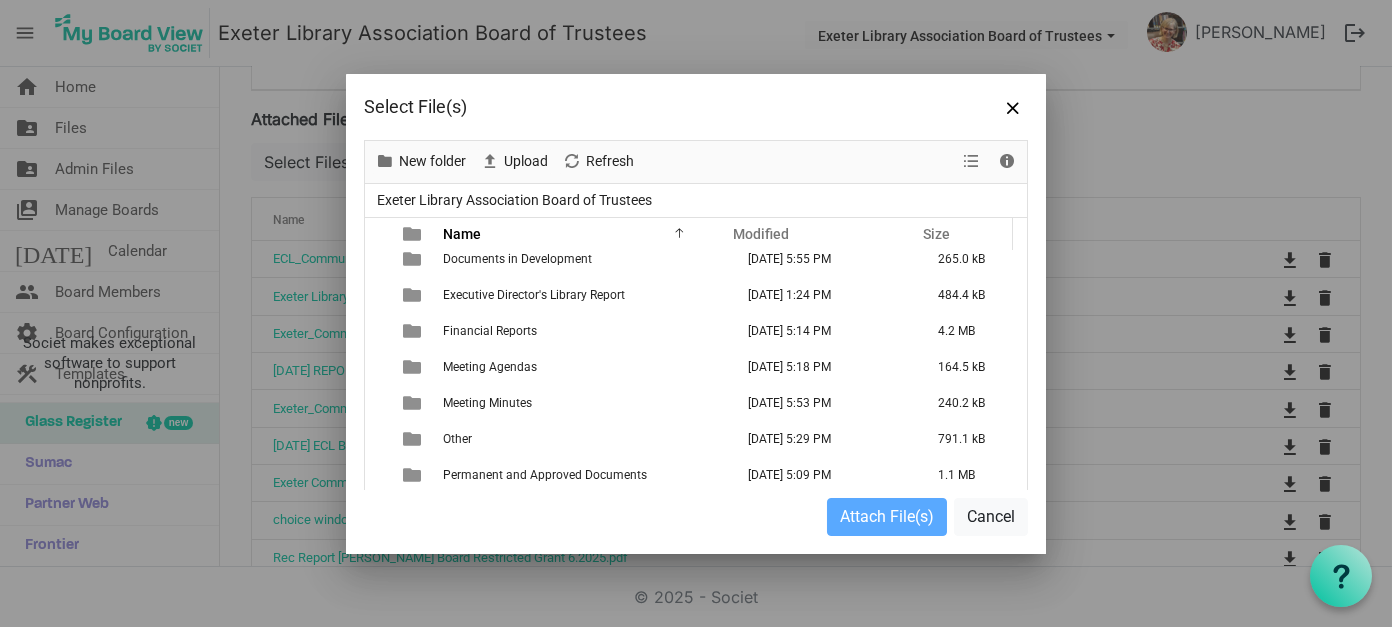 scroll, scrollTop: 84, scrollLeft: 0, axis: vertical 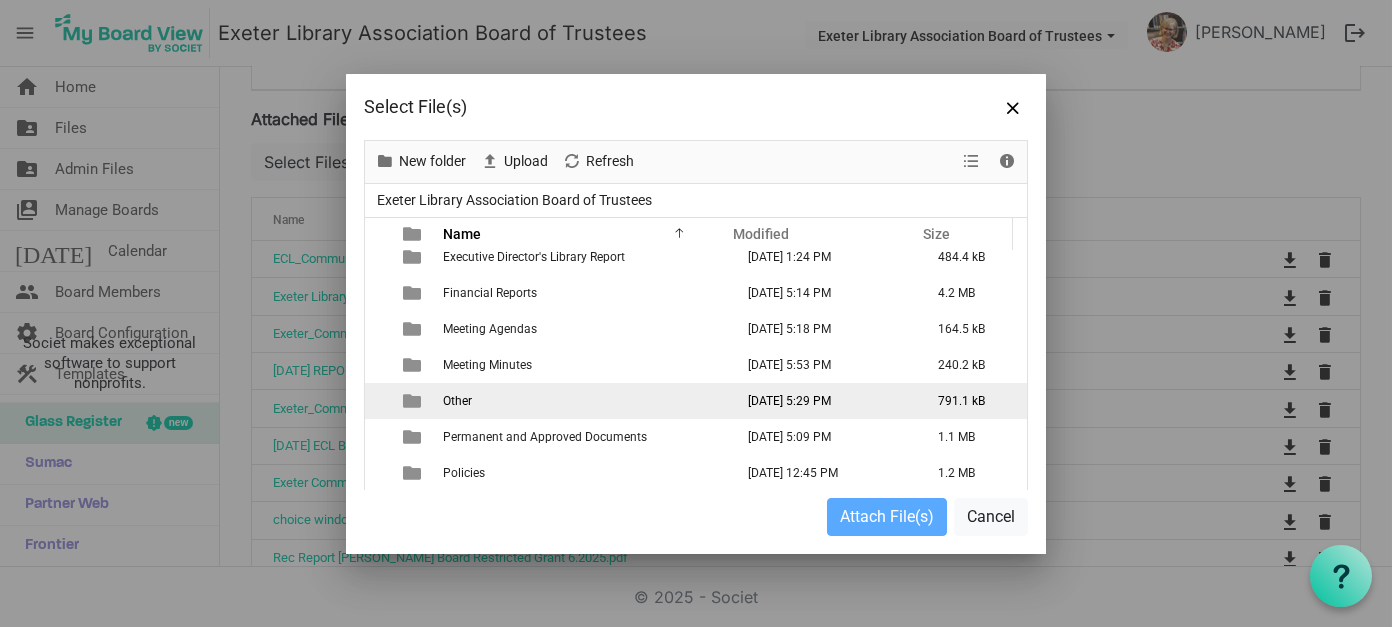 click on "Other" at bounding box center (457, 401) 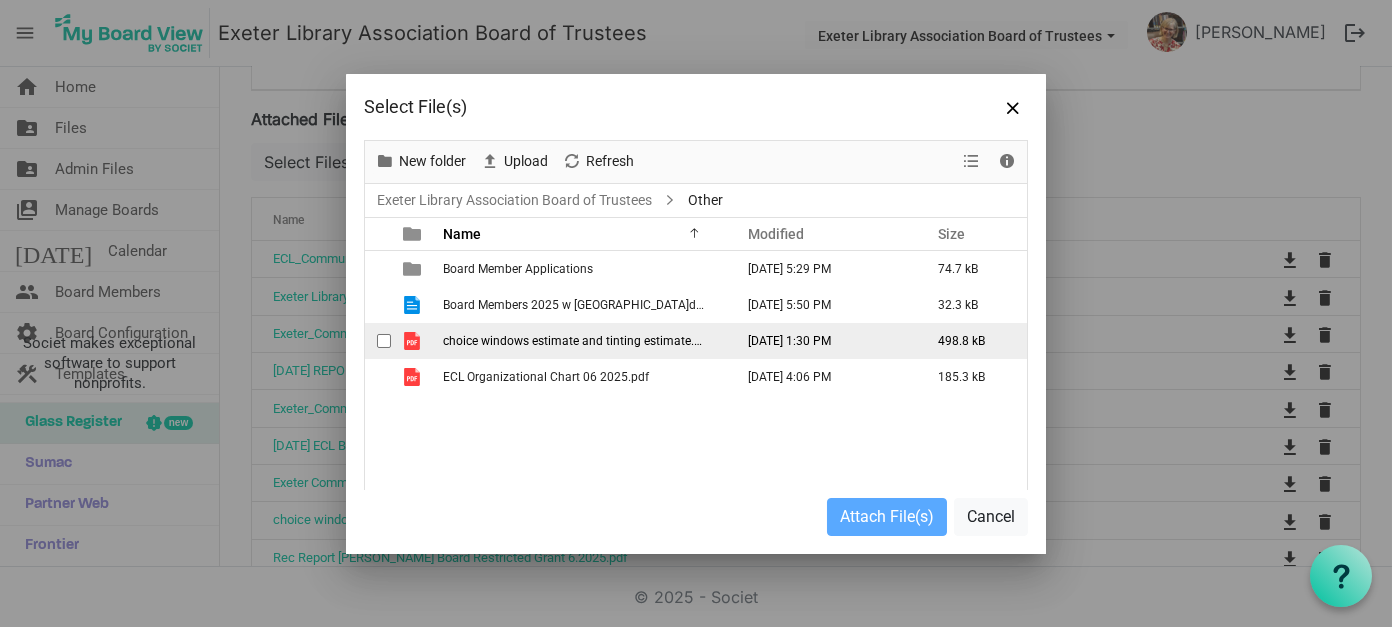 scroll, scrollTop: 0, scrollLeft: 0, axis: both 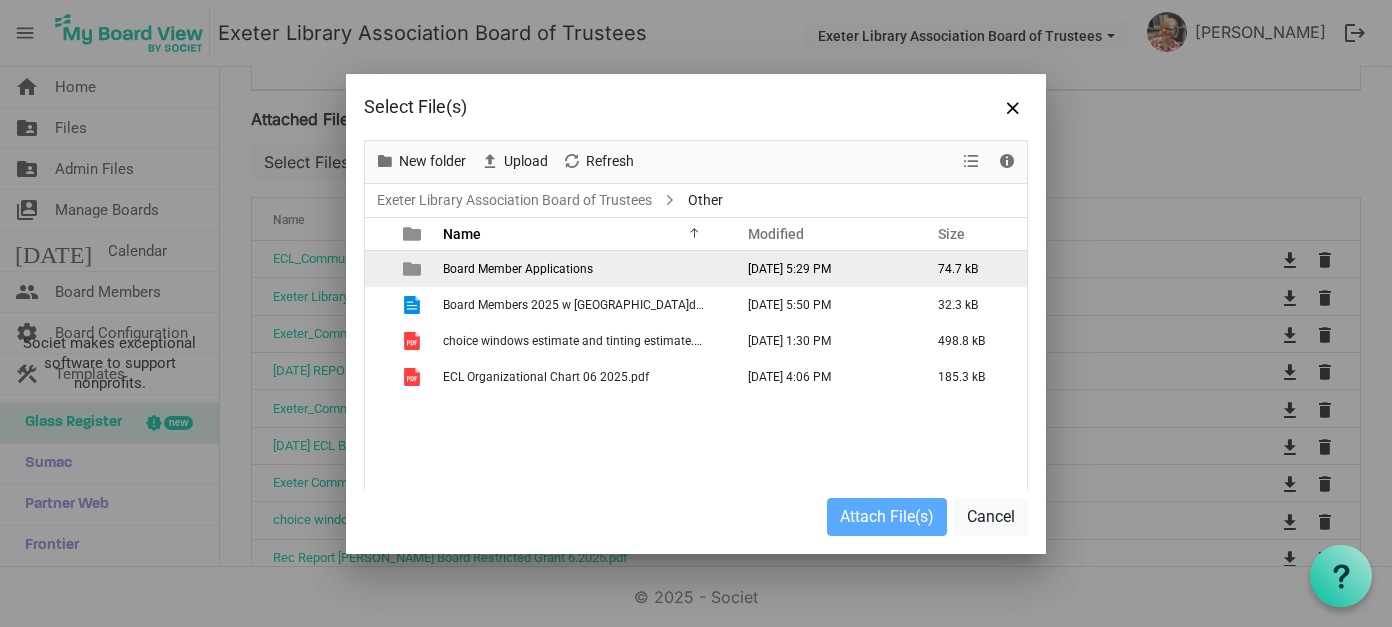 click on "Board Member Applications" at bounding box center (518, 269) 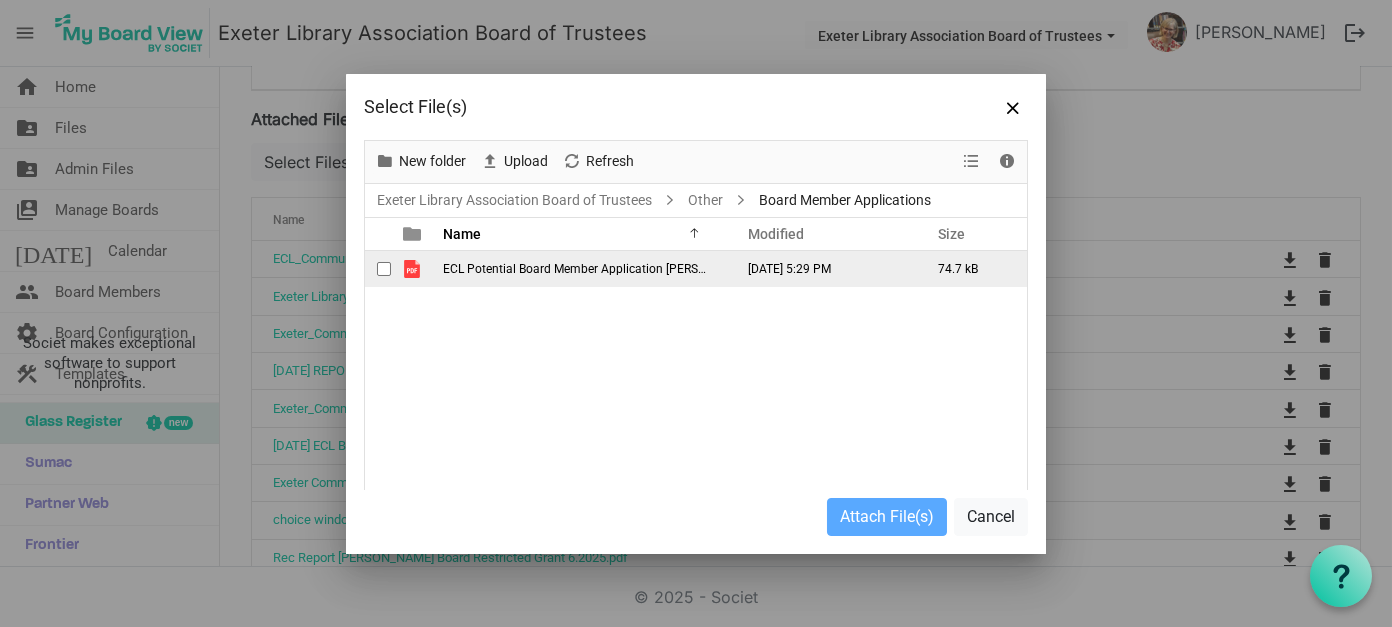 click on "ECL Potential Board Member Application Danielle Knudsen.pdf" at bounding box center (610, 269) 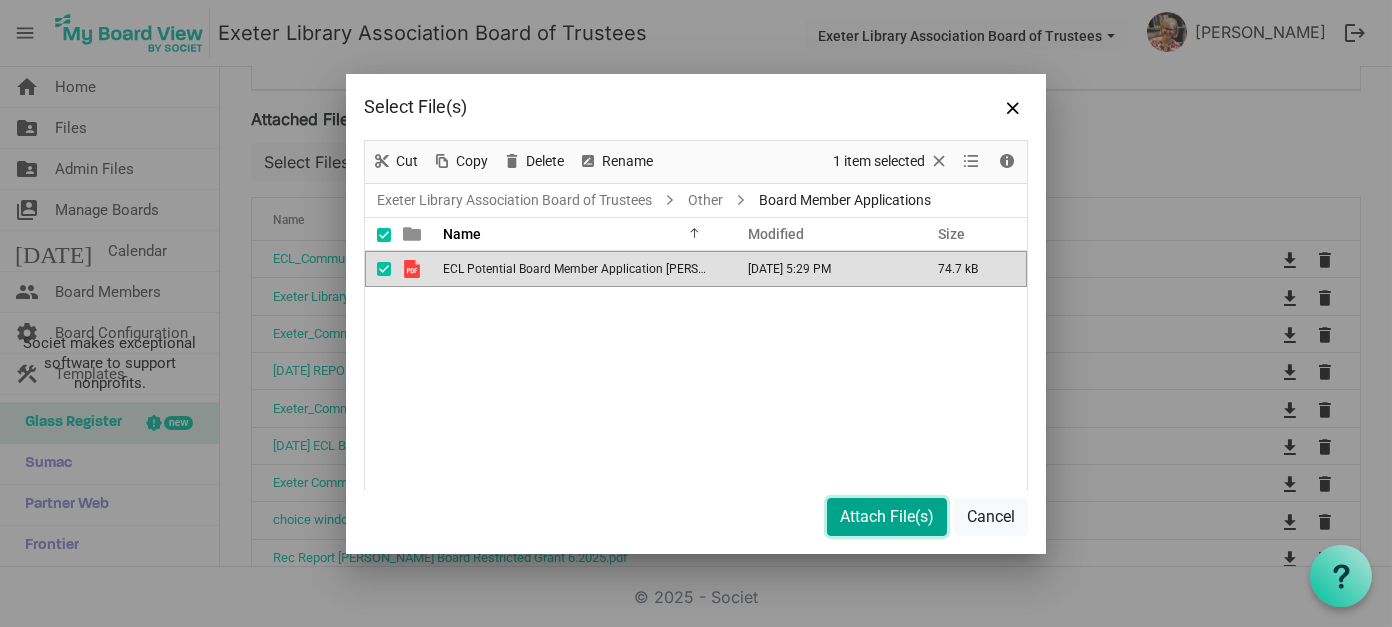 click on "Attach File(s)" at bounding box center [887, 517] 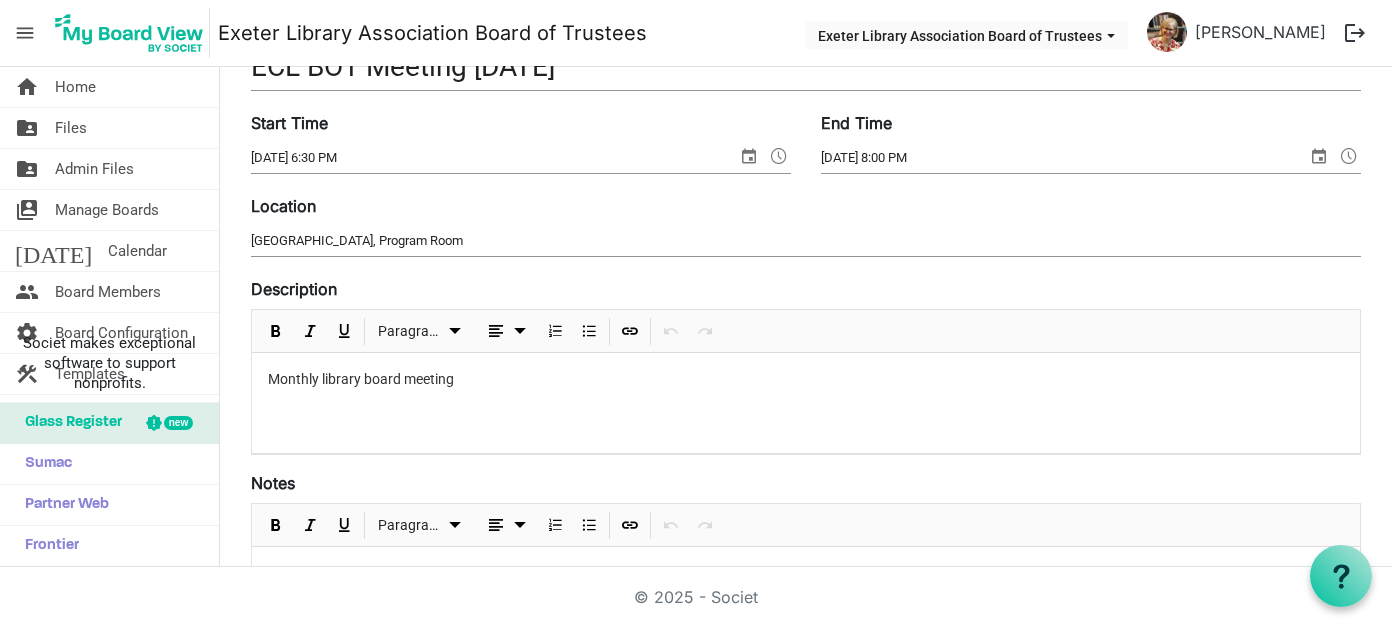 scroll, scrollTop: 0, scrollLeft: 0, axis: both 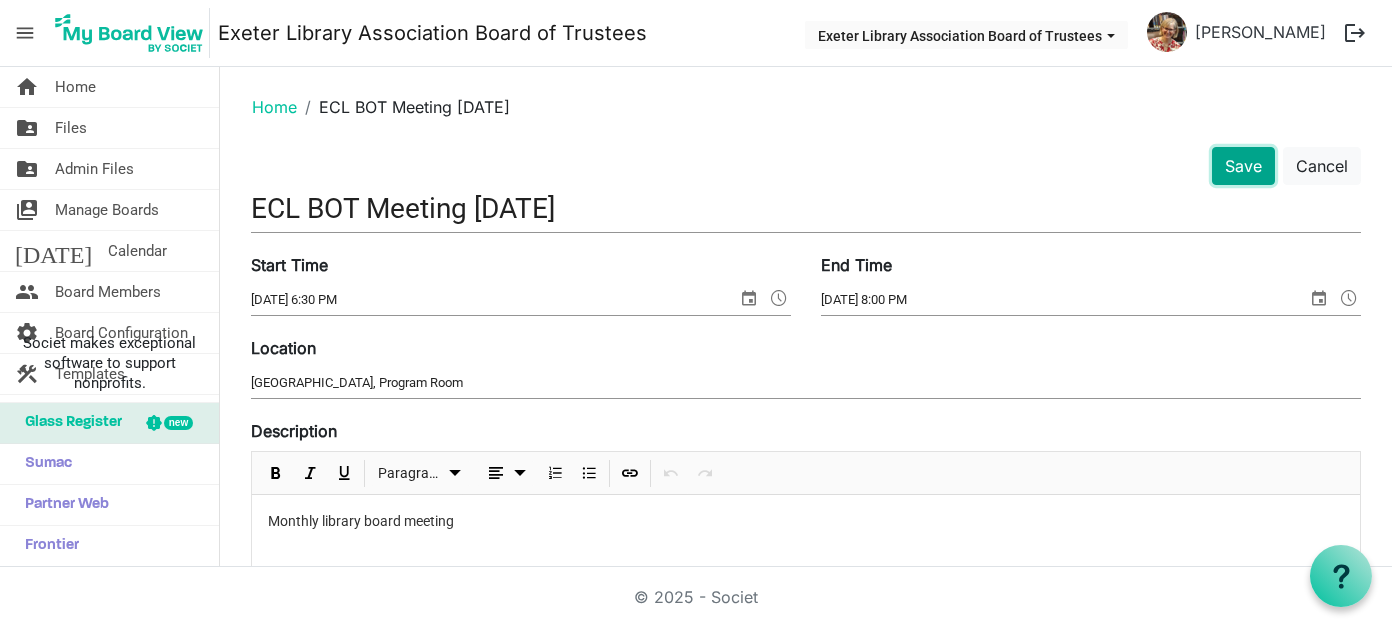 click on "Save" at bounding box center (1243, 166) 